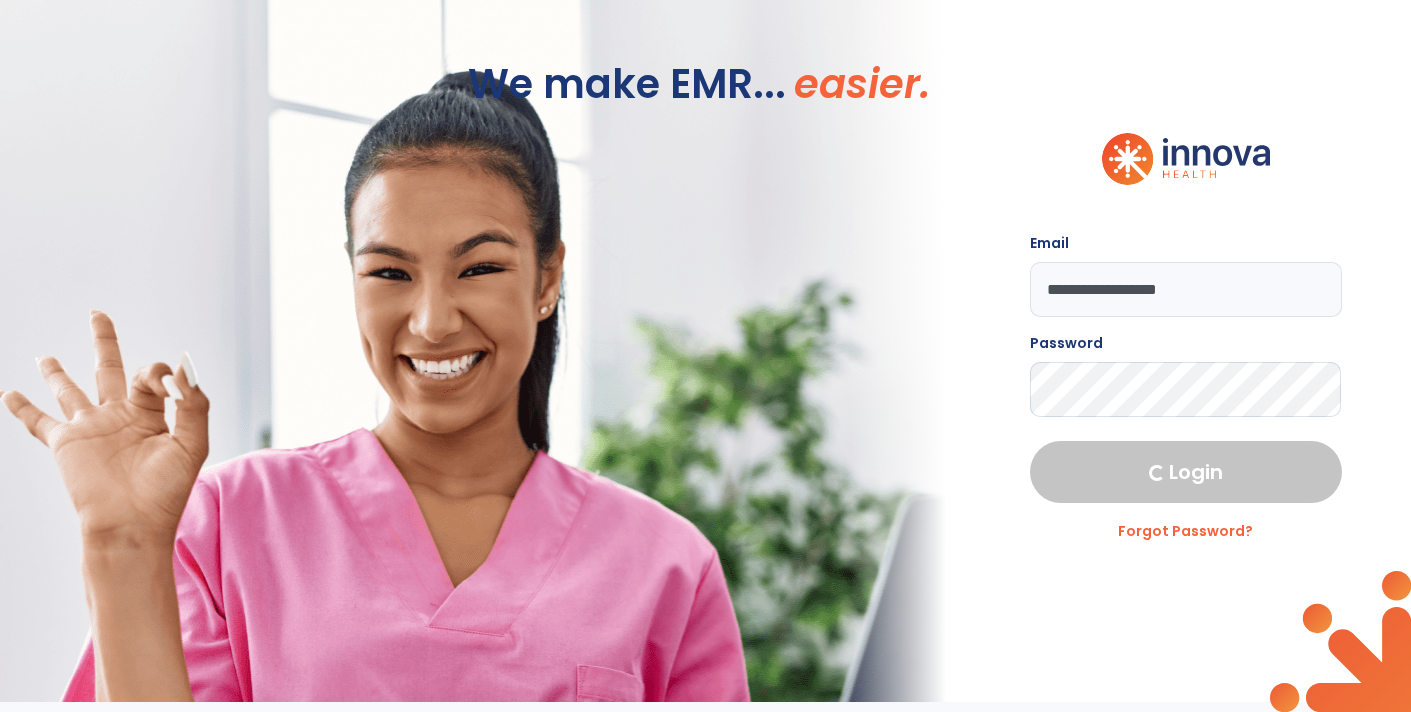 scroll, scrollTop: 0, scrollLeft: 0, axis: both 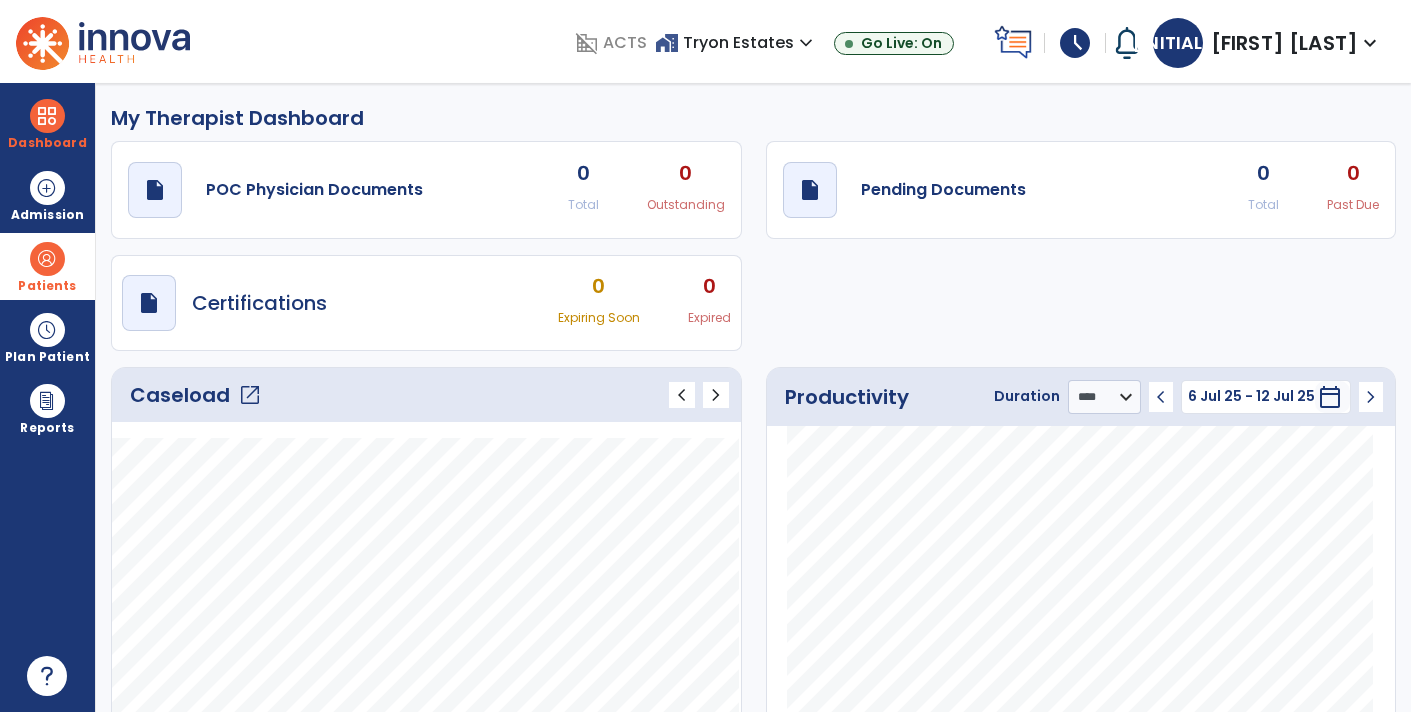 click at bounding box center (47, 259) 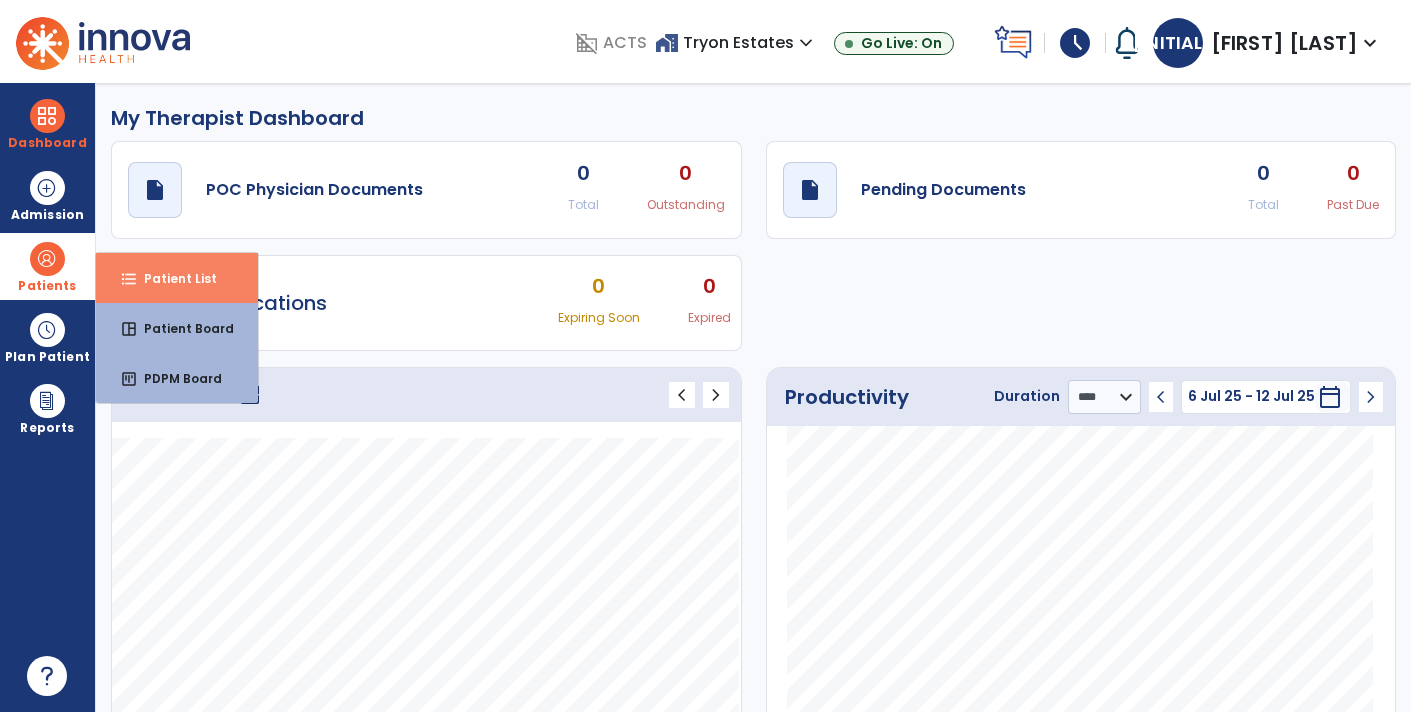 click on "Patient List" at bounding box center (172, 278) 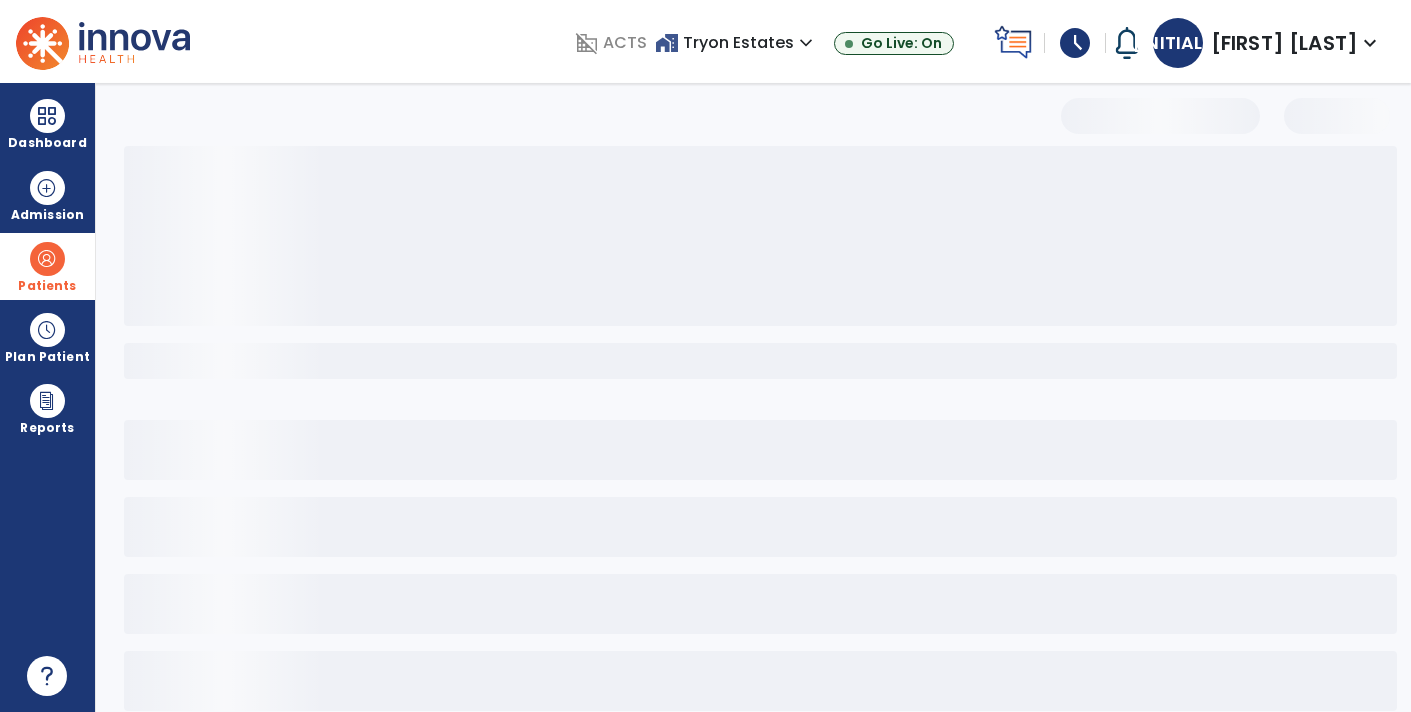 select on "***" 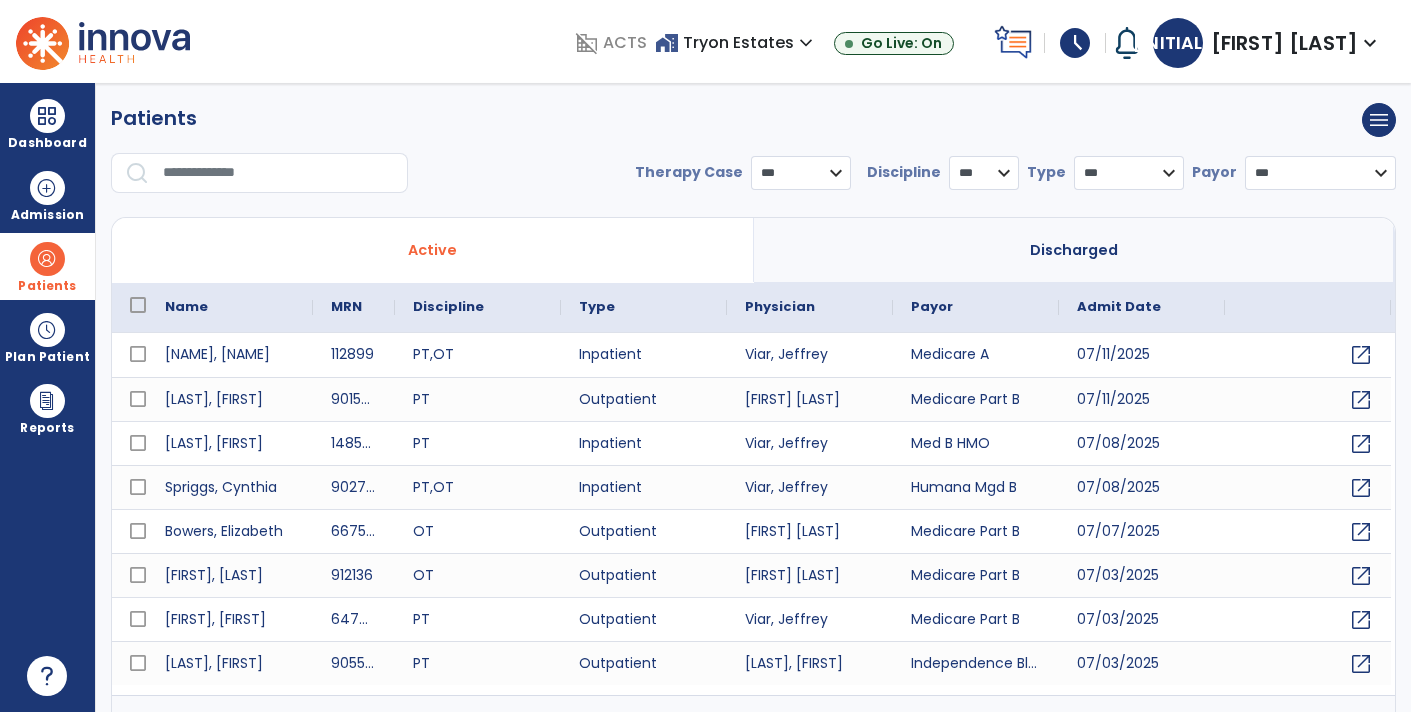 click at bounding box center [278, 173] 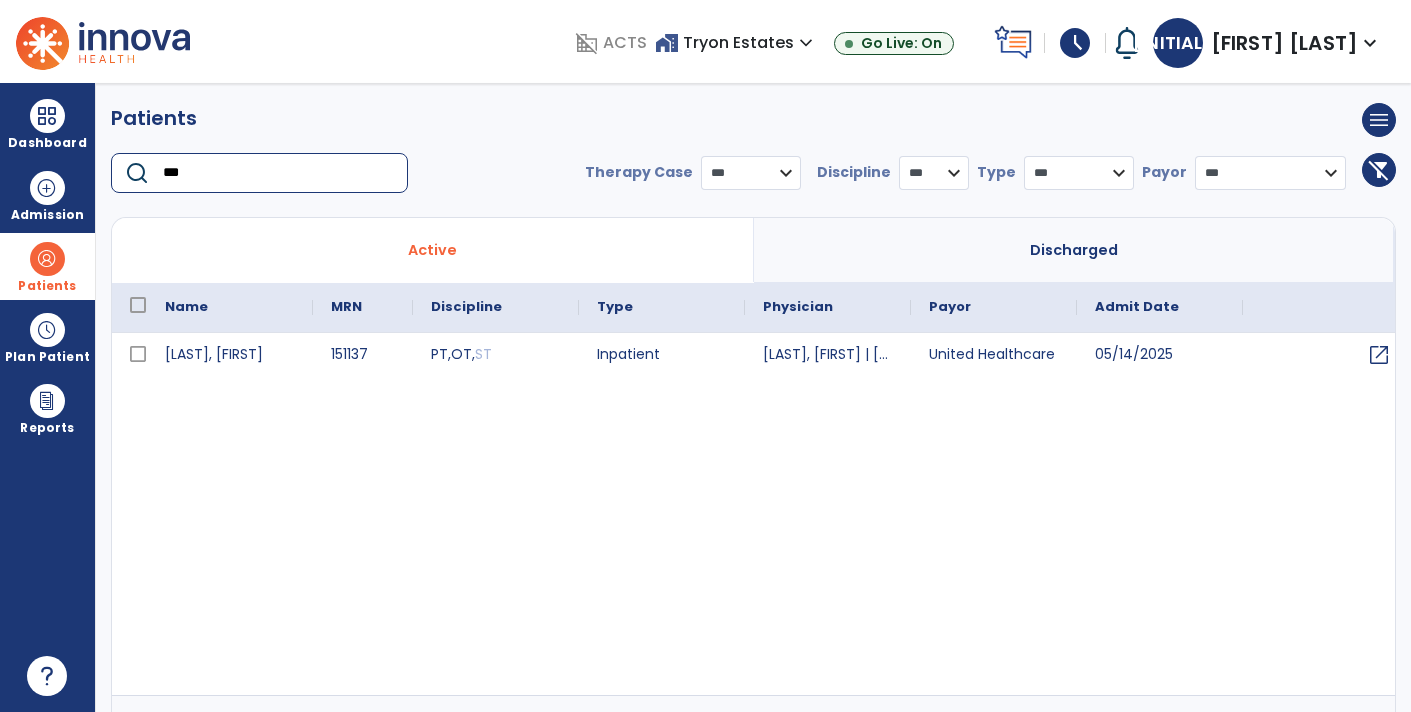 type on "***" 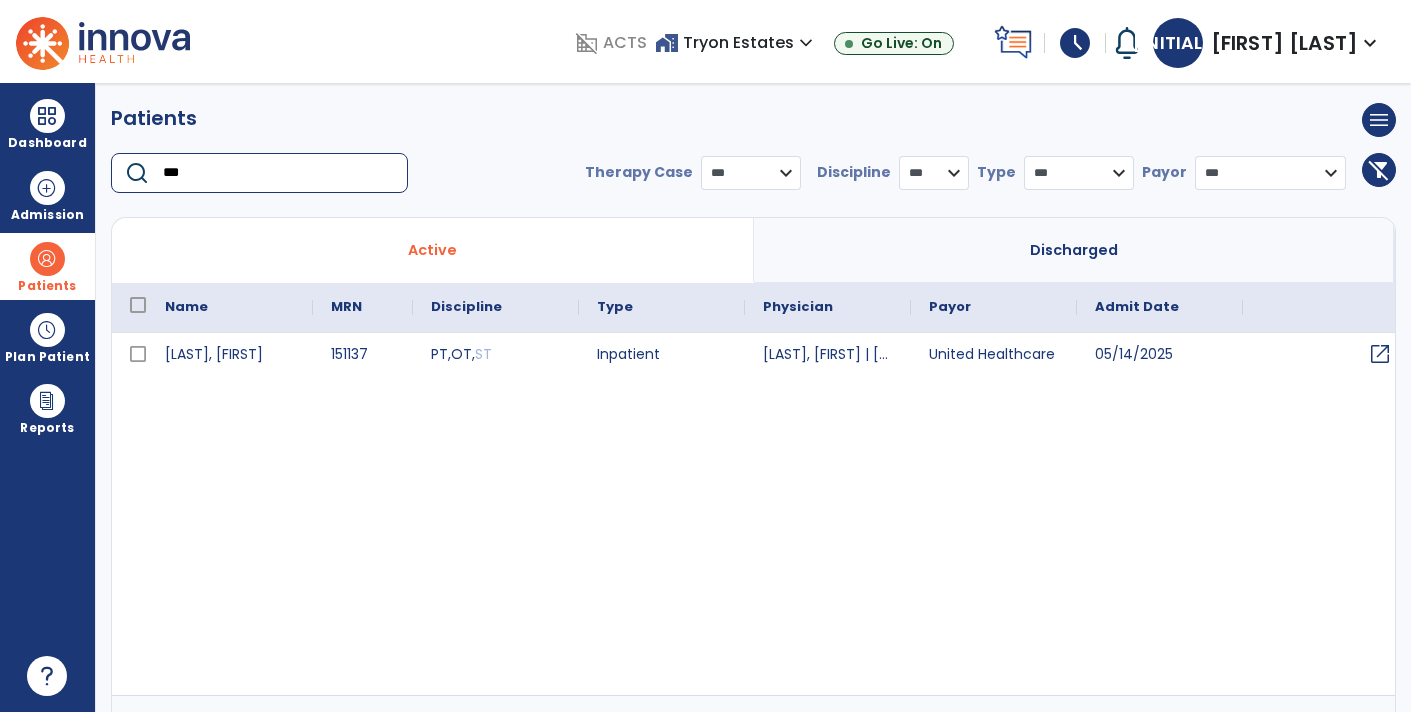 click on "open_in_new" at bounding box center (1380, 354) 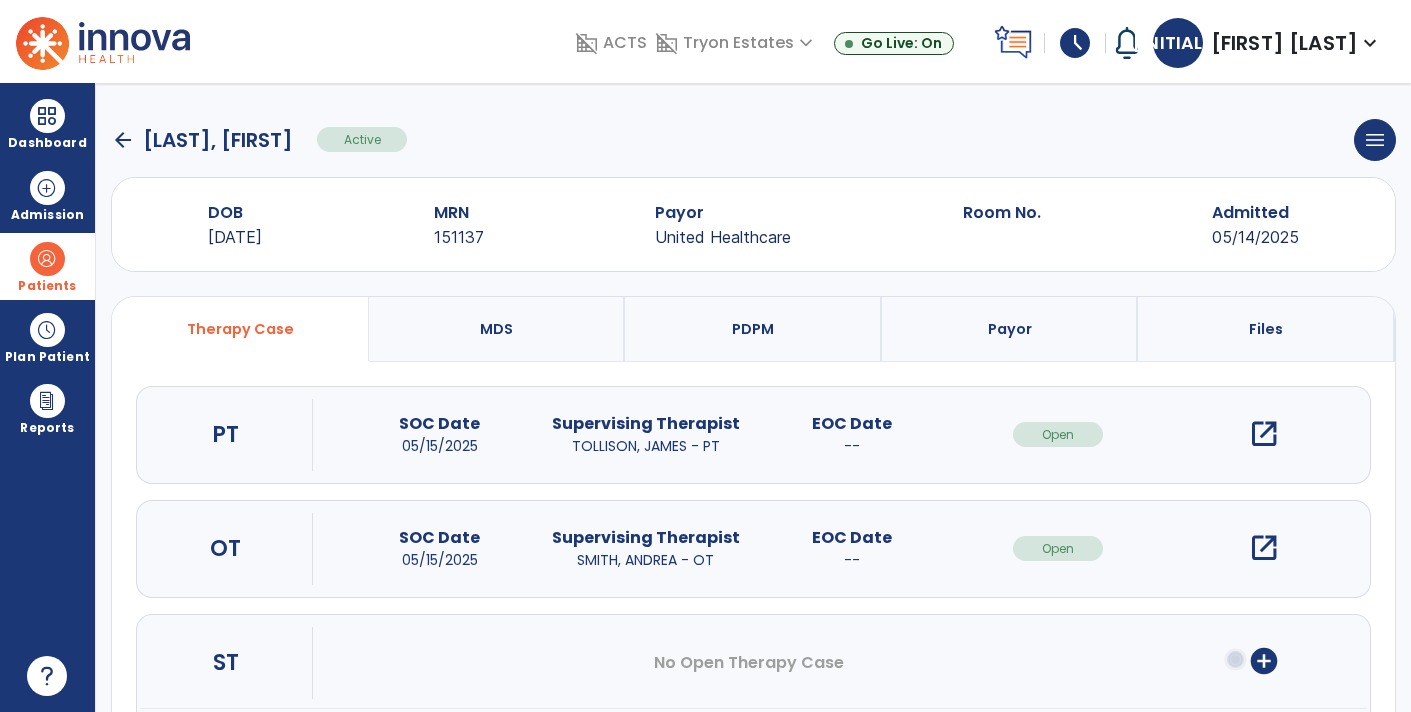 click on "open_in_new" at bounding box center (1264, 434) 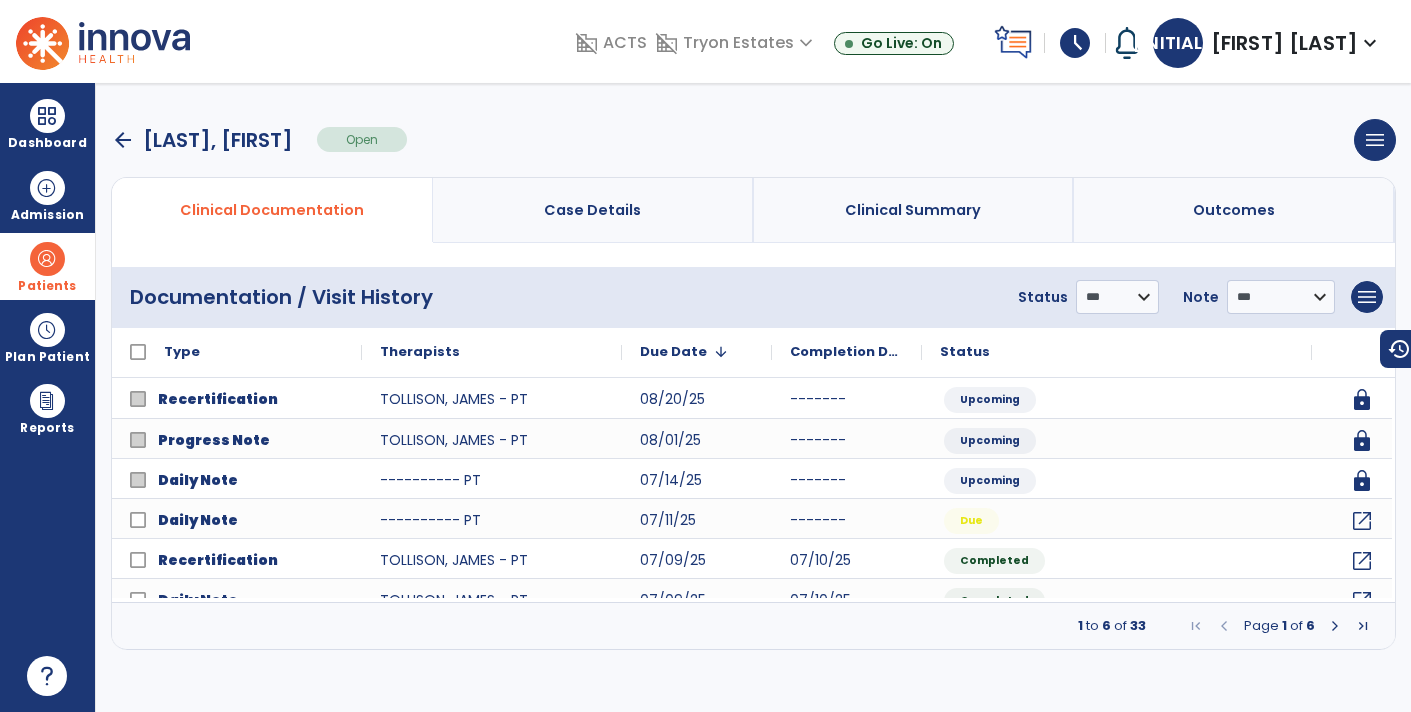 scroll, scrollTop: 0, scrollLeft: 0, axis: both 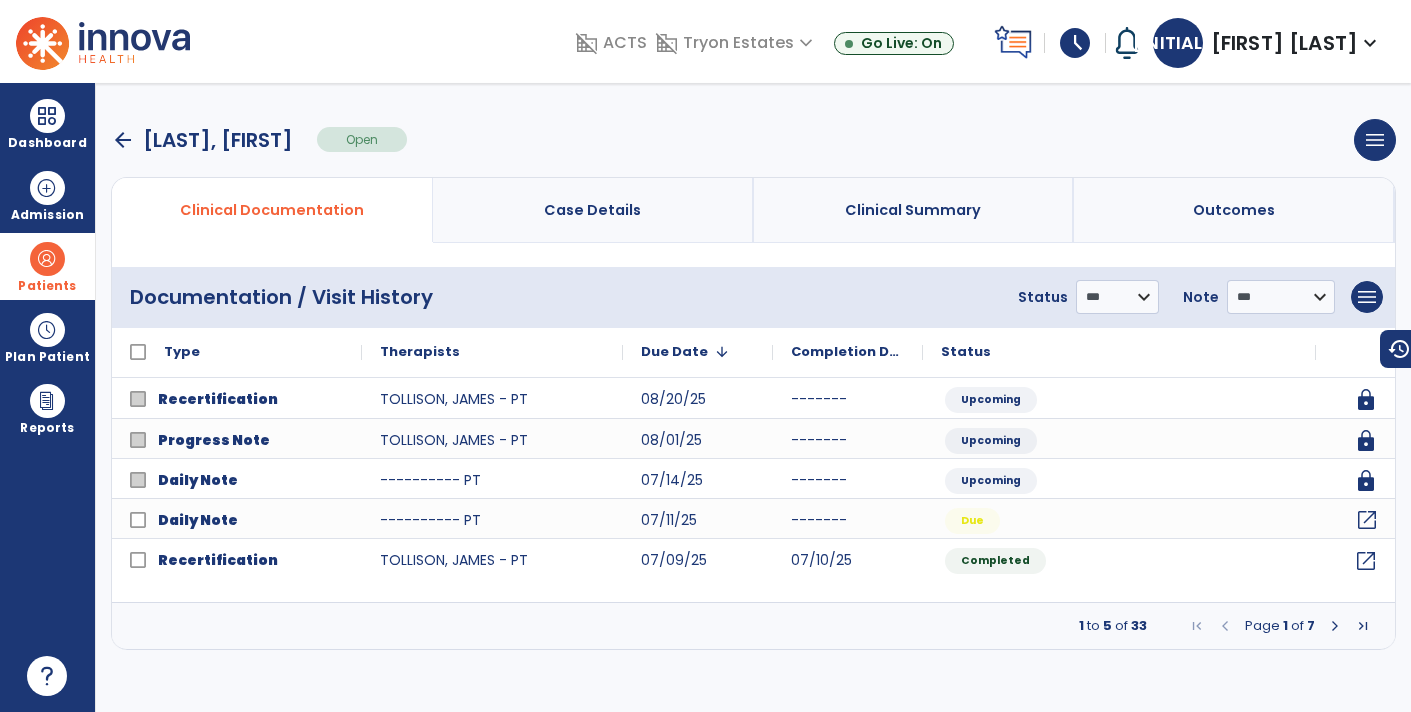 click on "open_in_new" 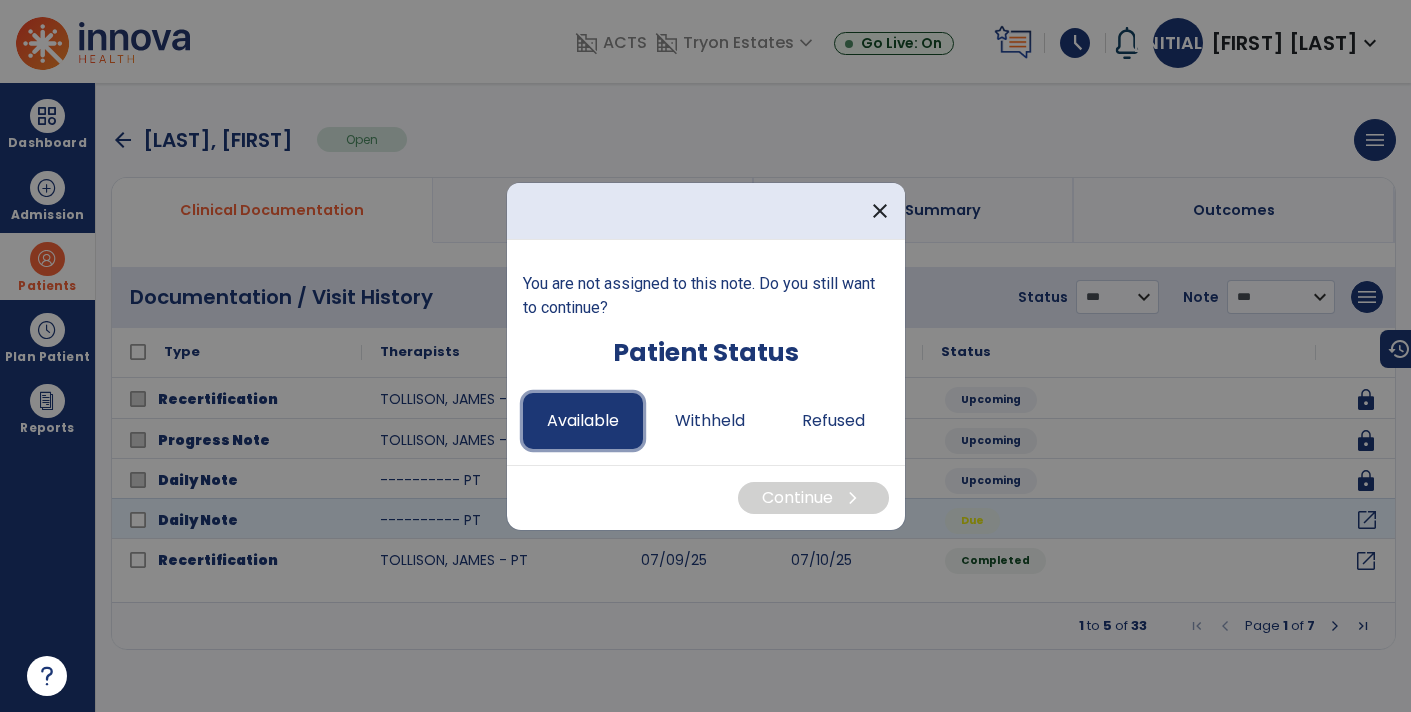 click on "Available" at bounding box center (583, 421) 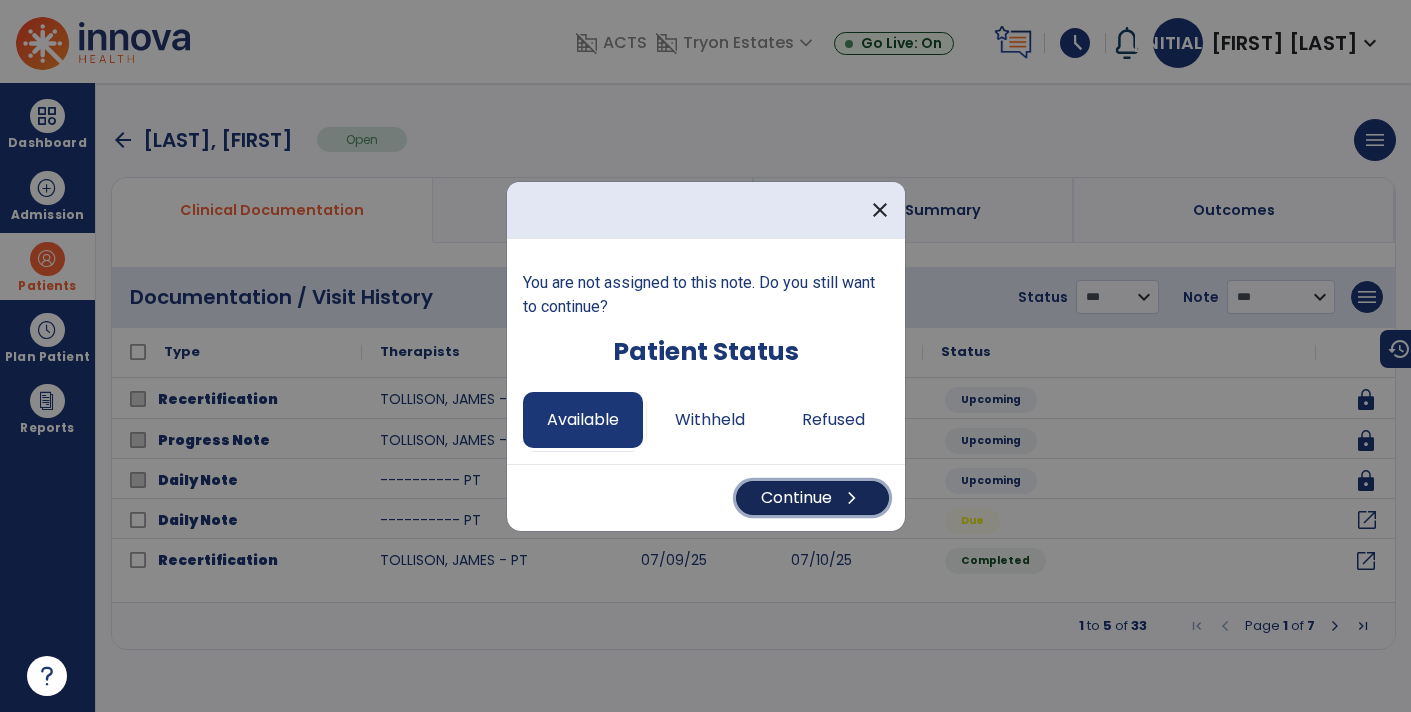 click on "Continue   chevron_right" at bounding box center [812, 498] 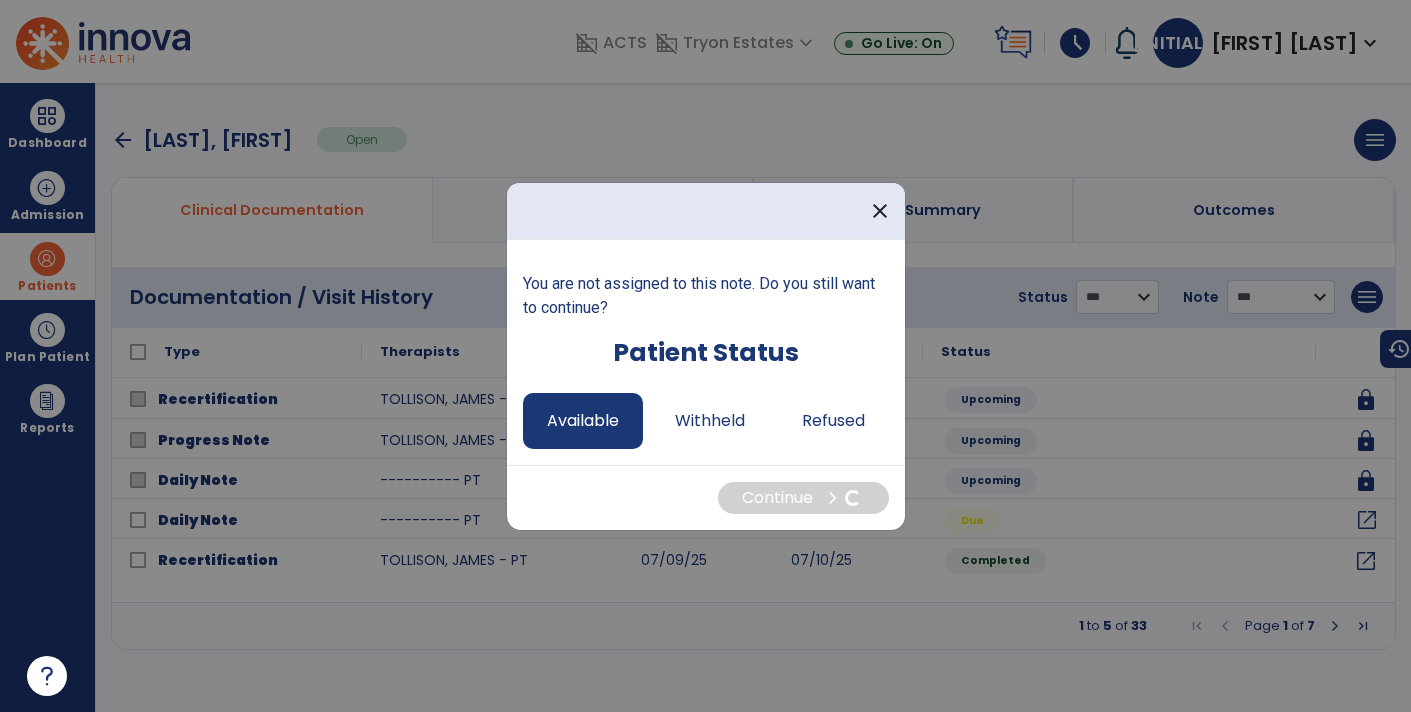 select on "*" 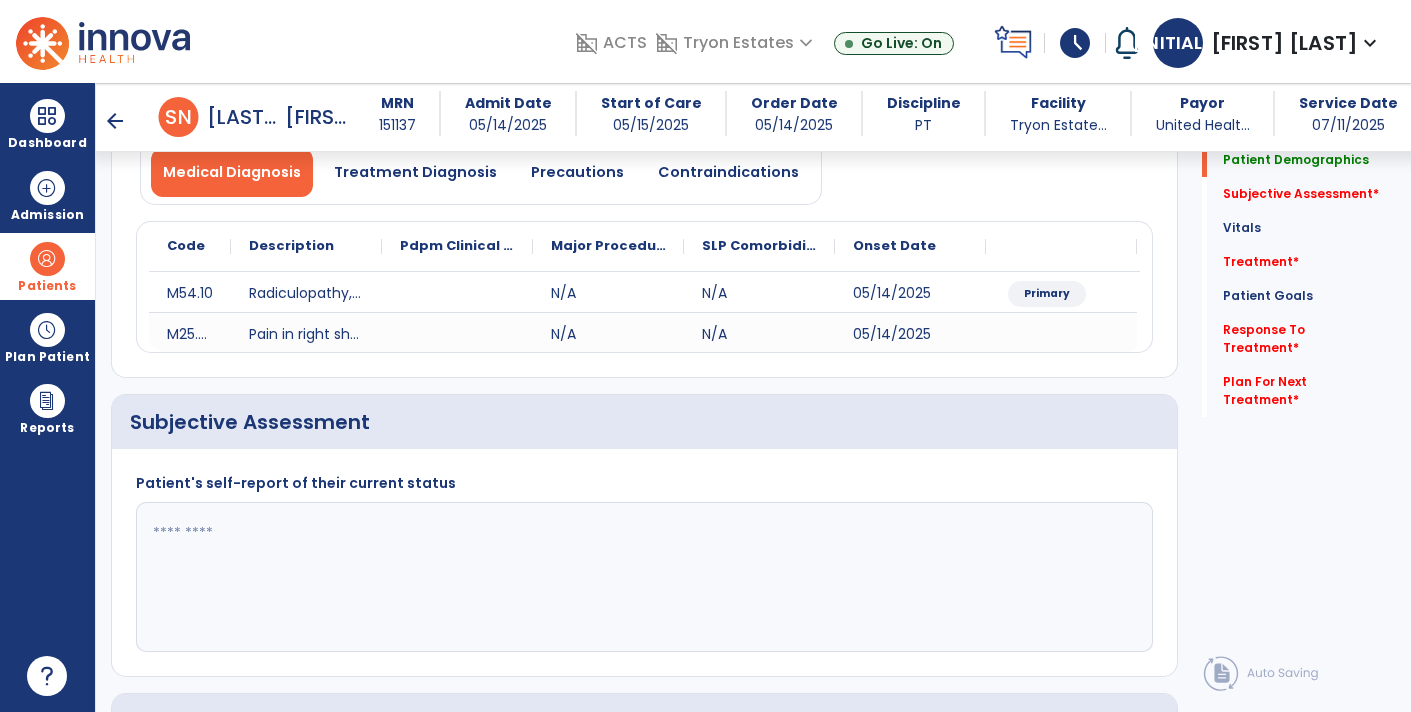scroll, scrollTop: 180, scrollLeft: 0, axis: vertical 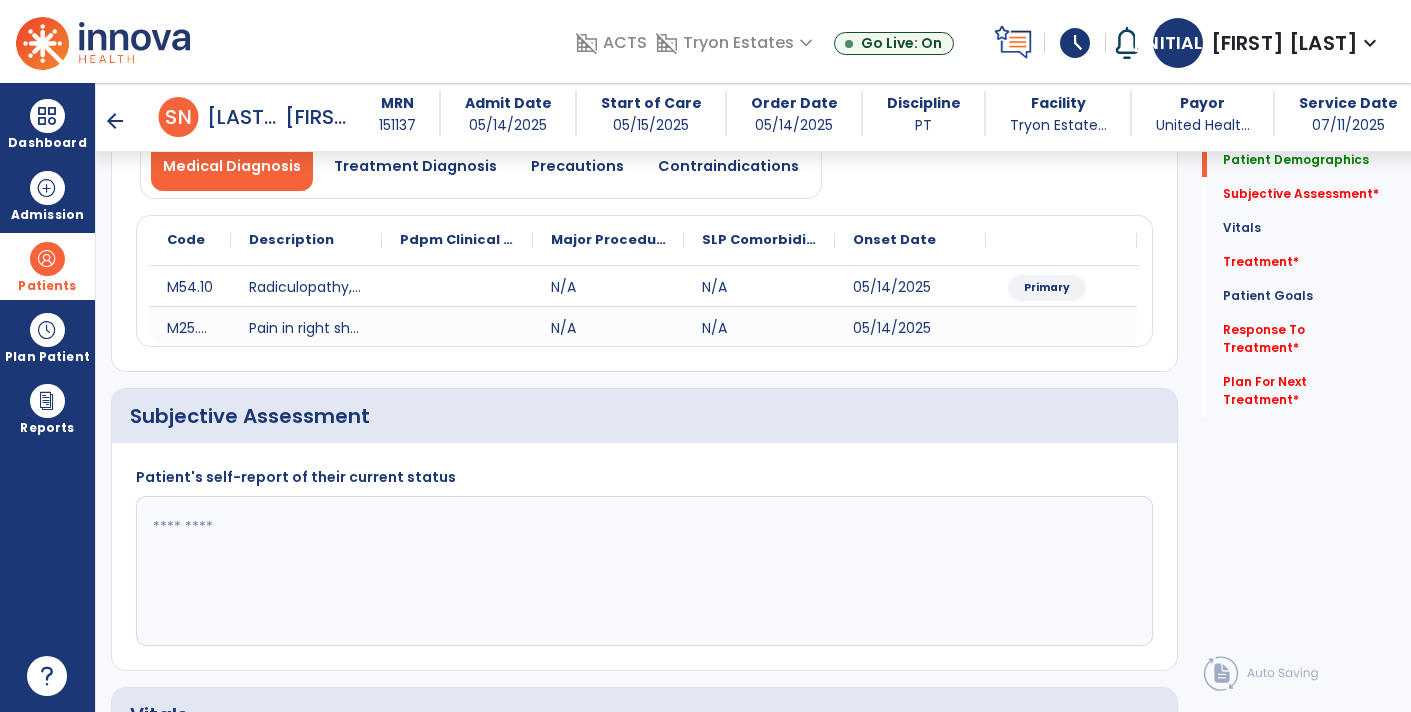 click 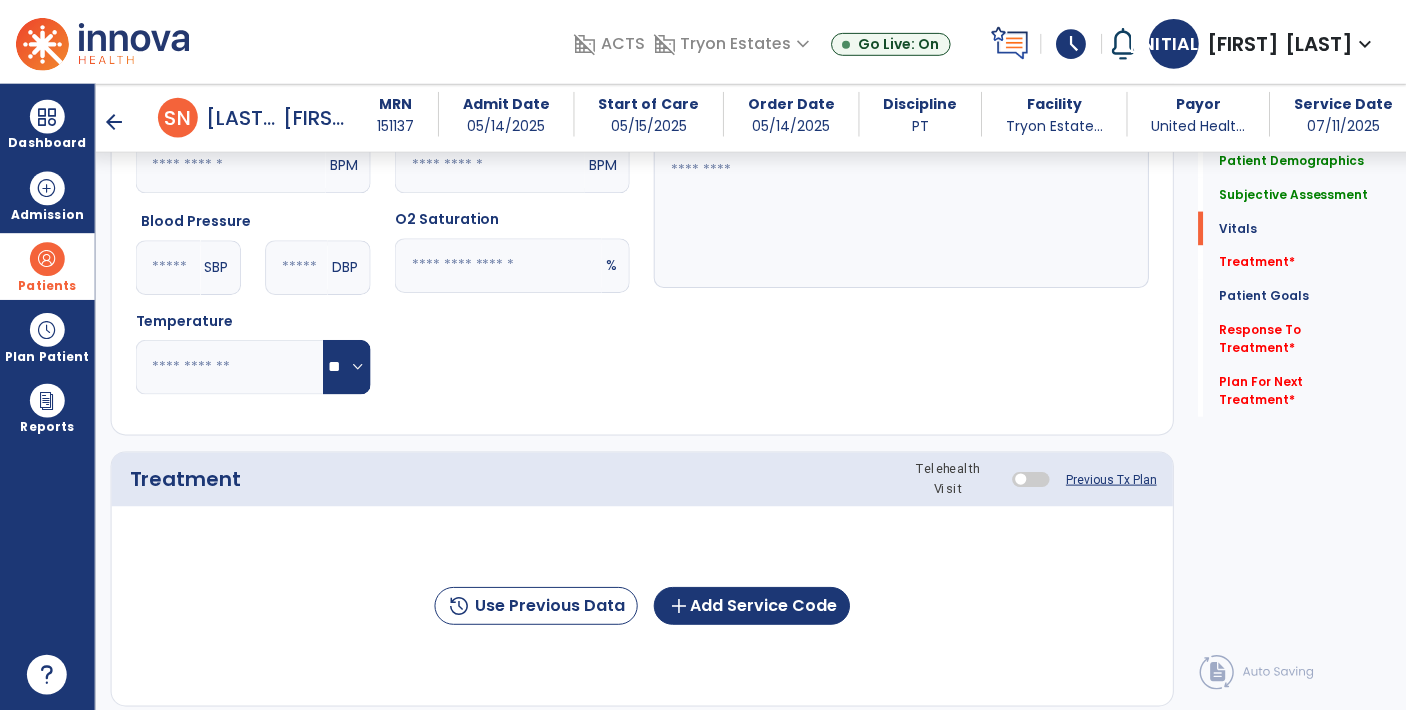 scroll, scrollTop: 863, scrollLeft: 0, axis: vertical 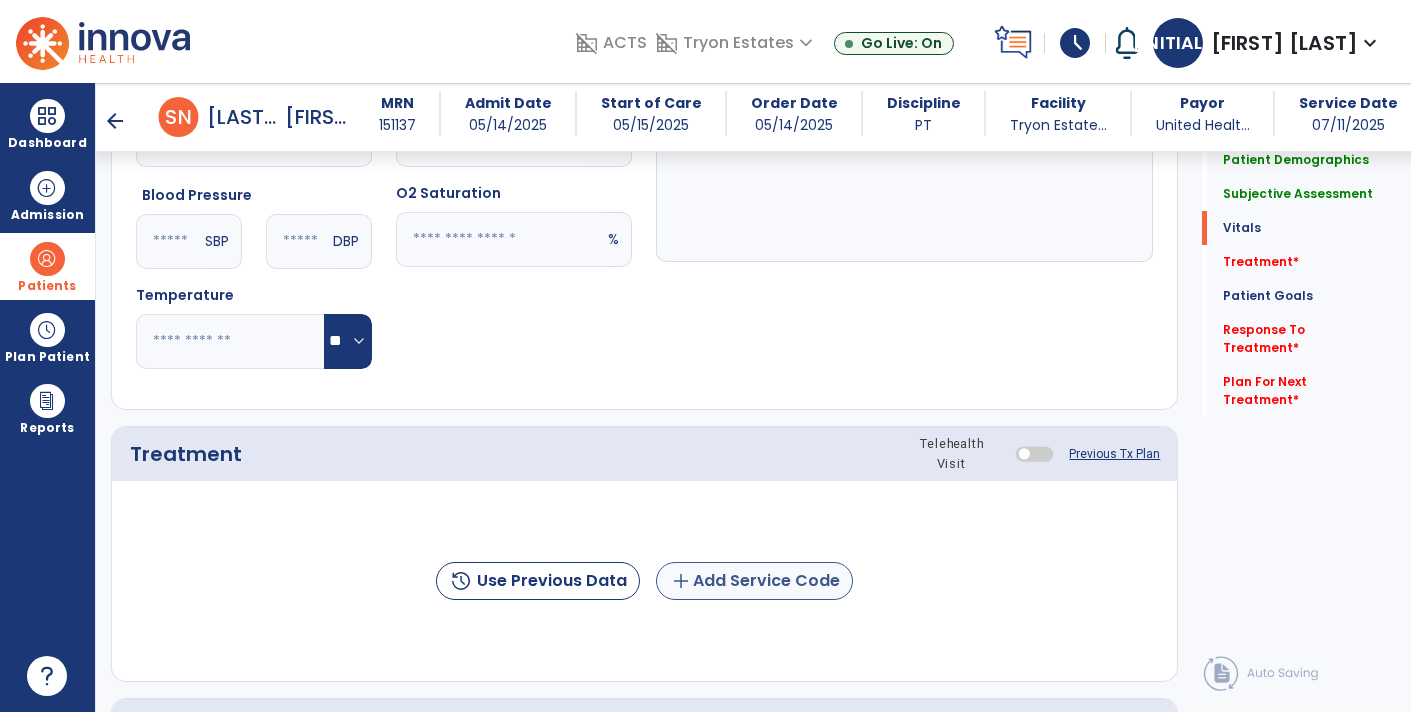 type on "**********" 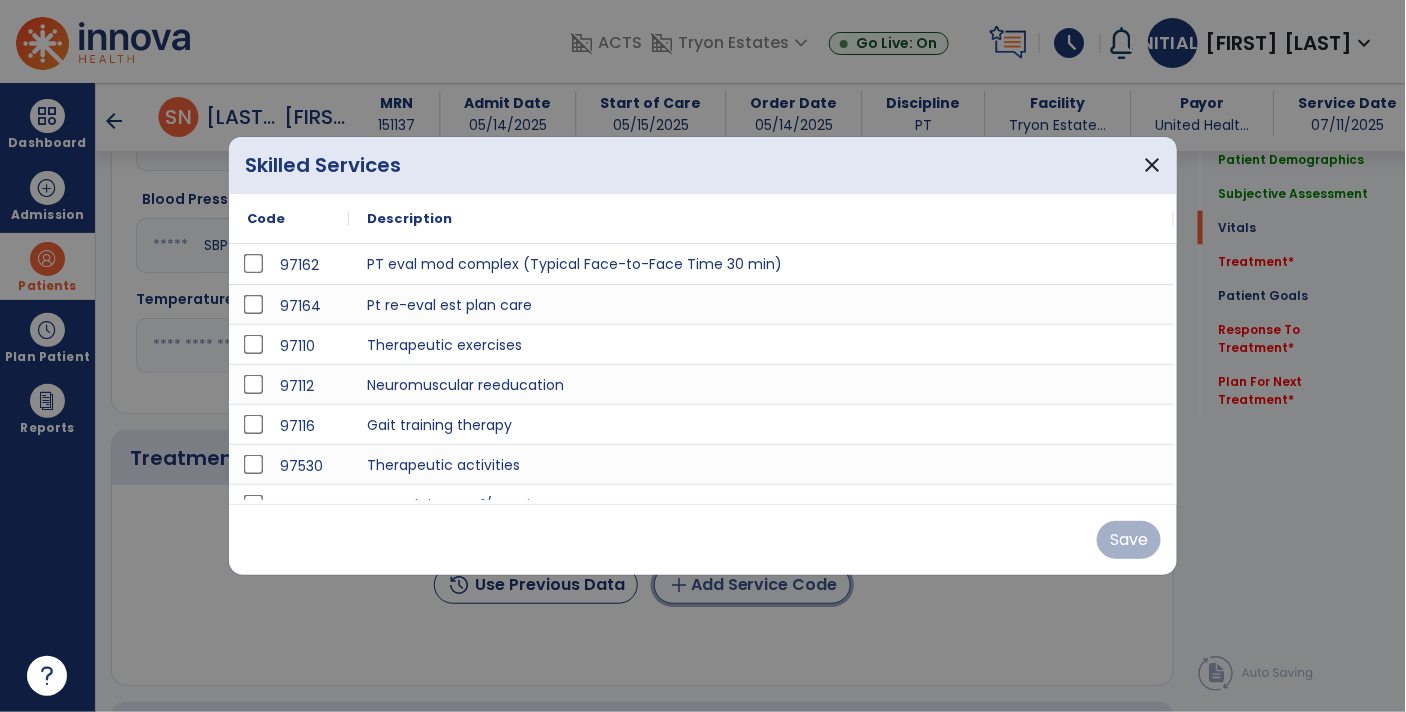 scroll, scrollTop: 863, scrollLeft: 0, axis: vertical 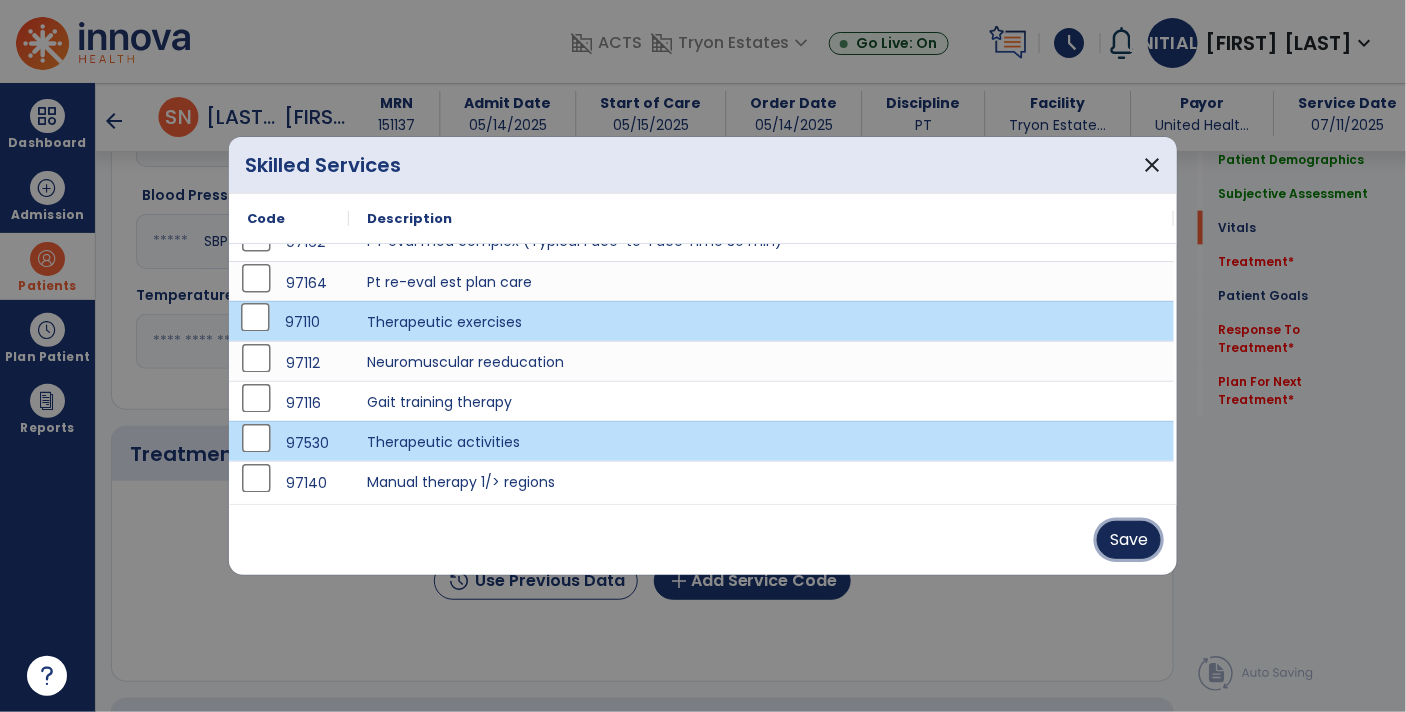 click on "Save" at bounding box center [1129, 540] 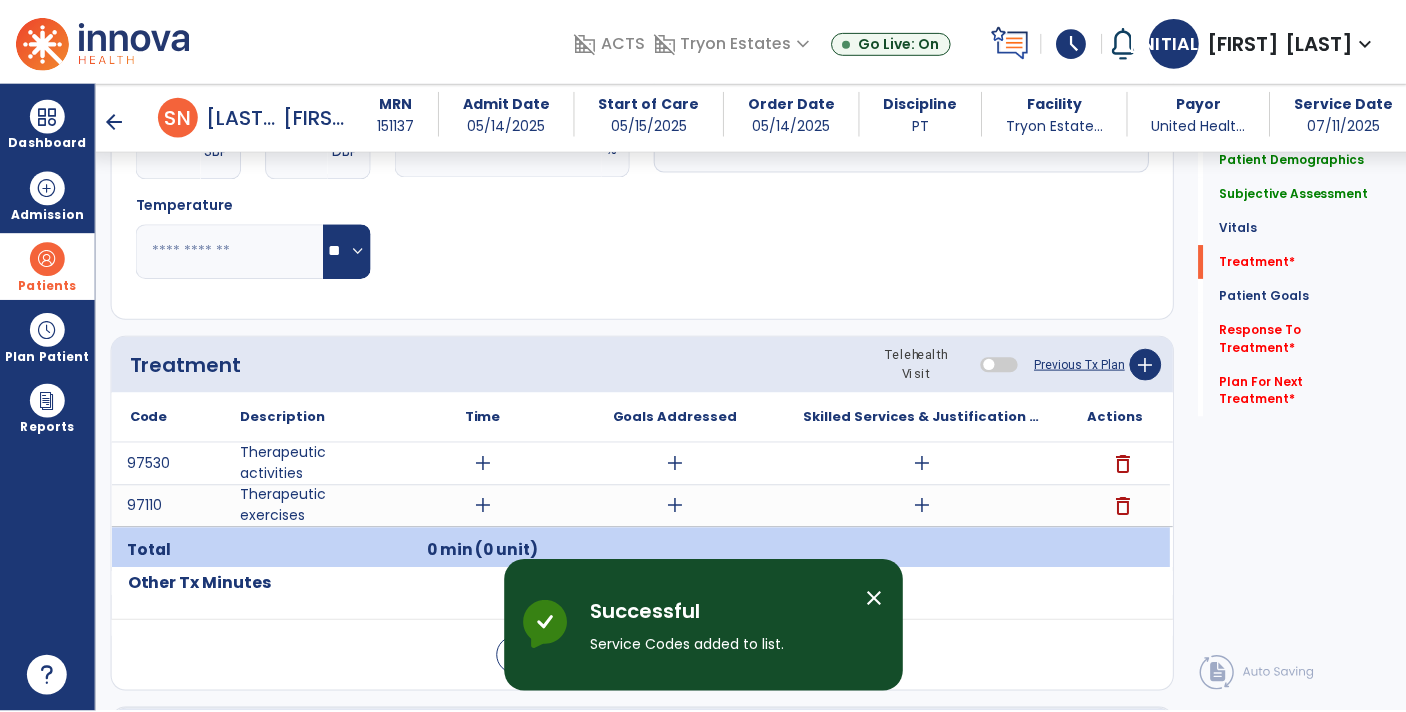 scroll, scrollTop: 957, scrollLeft: 0, axis: vertical 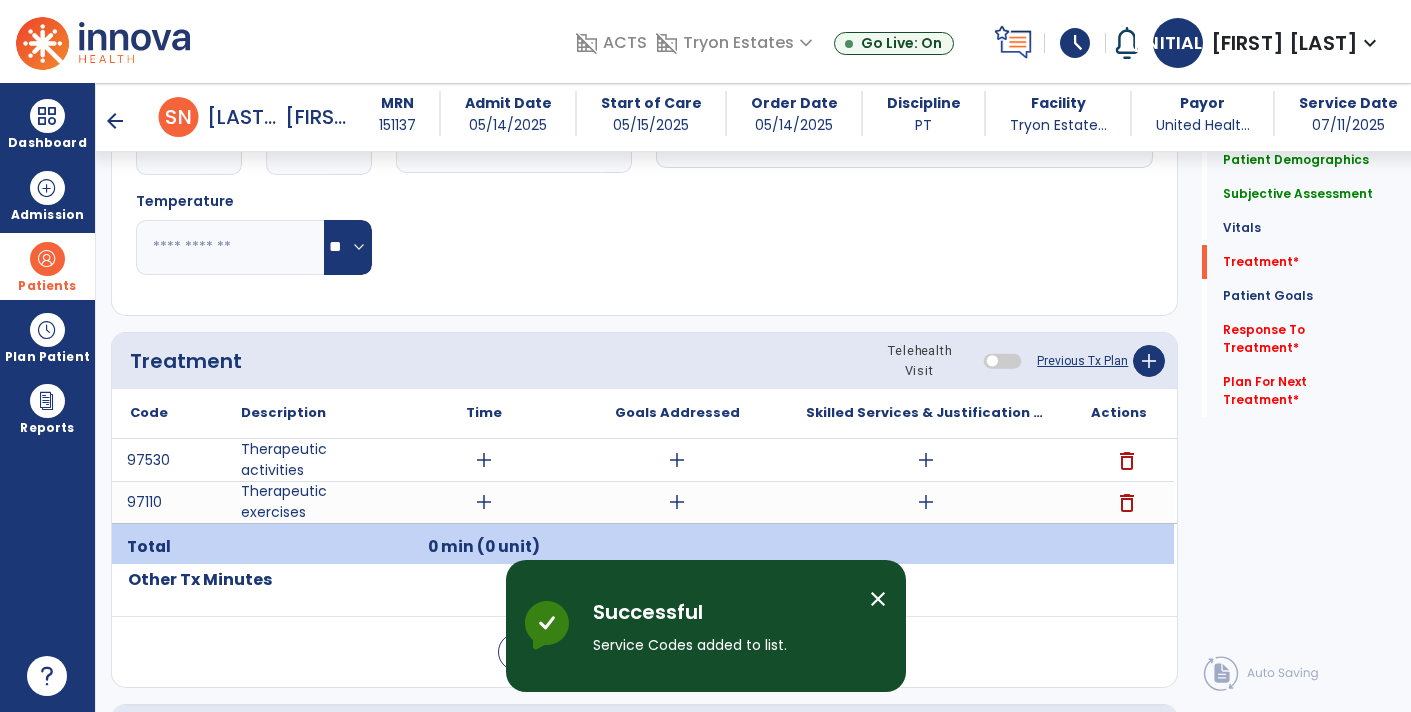 click on "add" at bounding box center (484, 460) 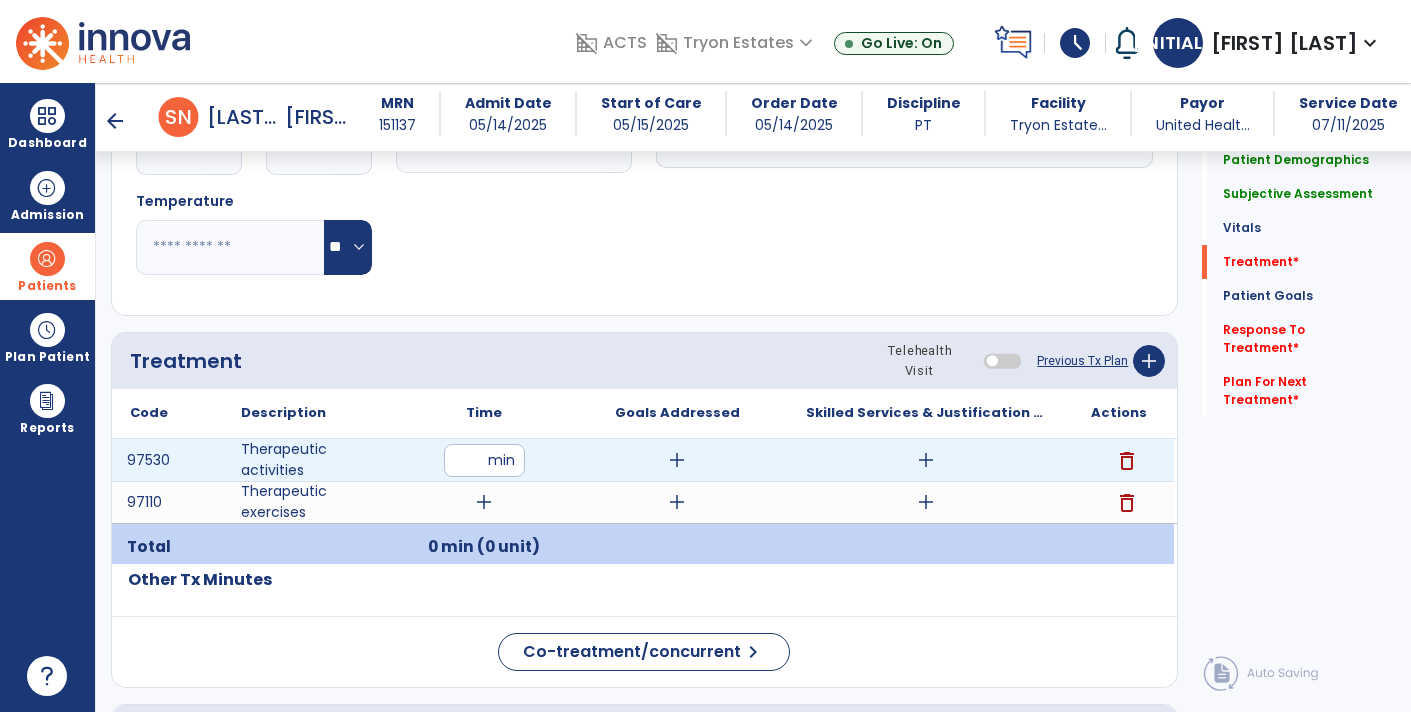 type on "**" 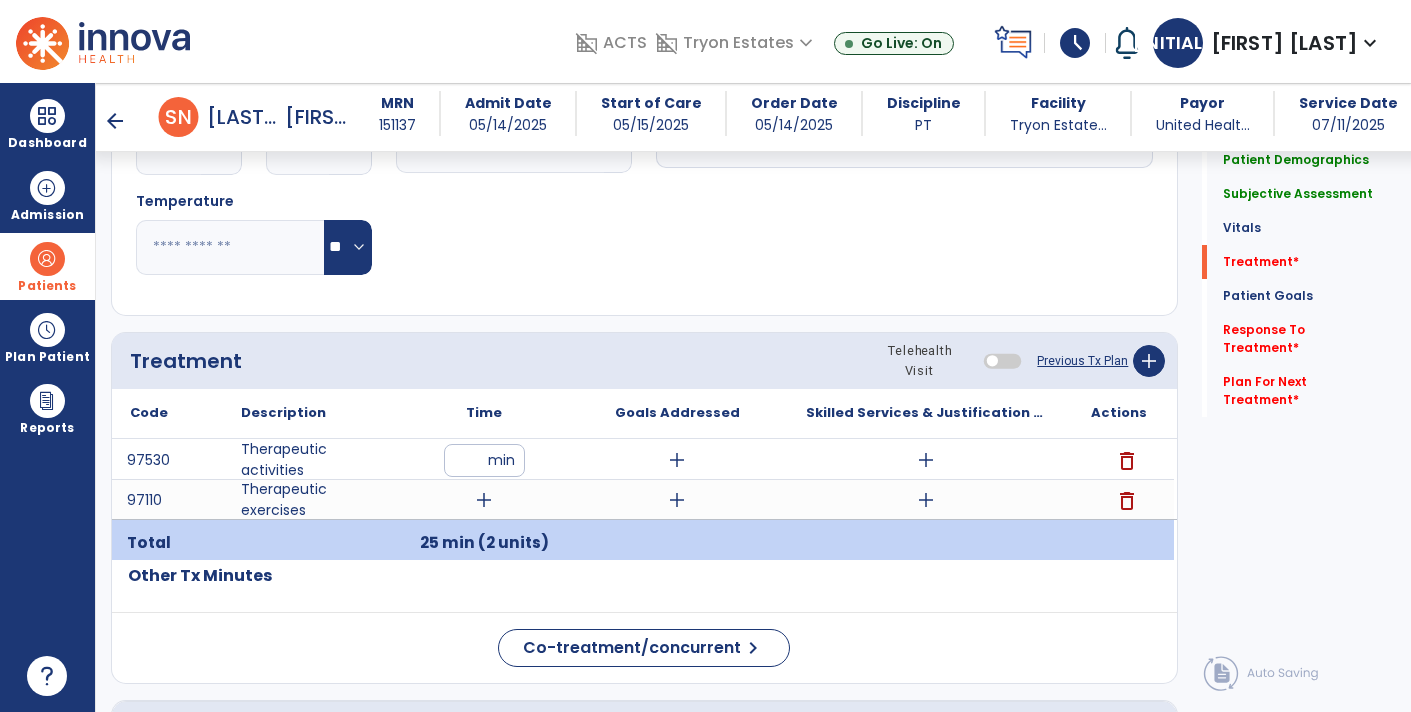 click on "add" at bounding box center [484, 500] 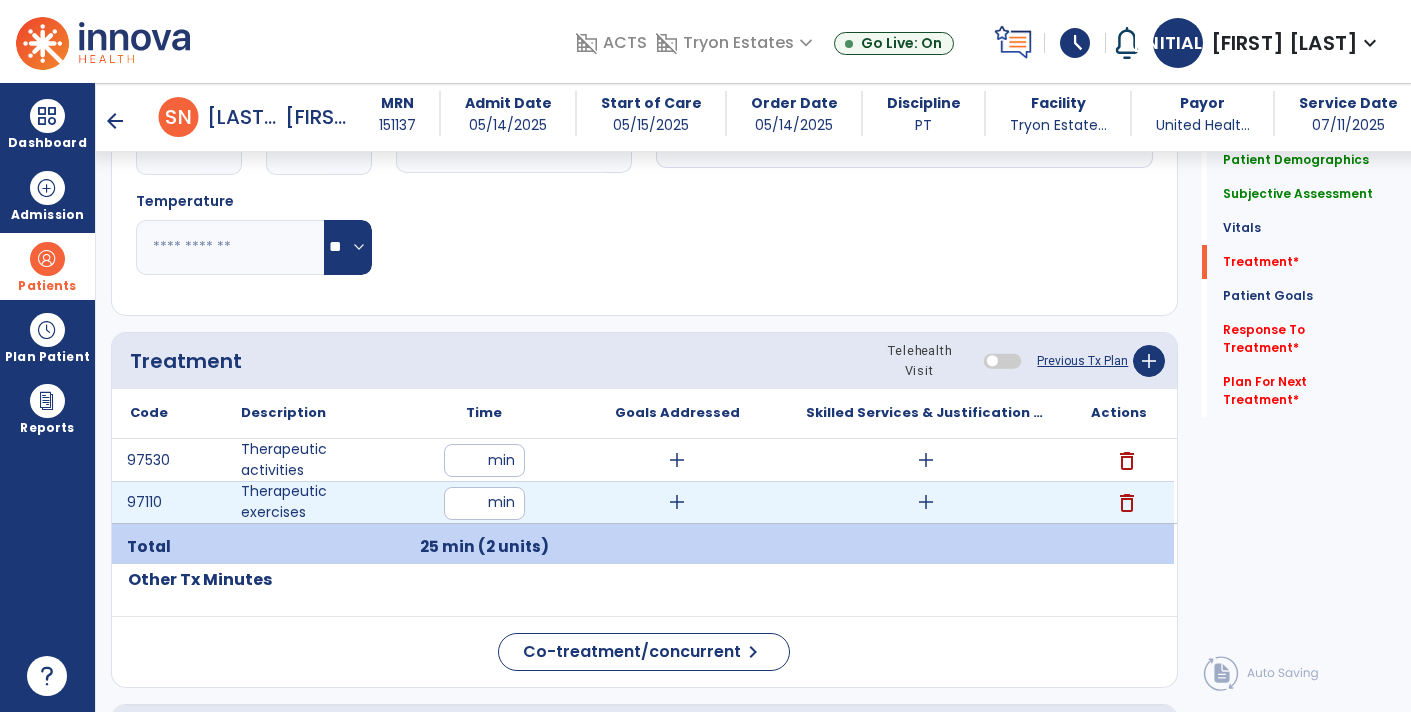 type on "**" 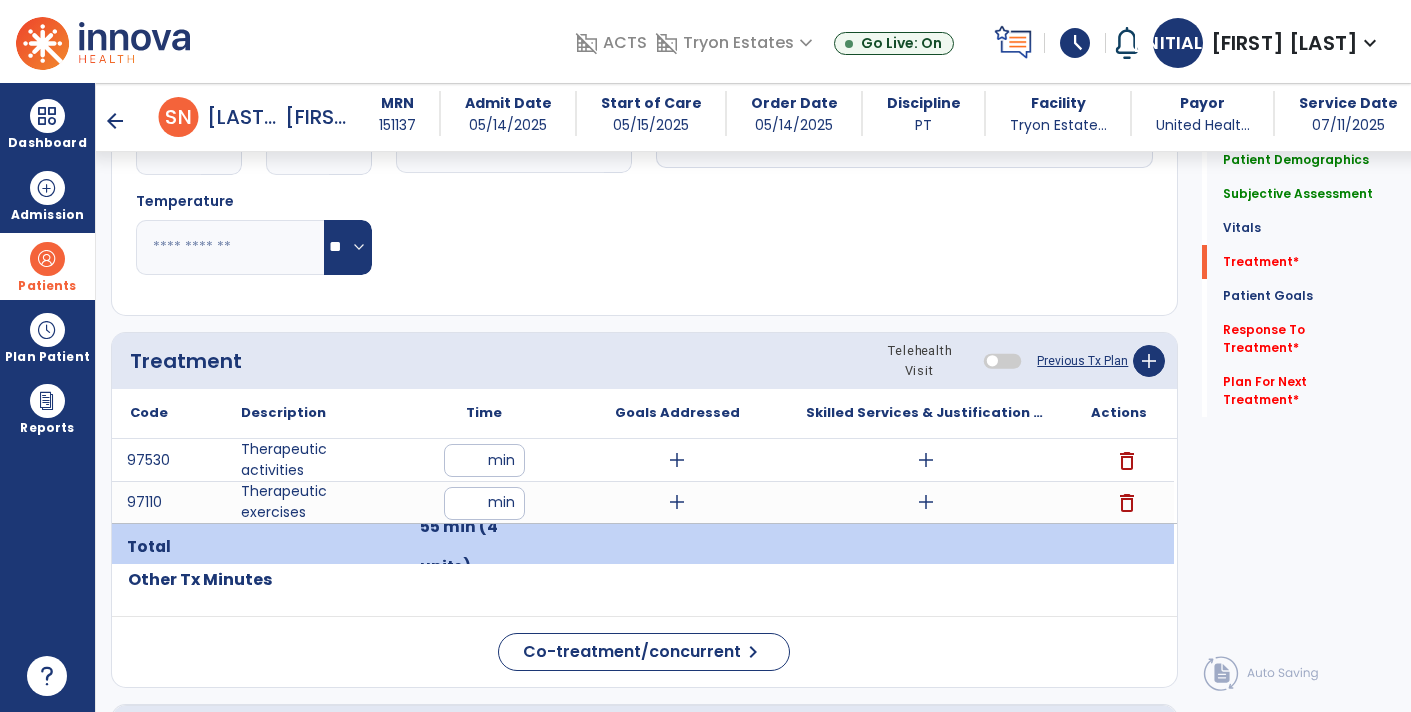 click on "add" at bounding box center (926, 502) 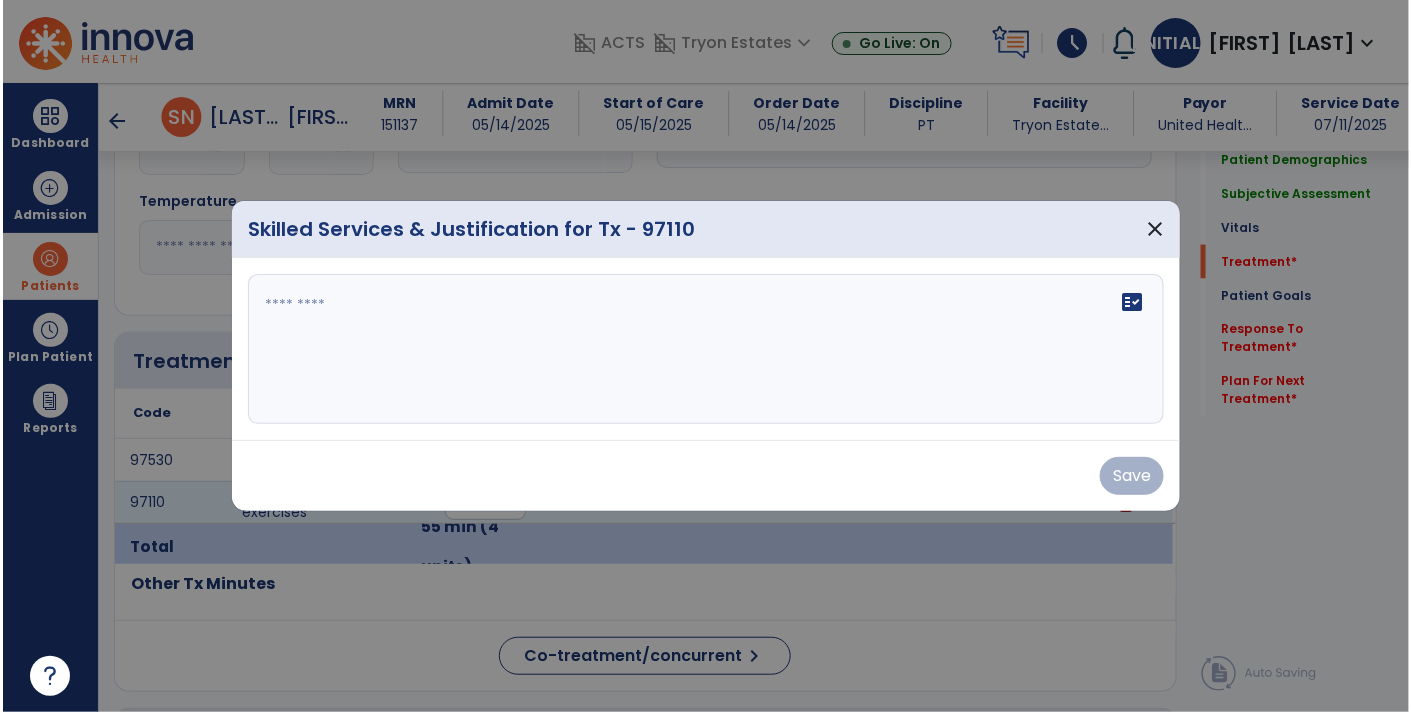 scroll, scrollTop: 957, scrollLeft: 0, axis: vertical 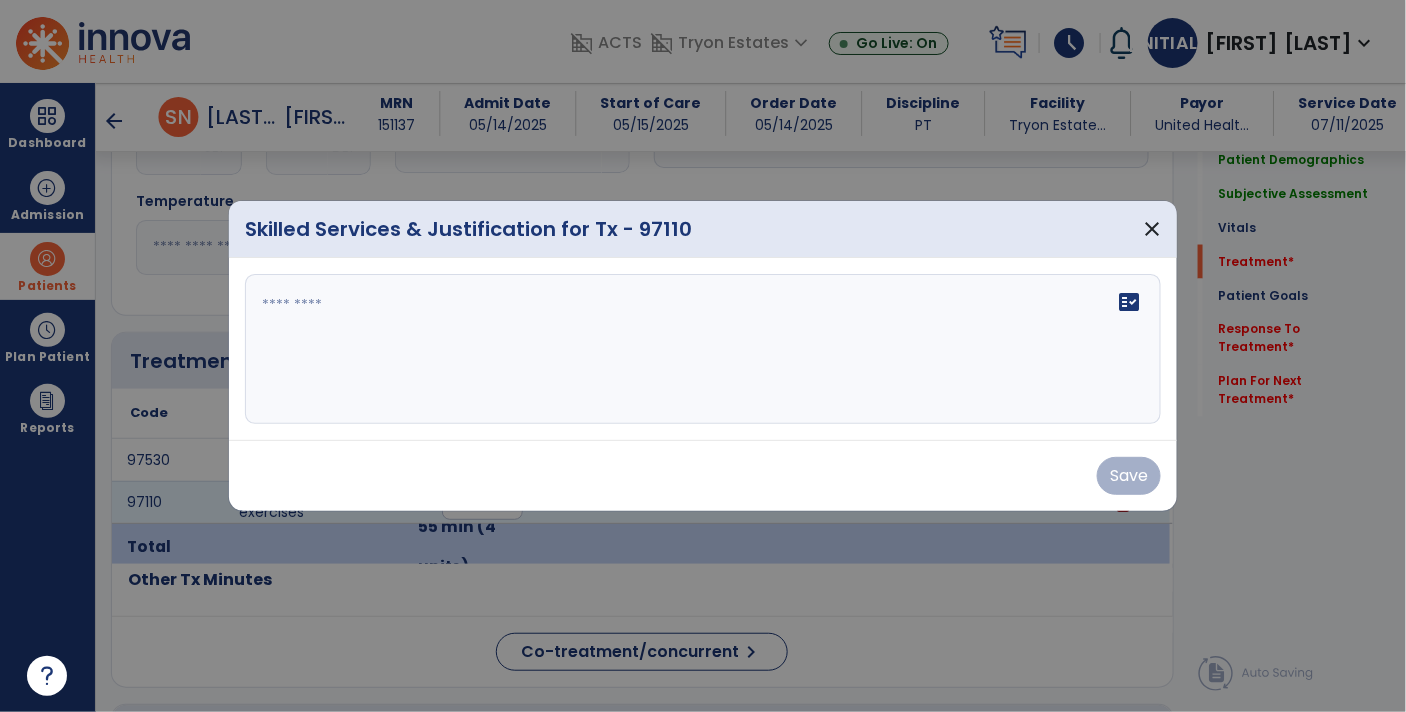 click on "fact_check" at bounding box center (703, 349) 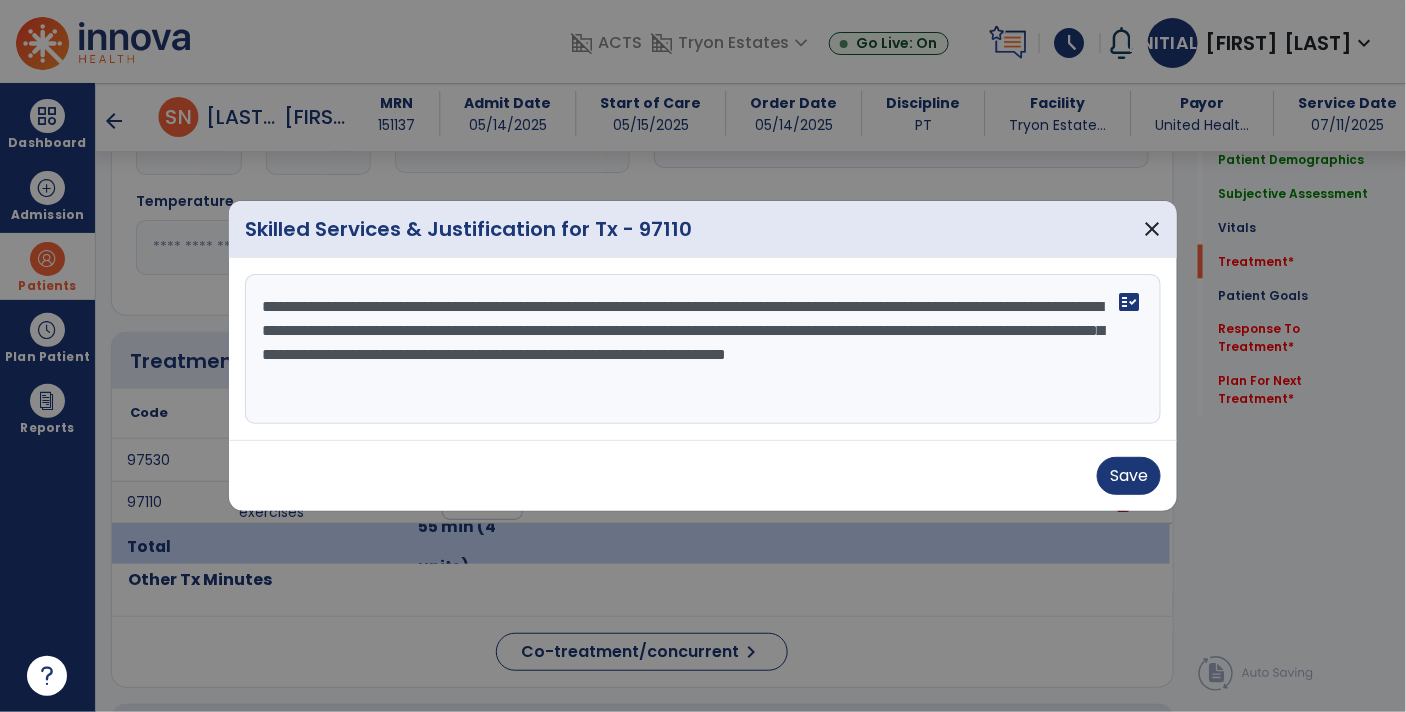 type on "**********" 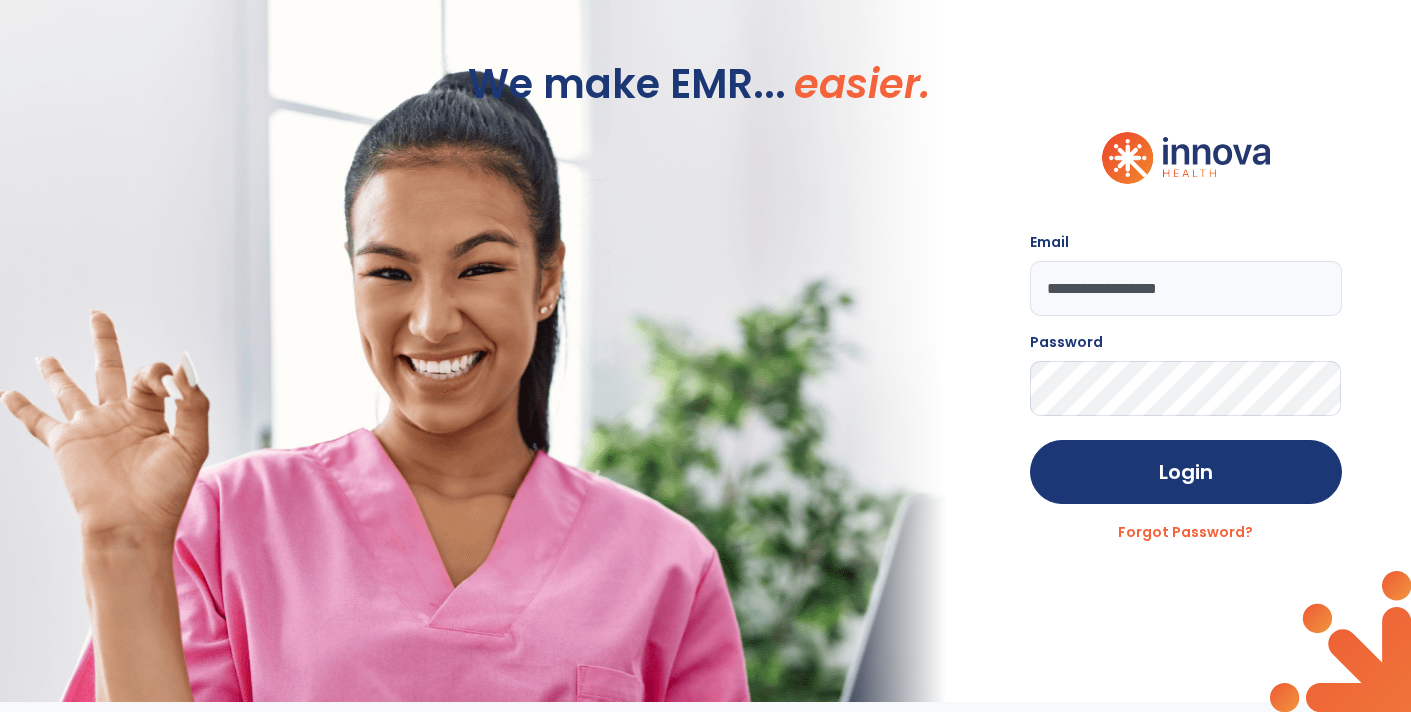 scroll, scrollTop: 0, scrollLeft: 0, axis: both 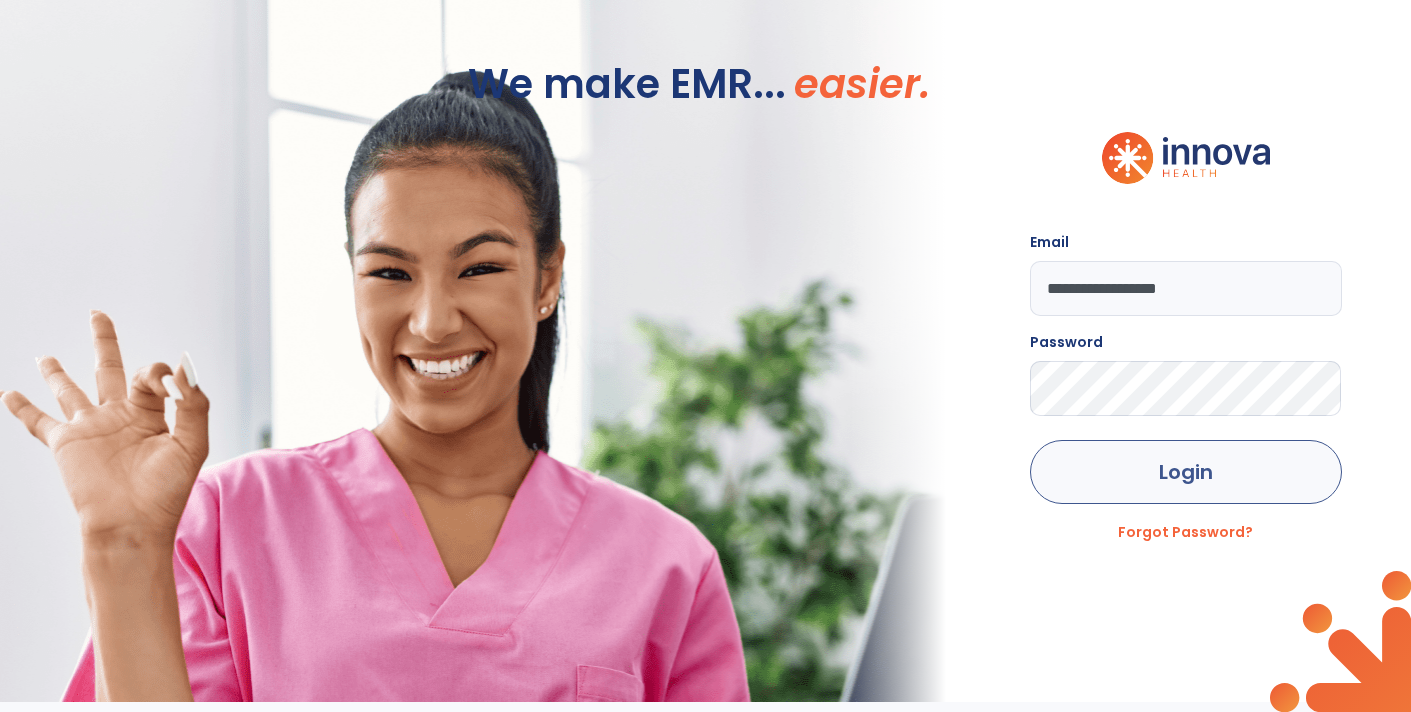 click on "Login" 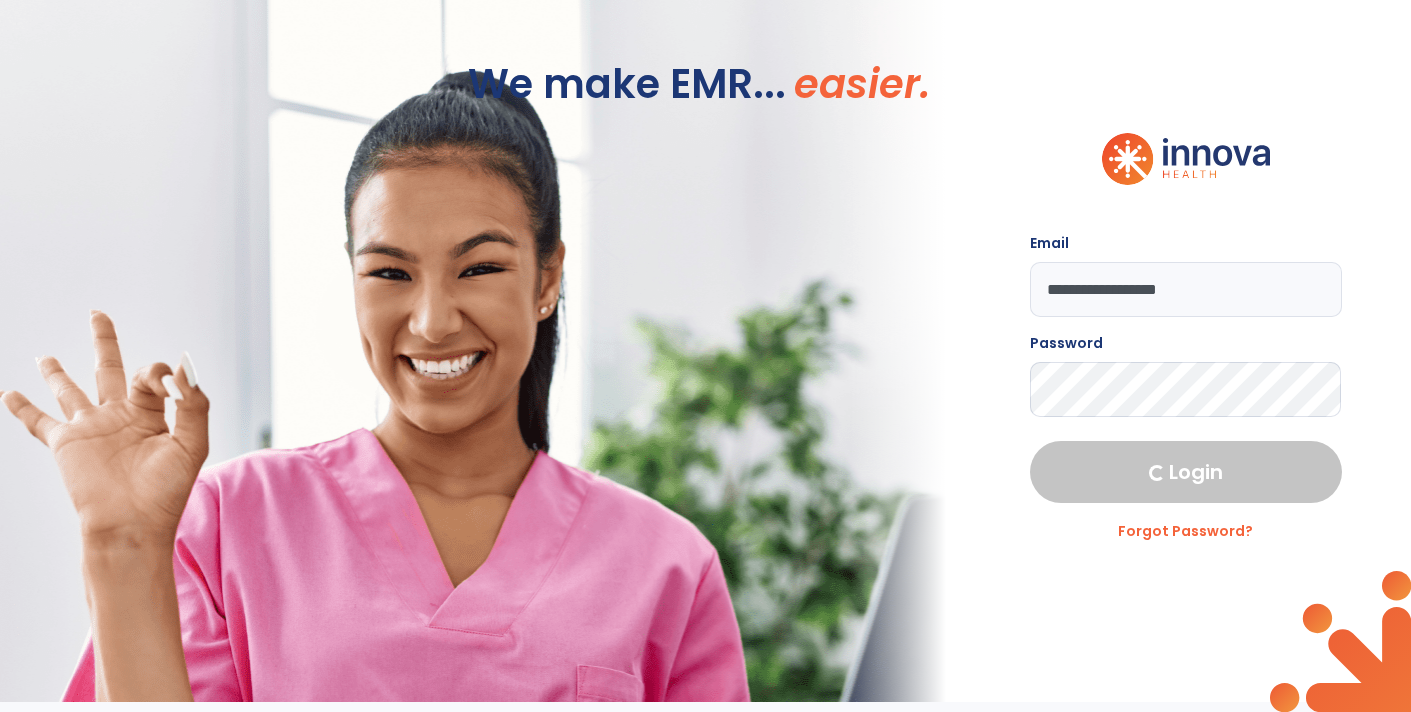 select on "****" 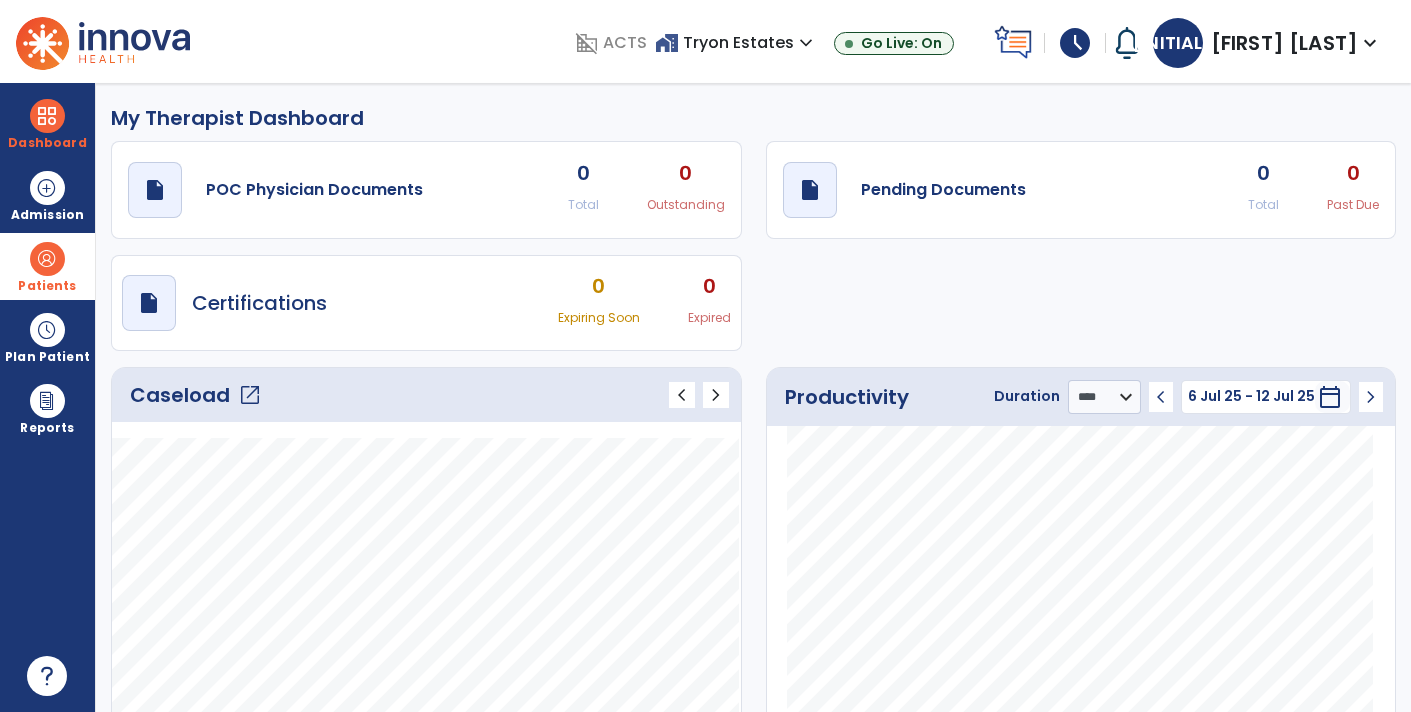 click on "Patients" at bounding box center [47, 266] 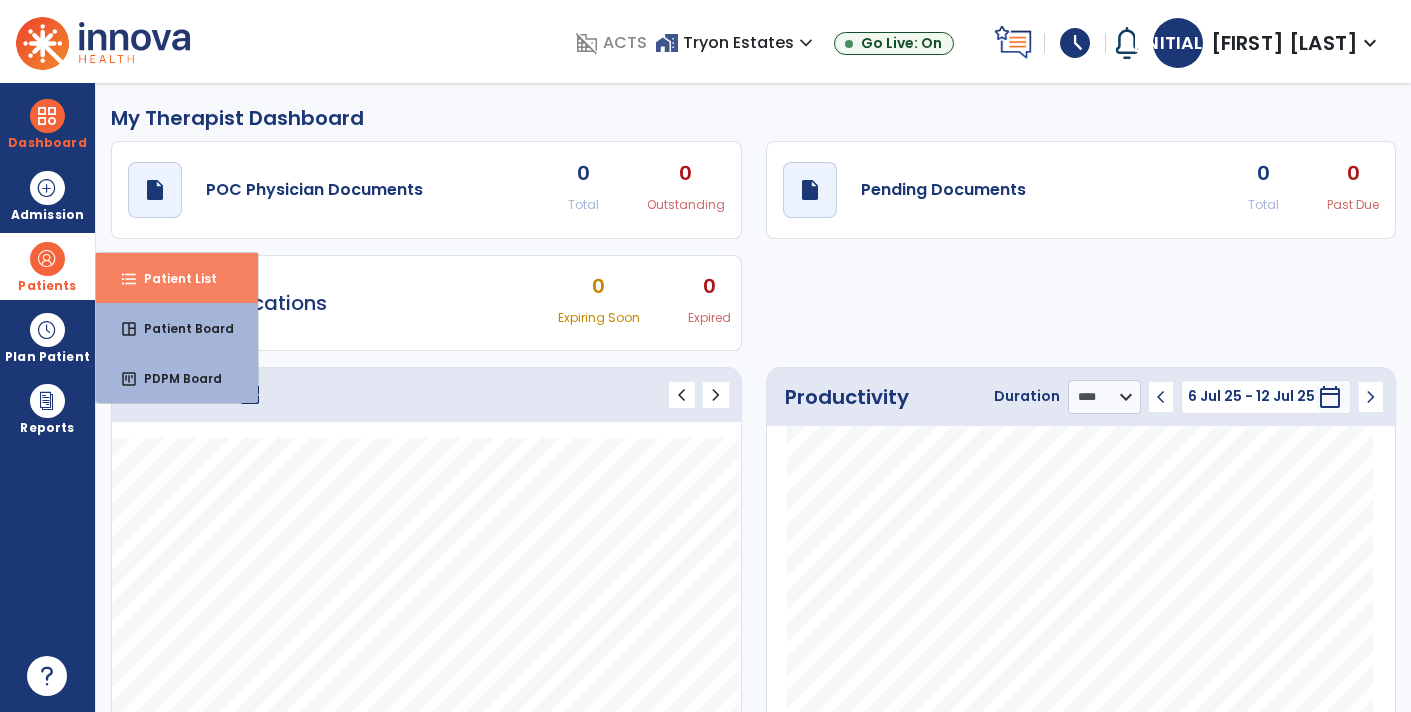 click on "Patient List" at bounding box center (172, 278) 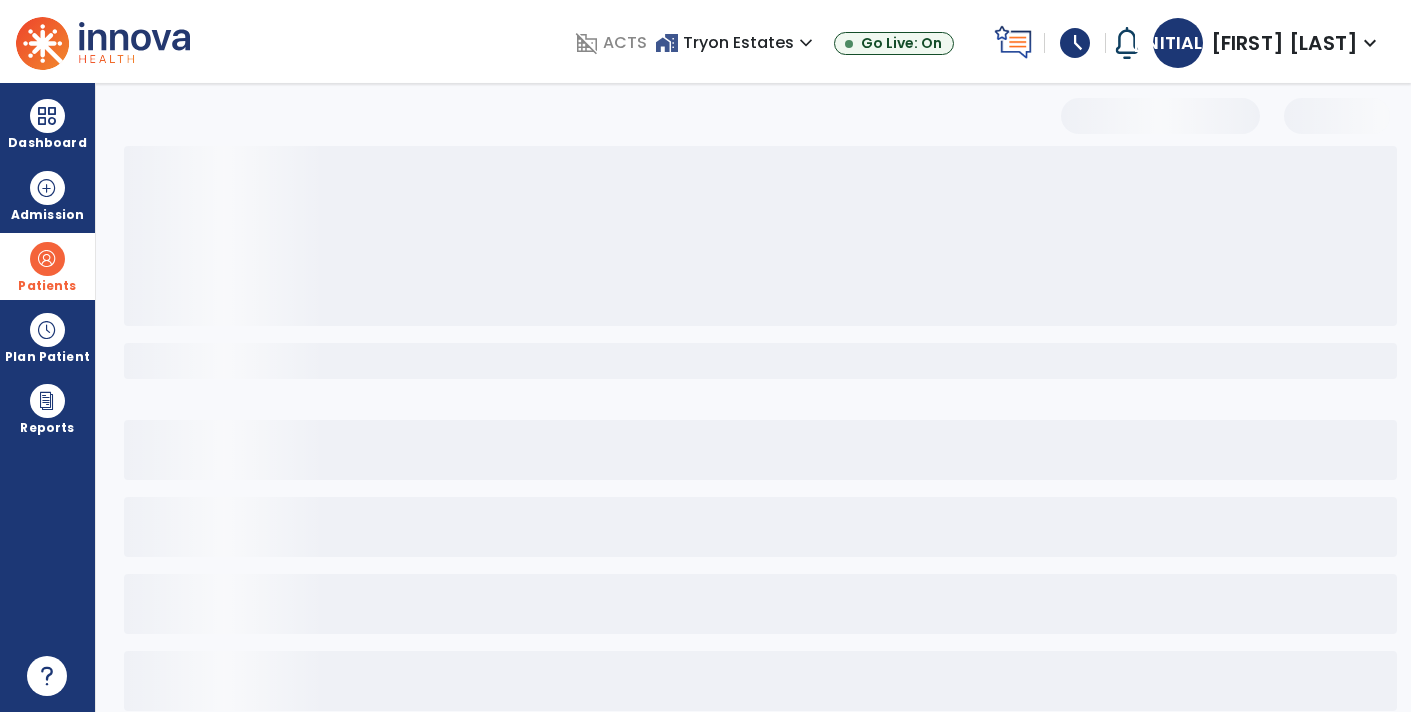 select on "***" 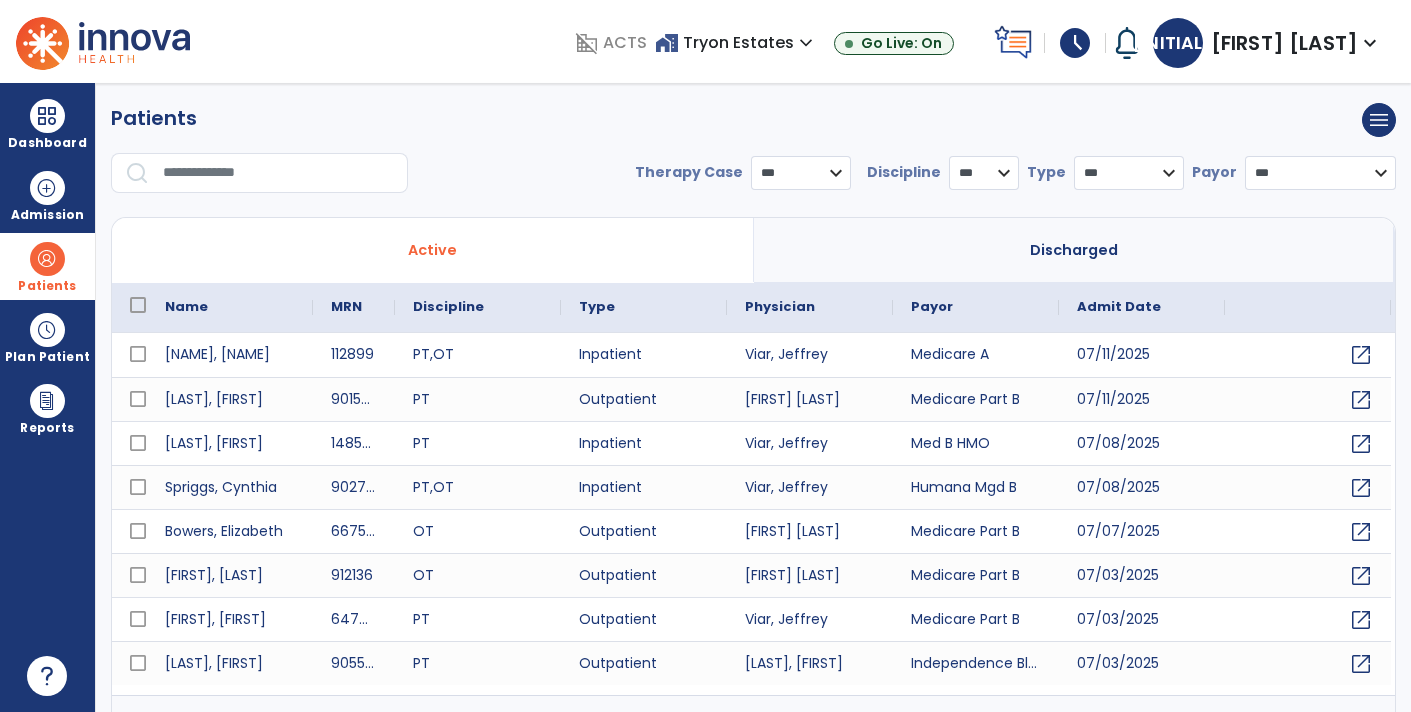 click at bounding box center (278, 173) 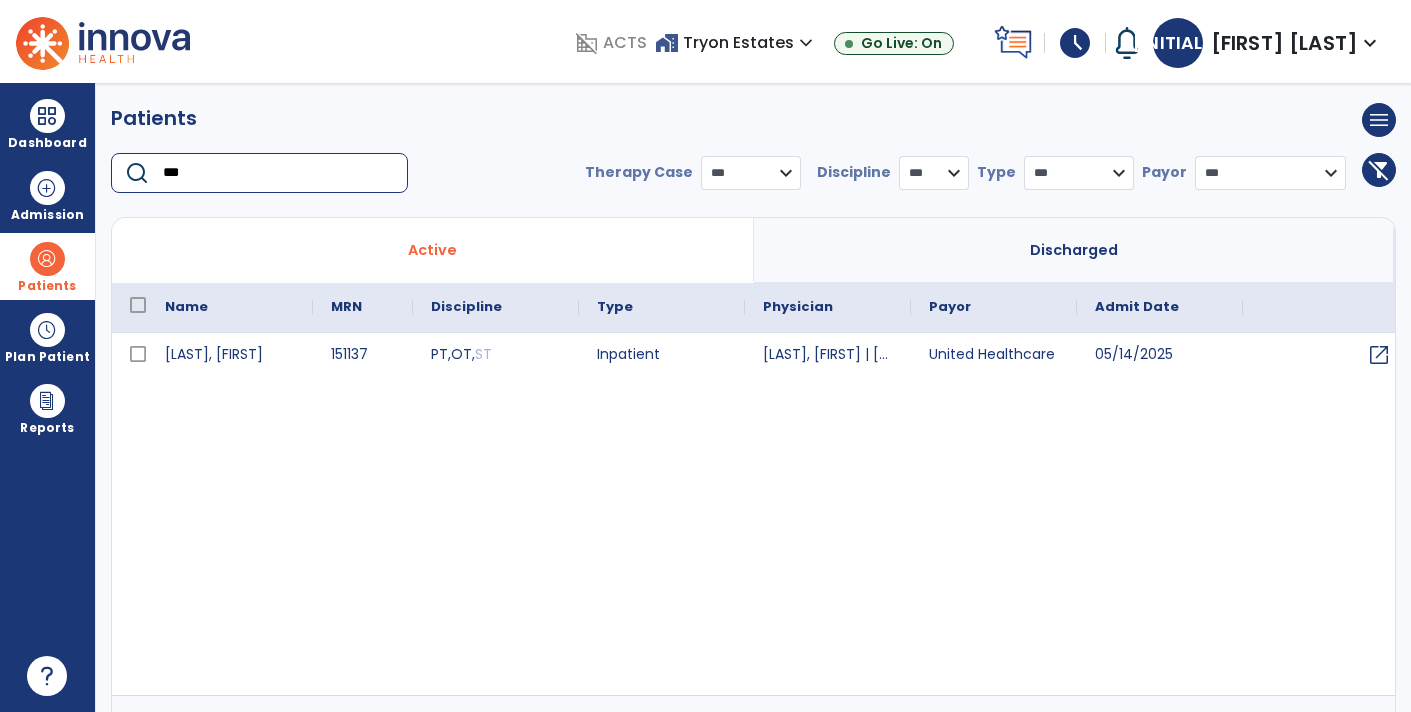 type on "***" 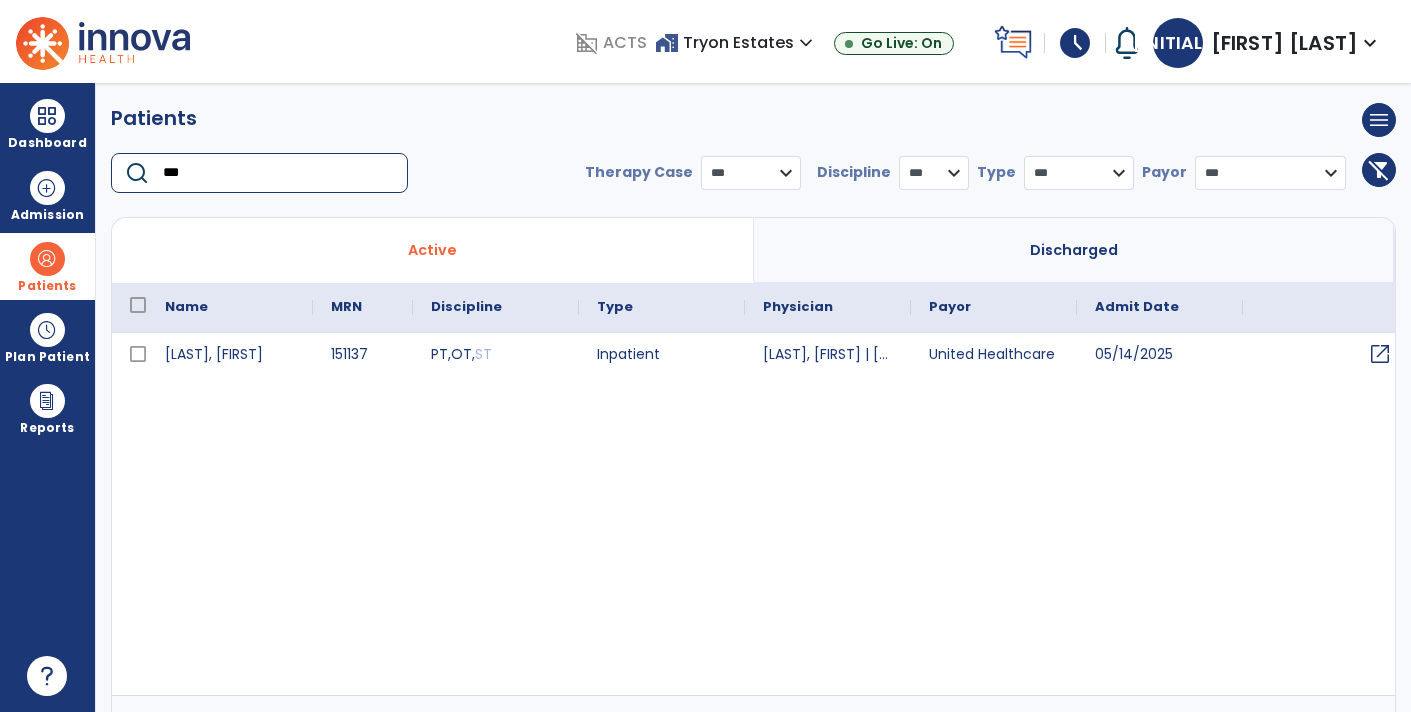 click on "open_in_new" at bounding box center (1380, 354) 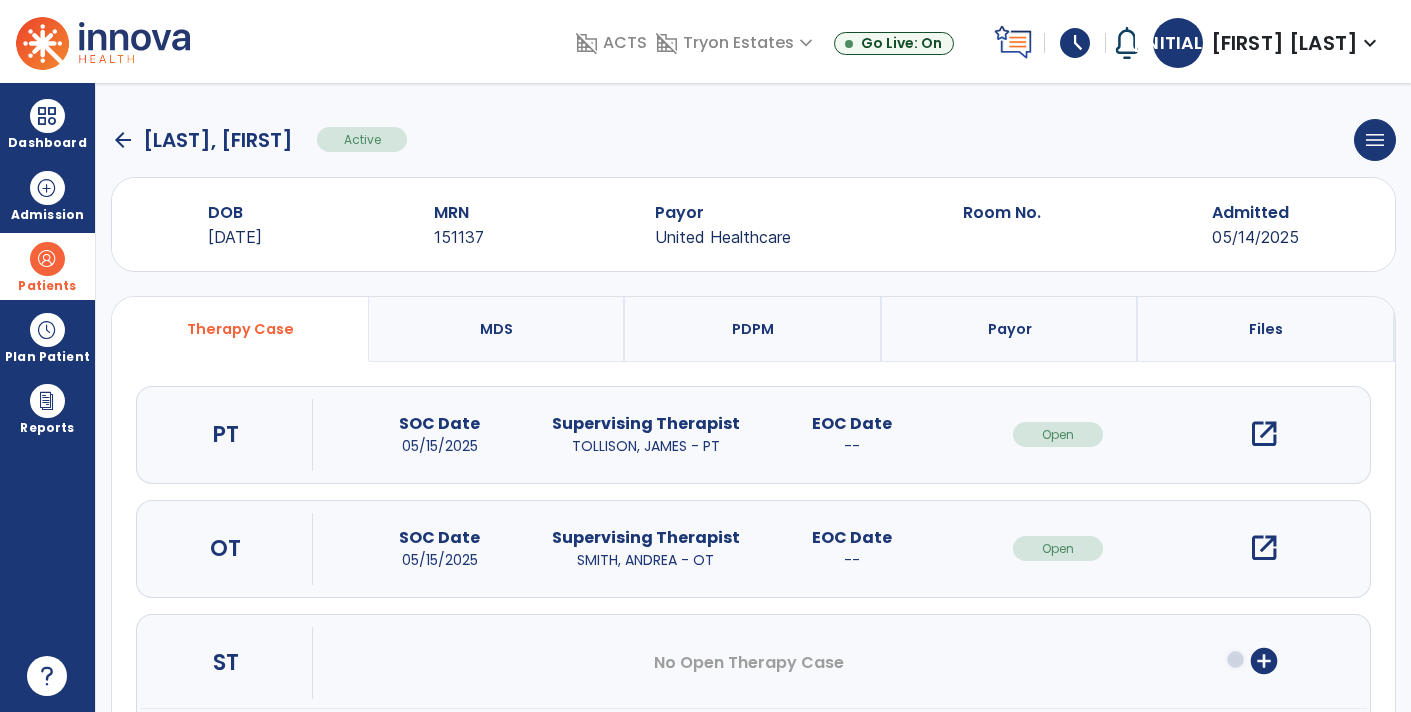 click on "open_in_new" at bounding box center [1264, 434] 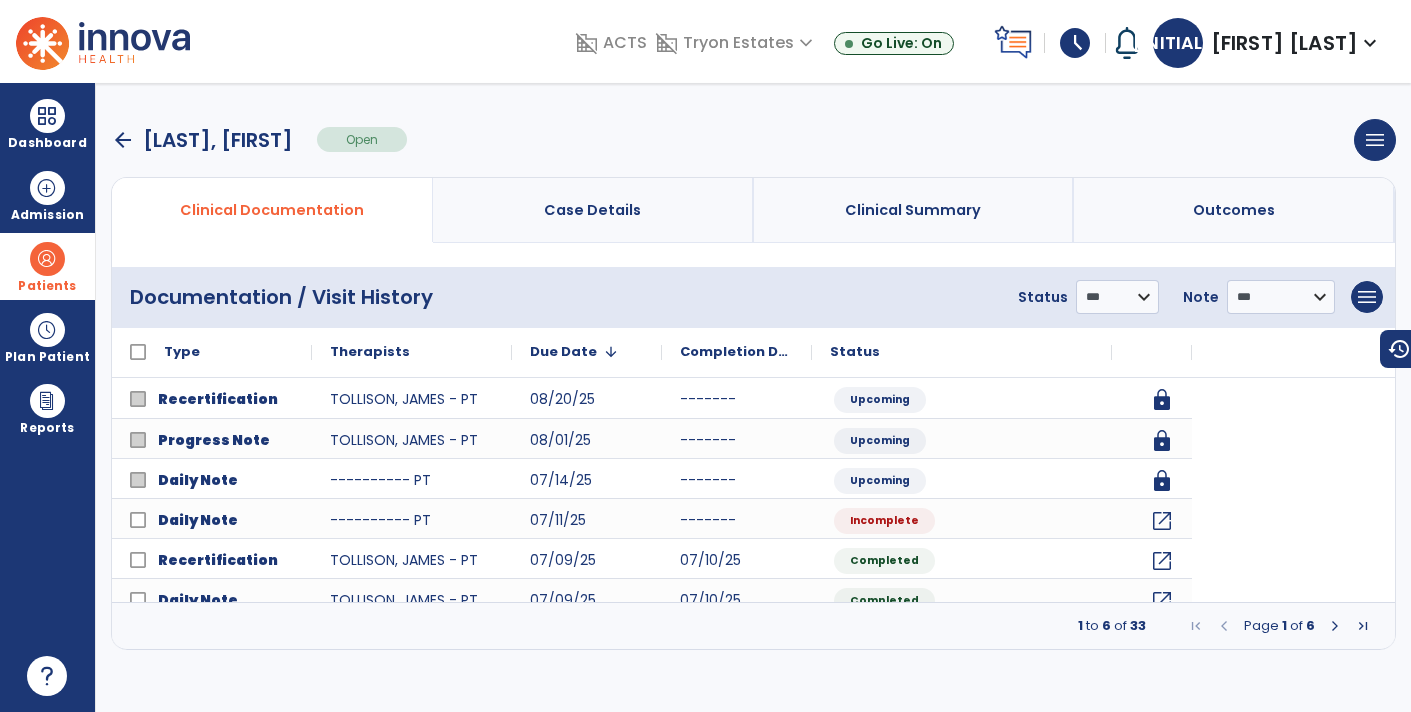 scroll, scrollTop: 0, scrollLeft: 0, axis: both 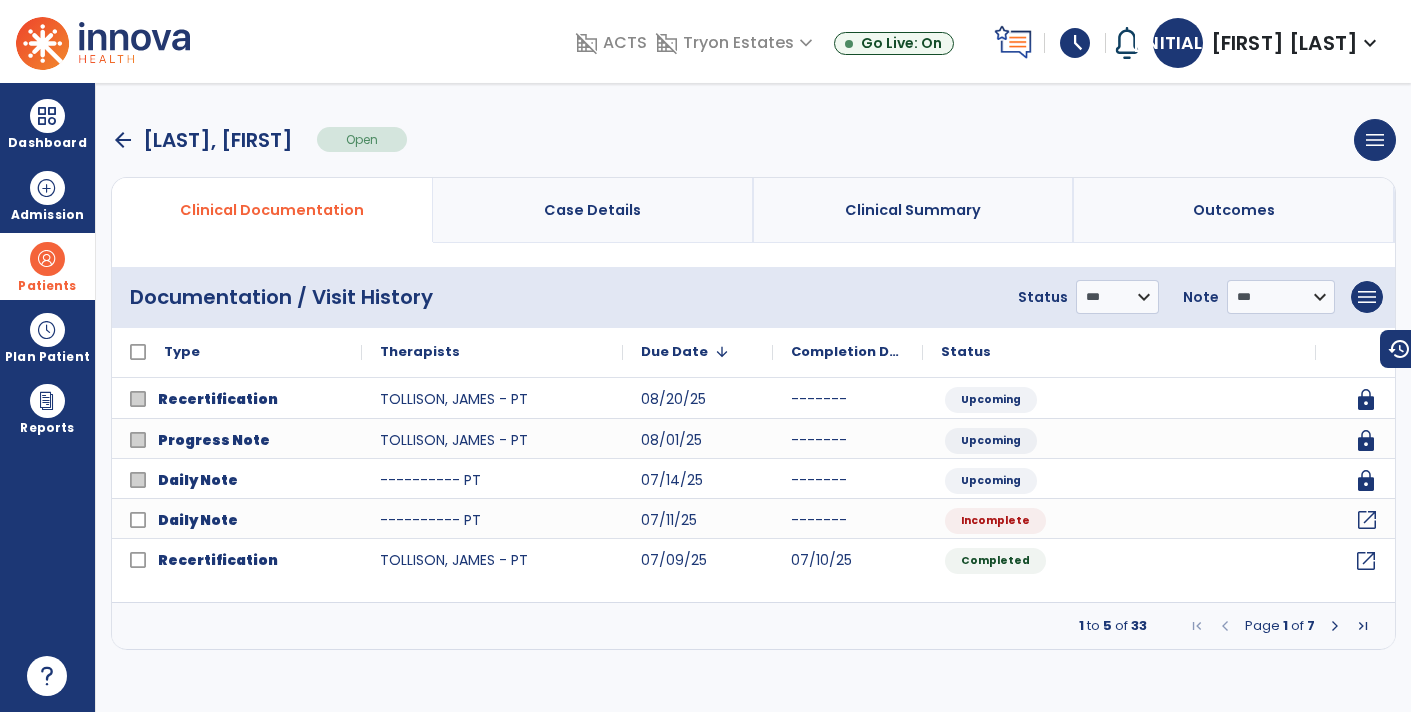 click on "open_in_new" 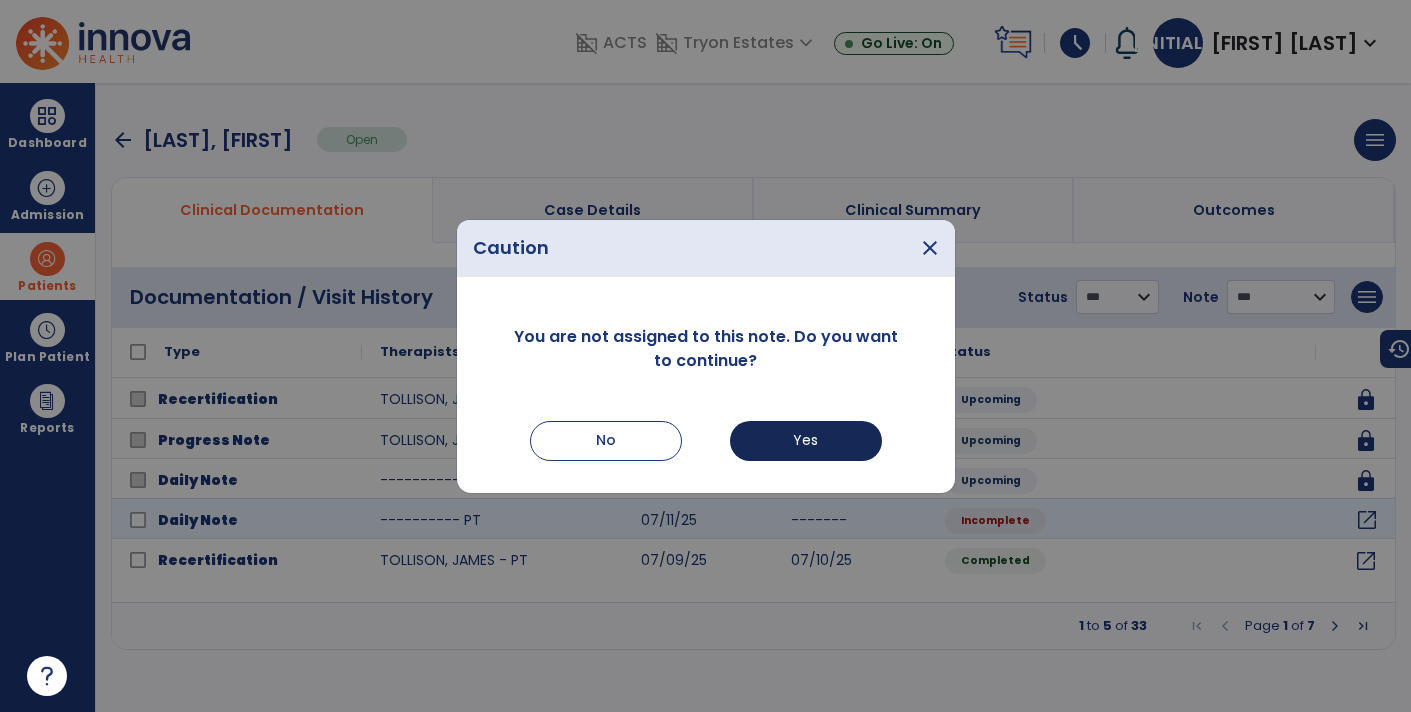 click on "Yes" at bounding box center (806, 441) 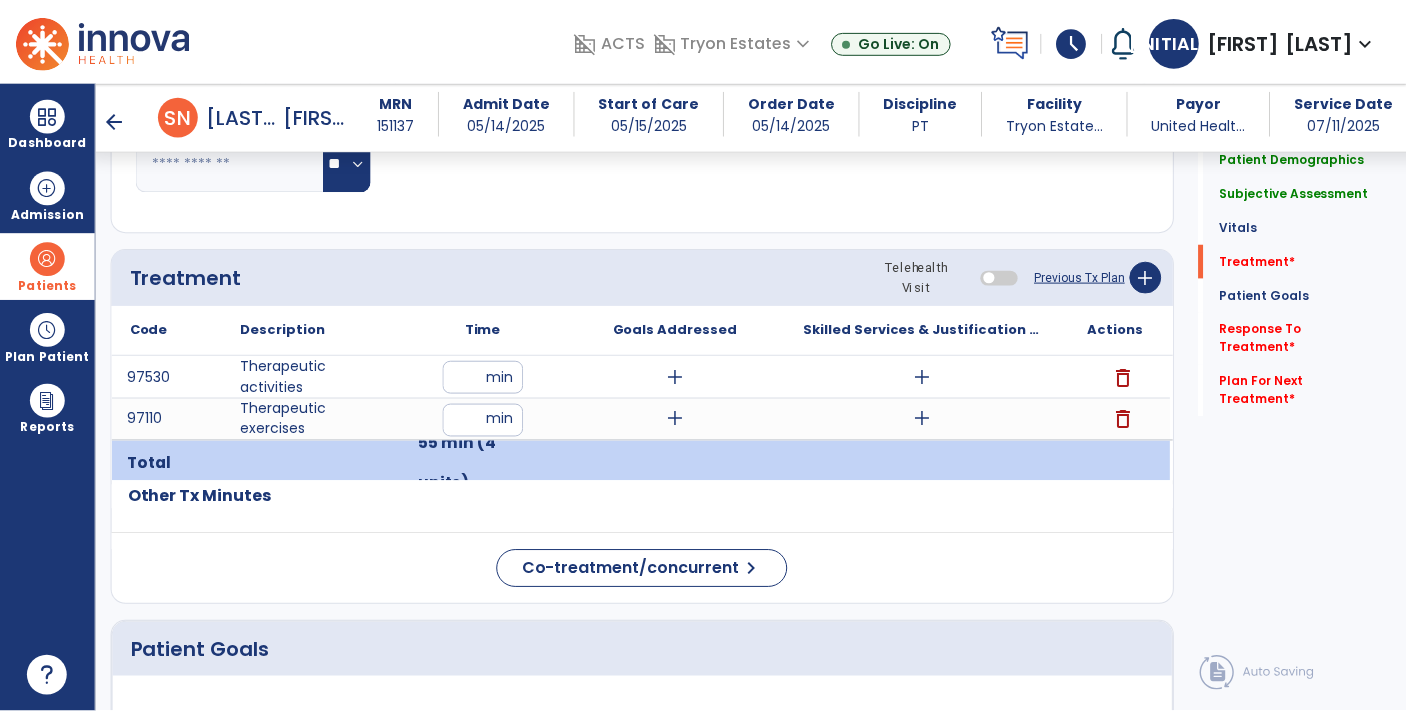 scroll, scrollTop: 1031, scrollLeft: 0, axis: vertical 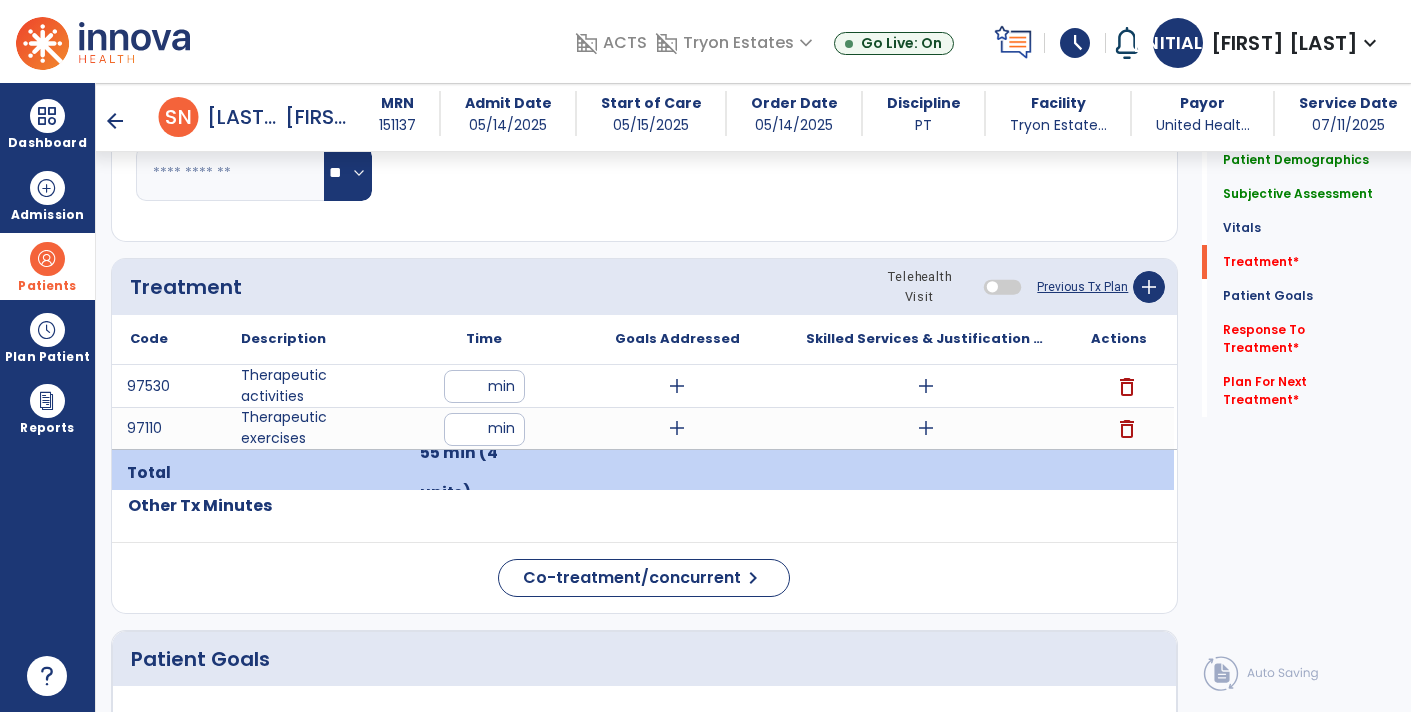 click on "add" at bounding box center (926, 428) 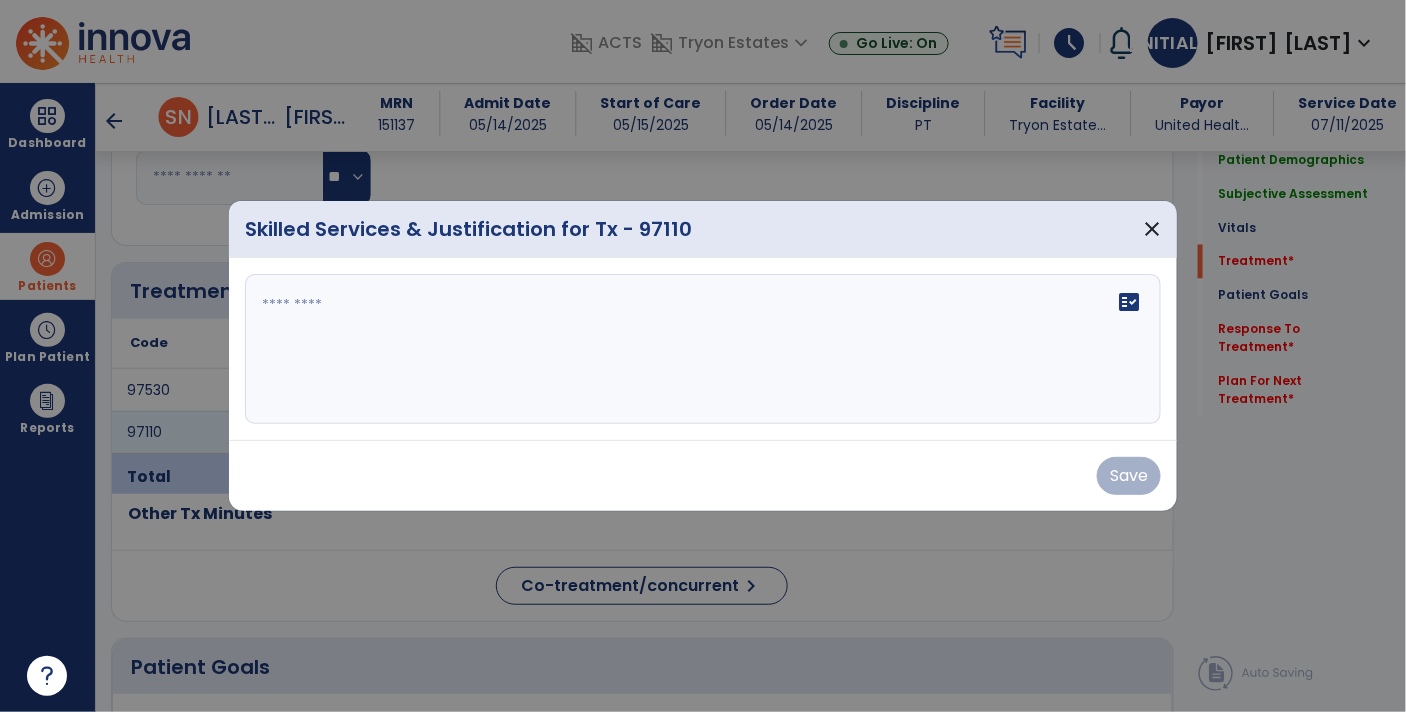 scroll, scrollTop: 1031, scrollLeft: 0, axis: vertical 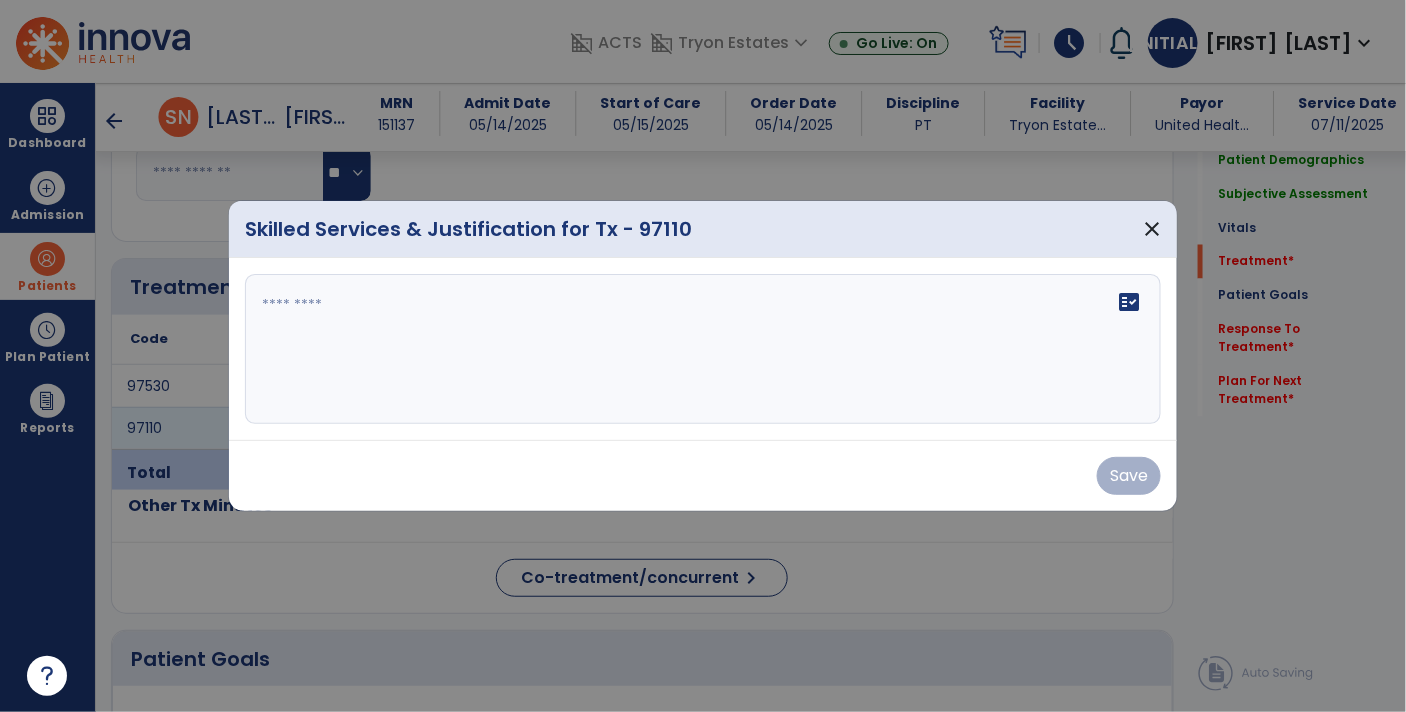 click on "fact_check" at bounding box center [703, 349] 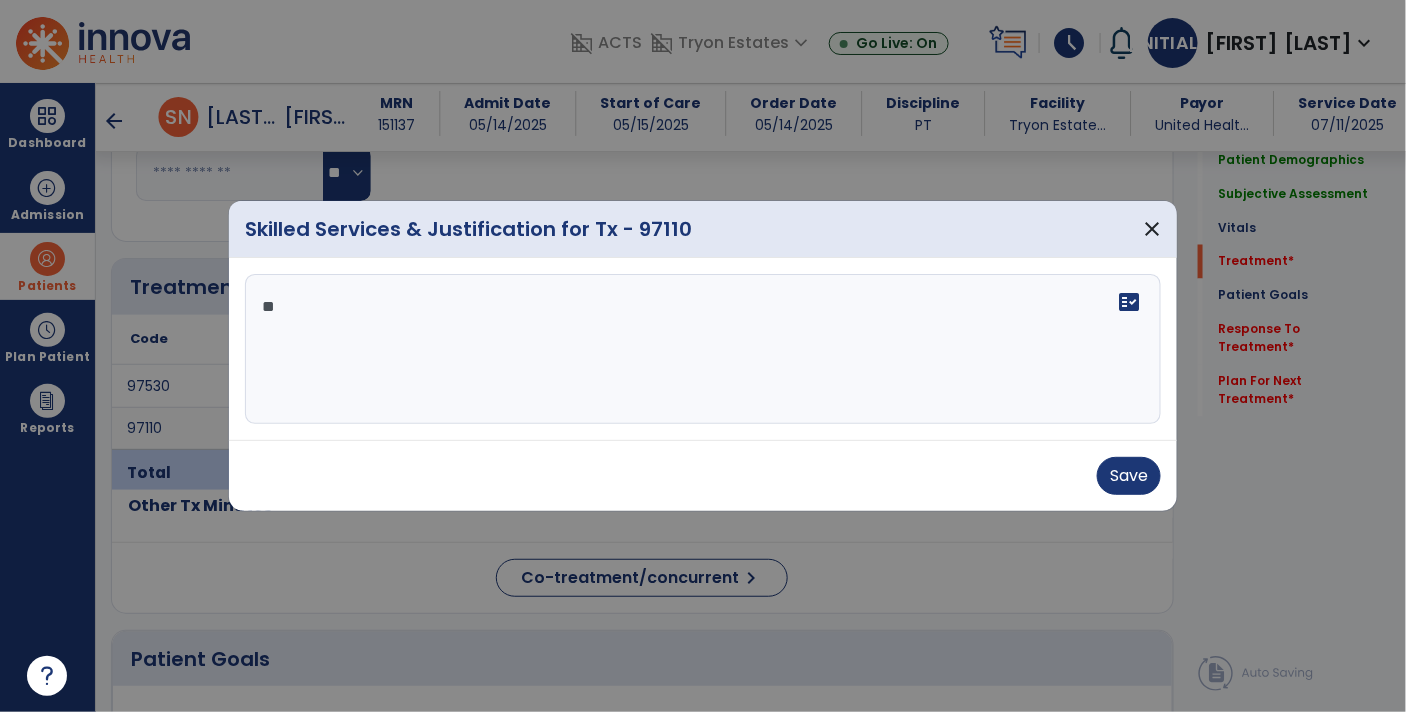 type on "*" 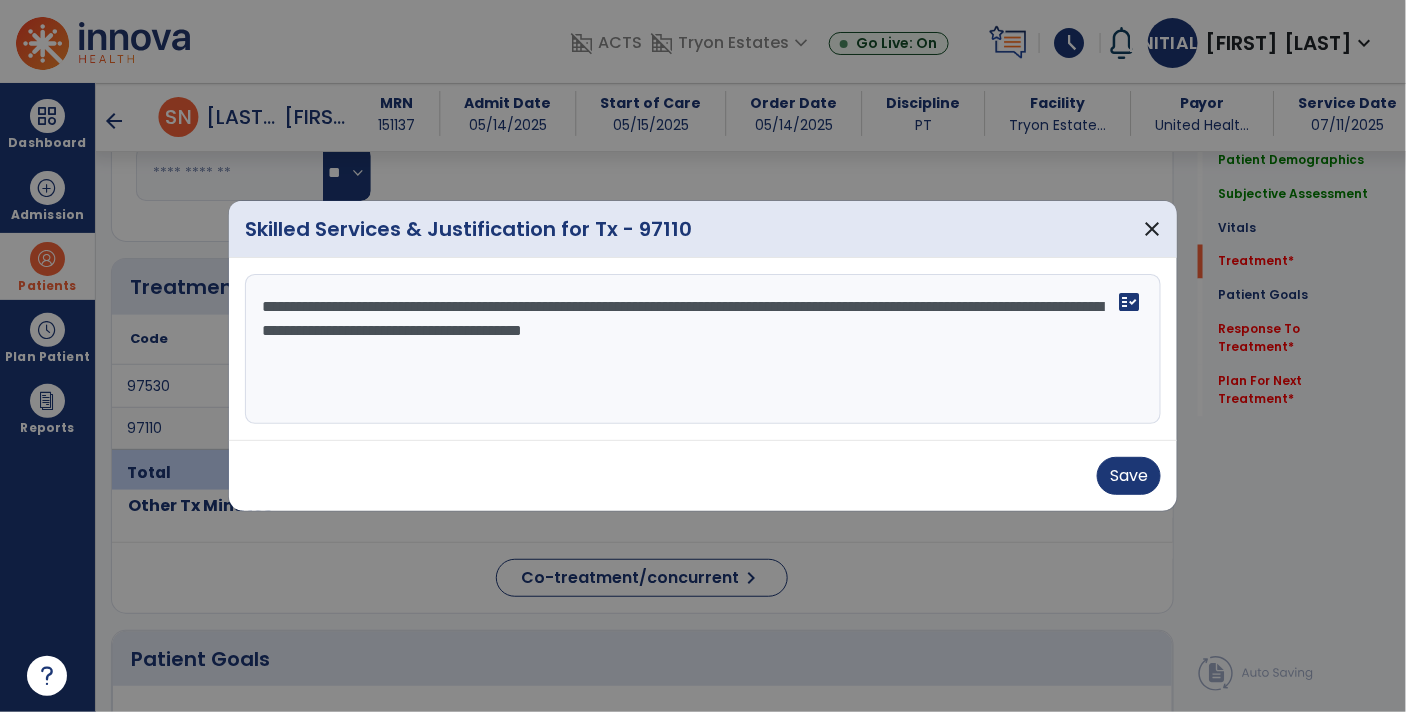 click on "**********" at bounding box center (703, 349) 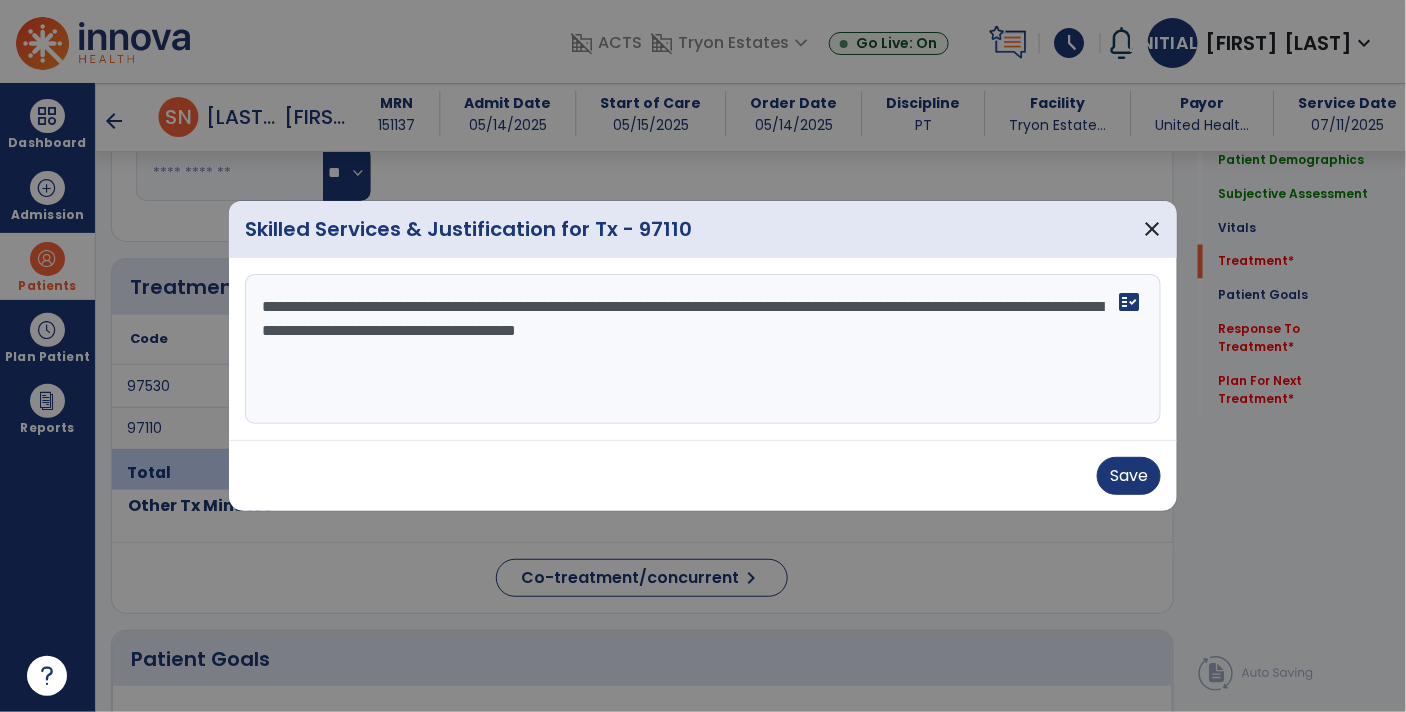 click on "**********" at bounding box center (703, 349) 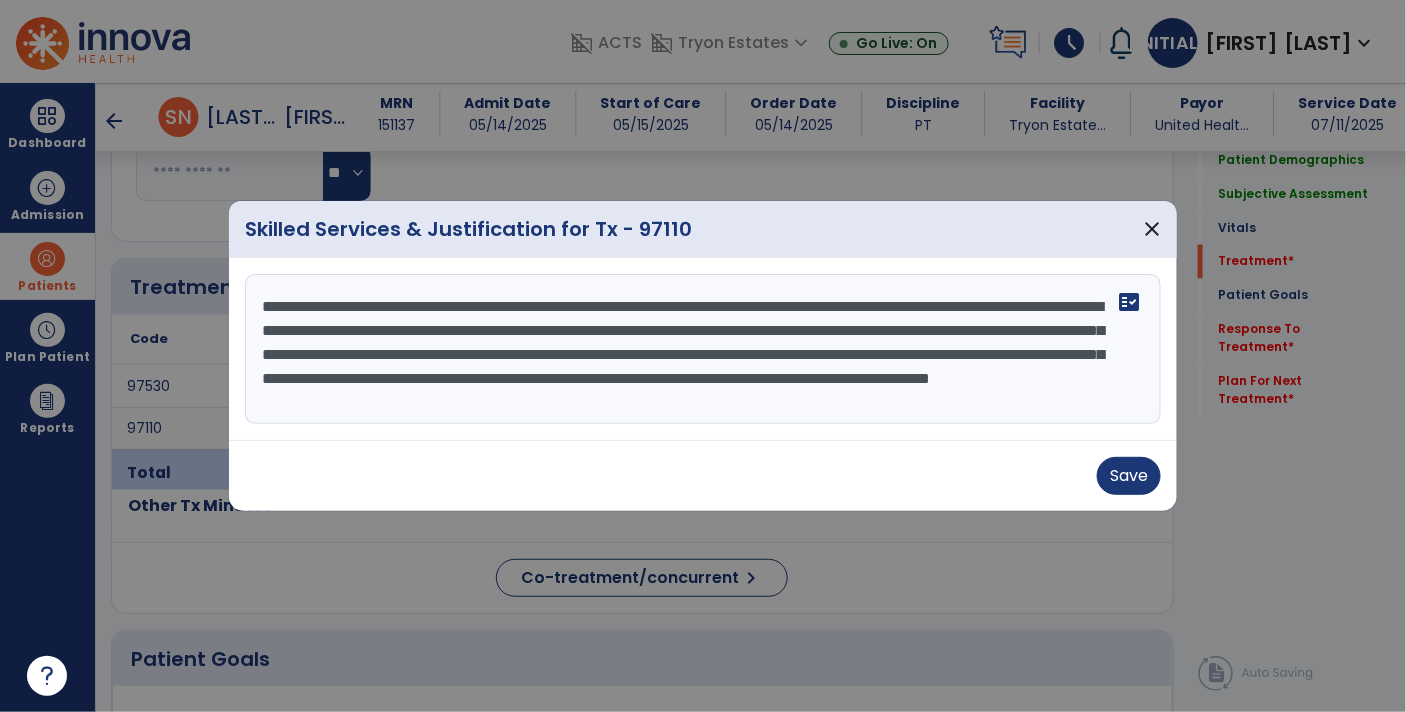 scroll, scrollTop: 15, scrollLeft: 0, axis: vertical 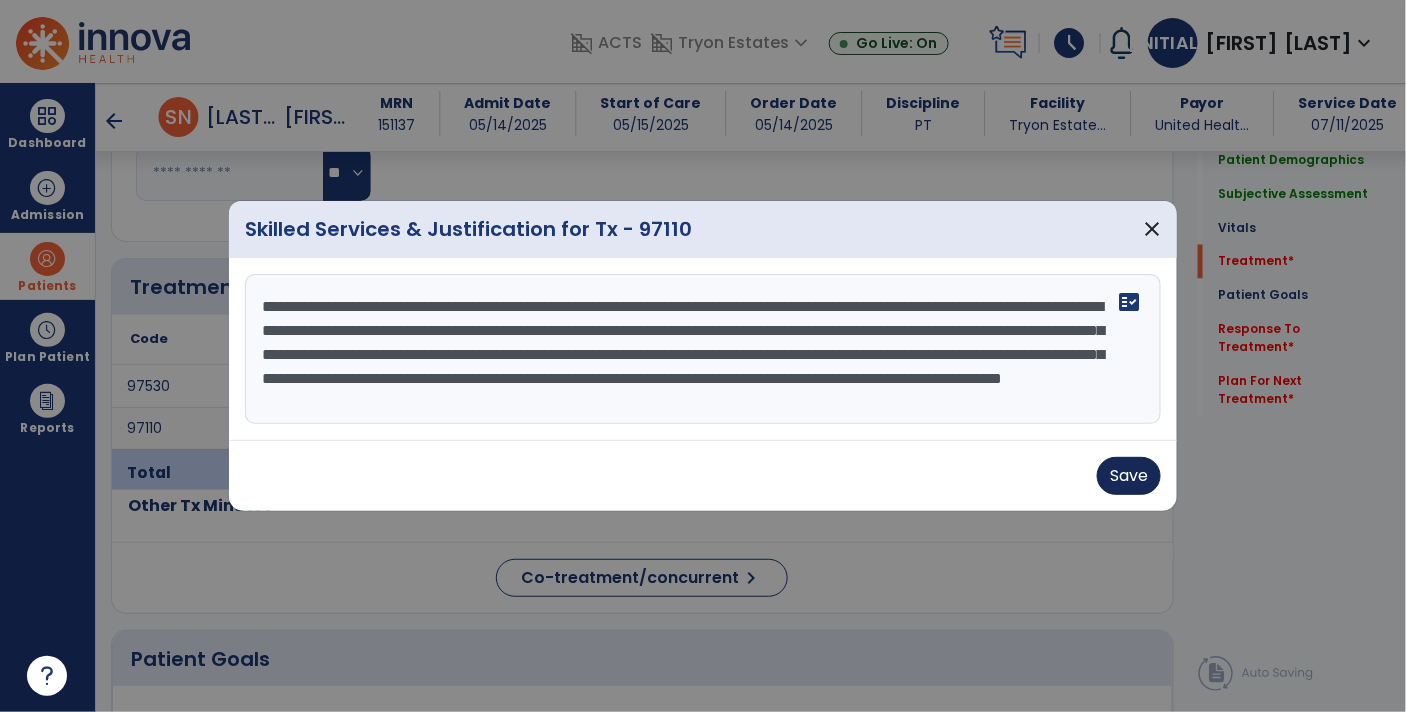 type on "**********" 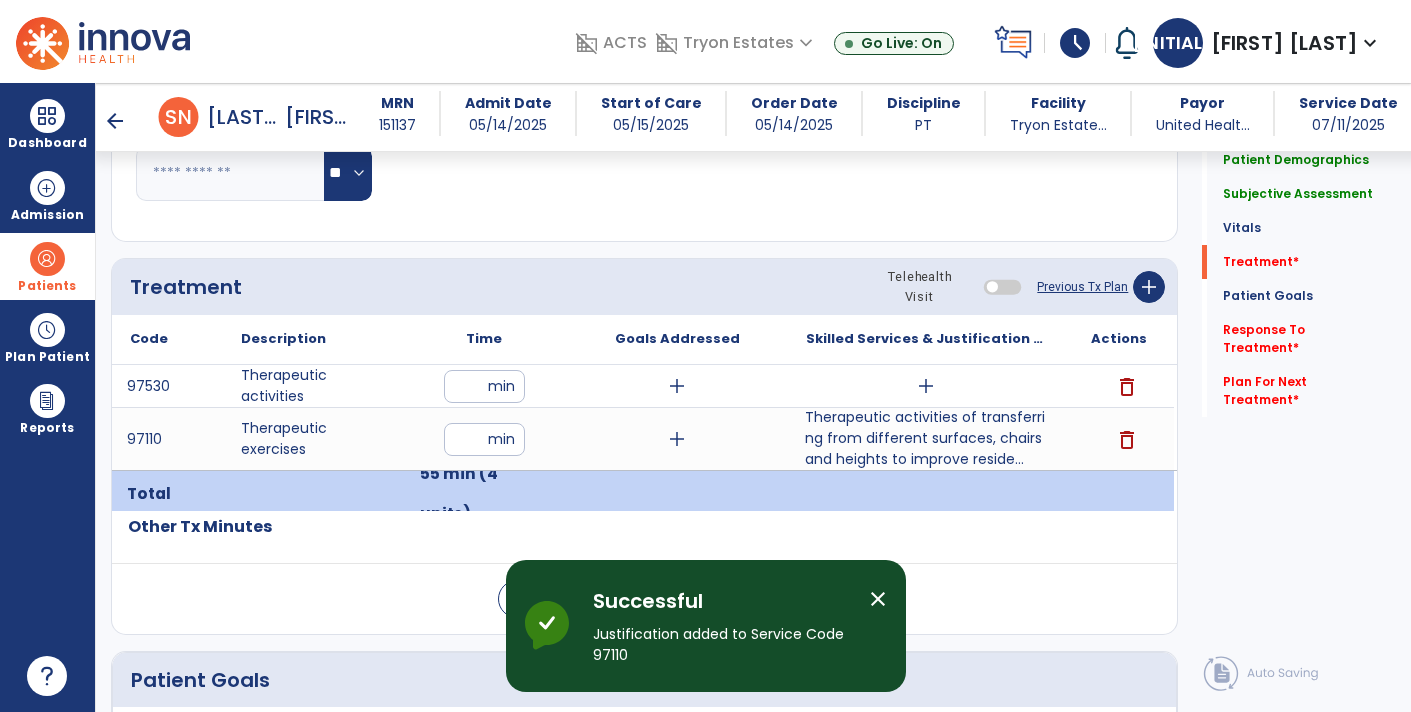 click on "add" at bounding box center (926, 386) 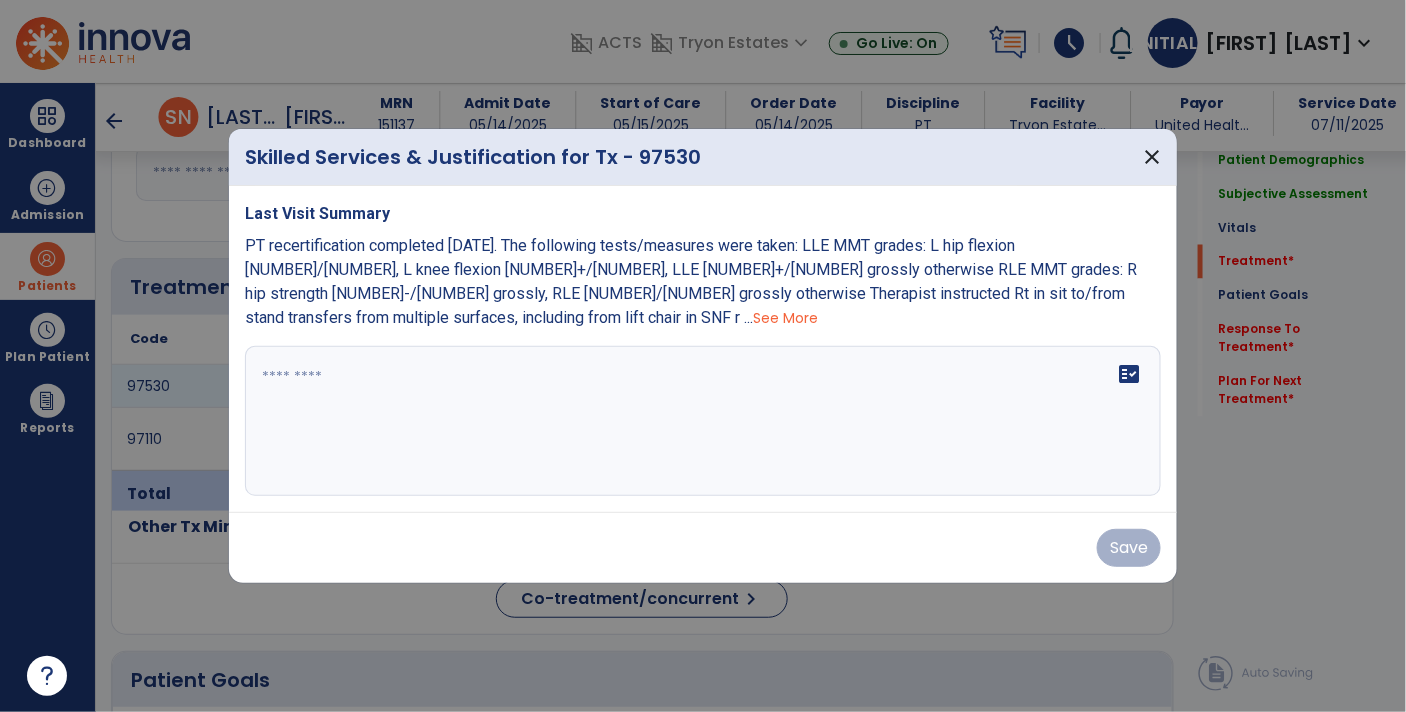 scroll, scrollTop: 1031, scrollLeft: 0, axis: vertical 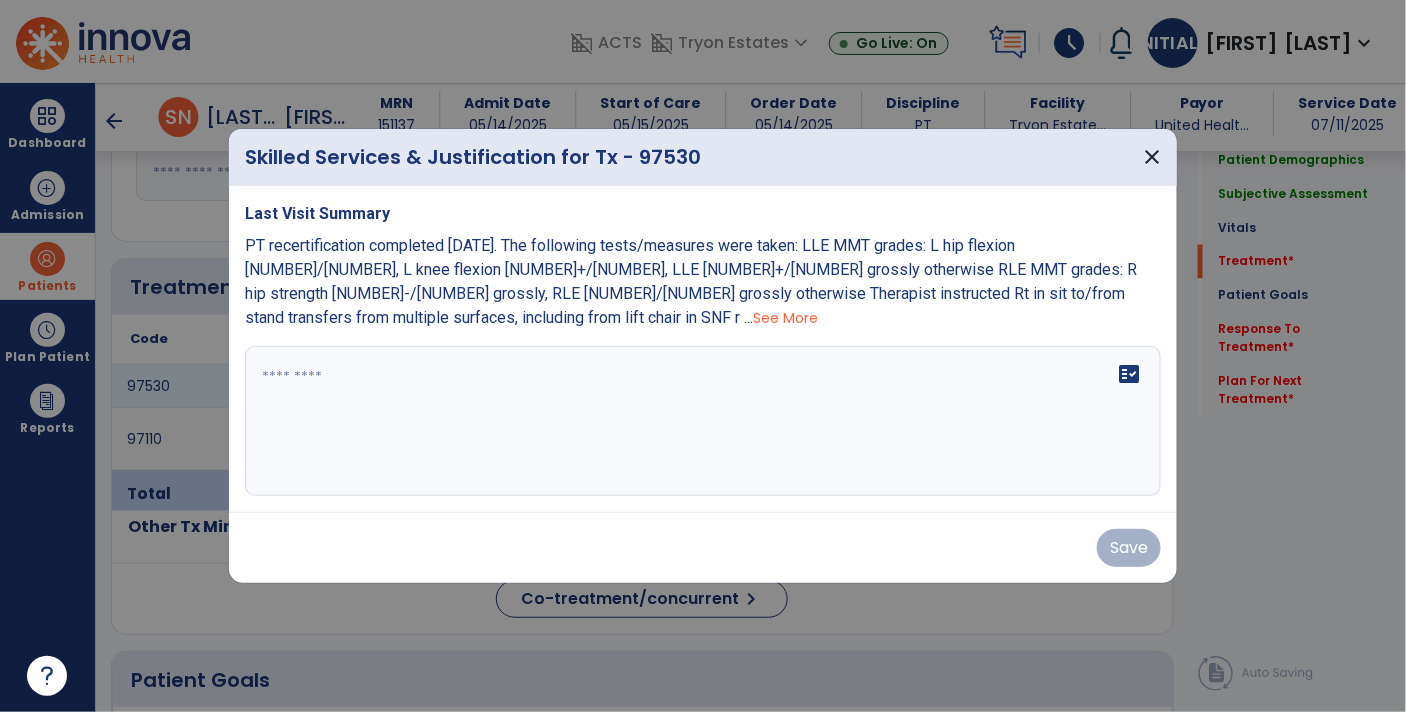 click on "See More" at bounding box center (785, 318) 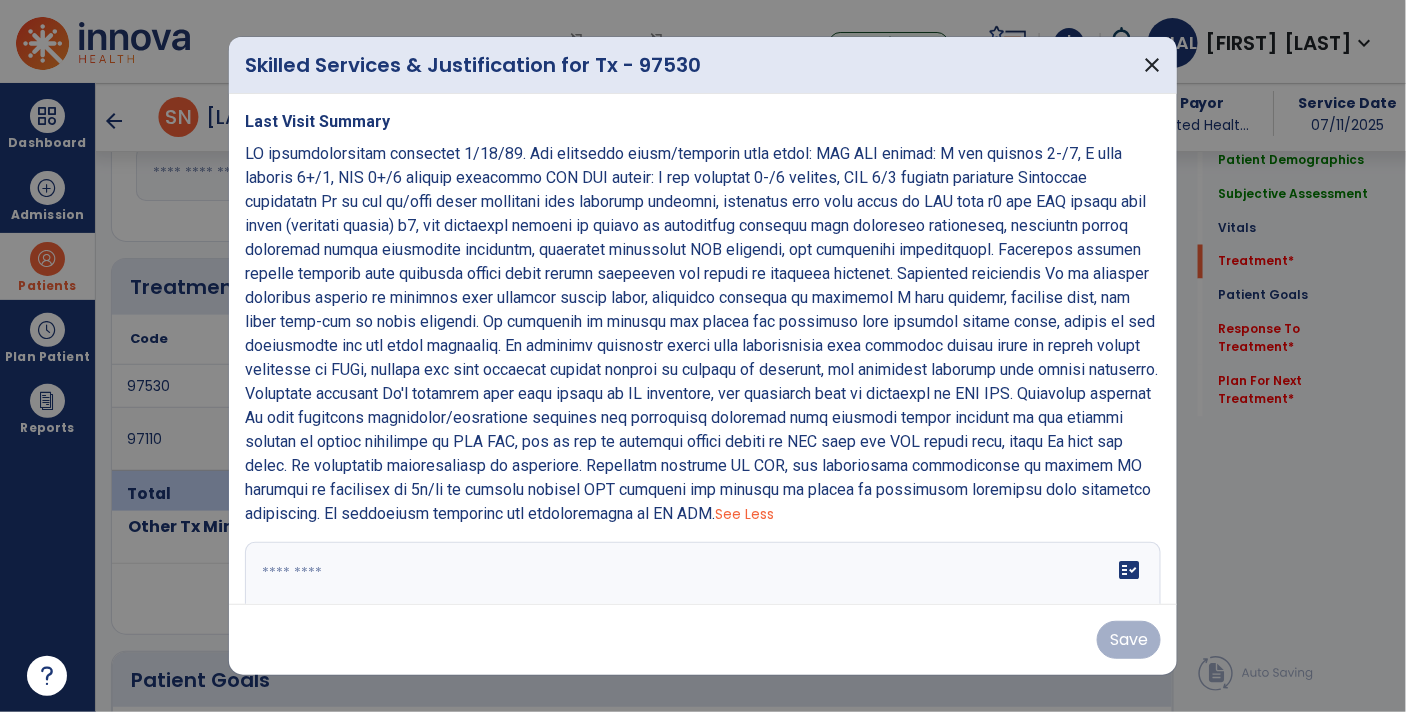 click at bounding box center [701, 617] 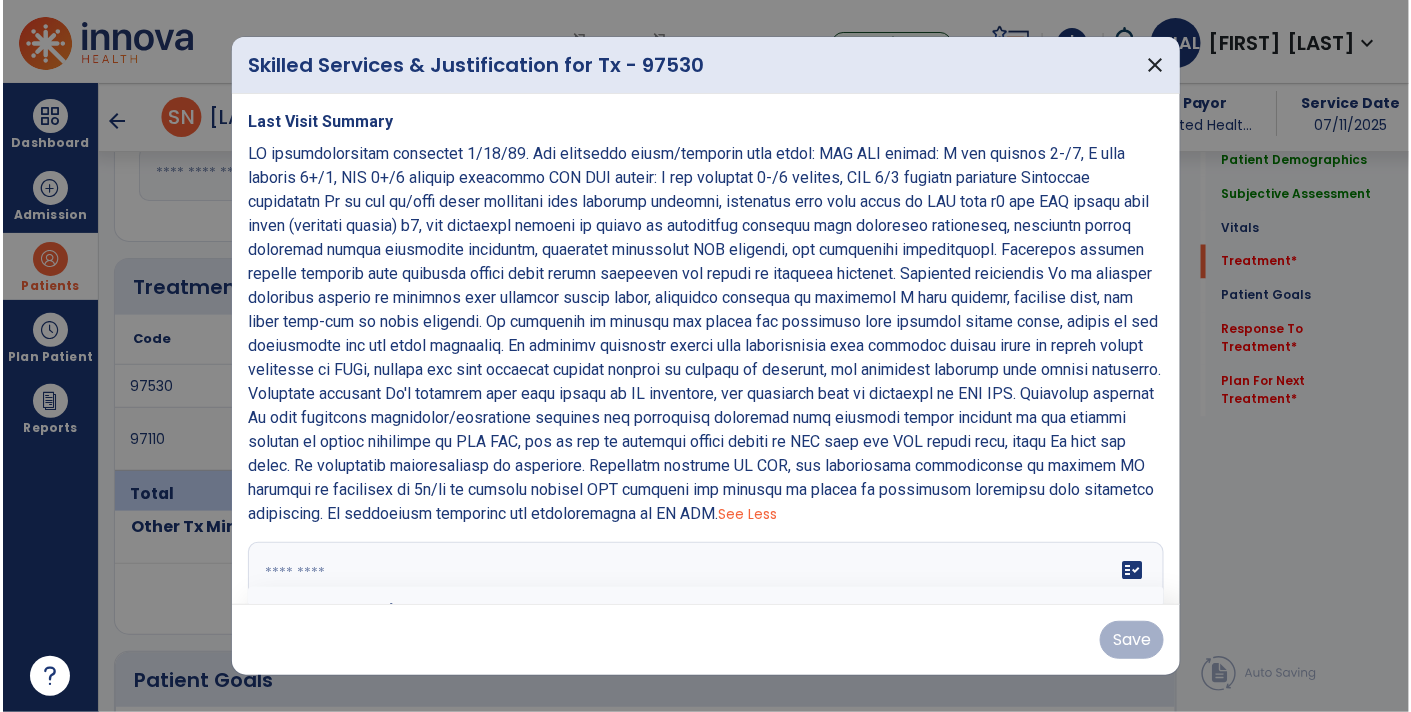 scroll, scrollTop: 91, scrollLeft: 0, axis: vertical 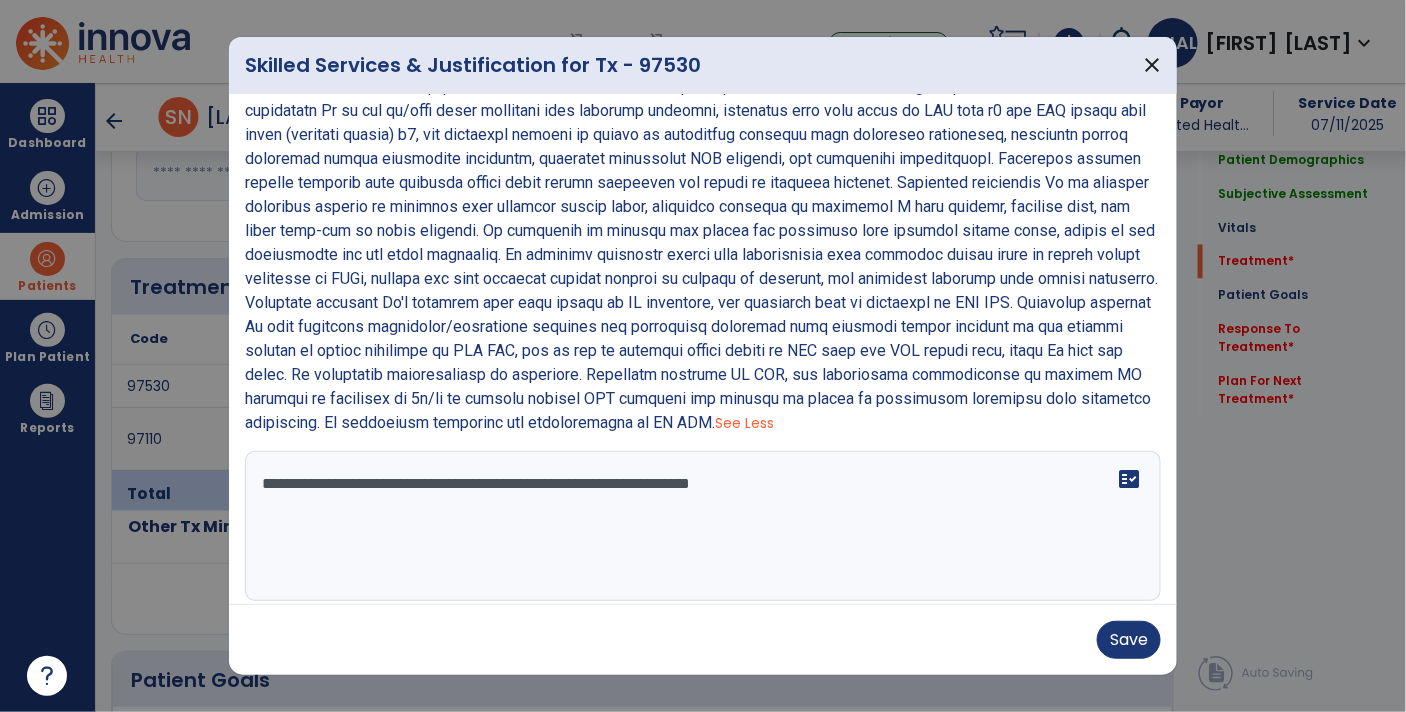 click on "**********" at bounding box center (701, 526) 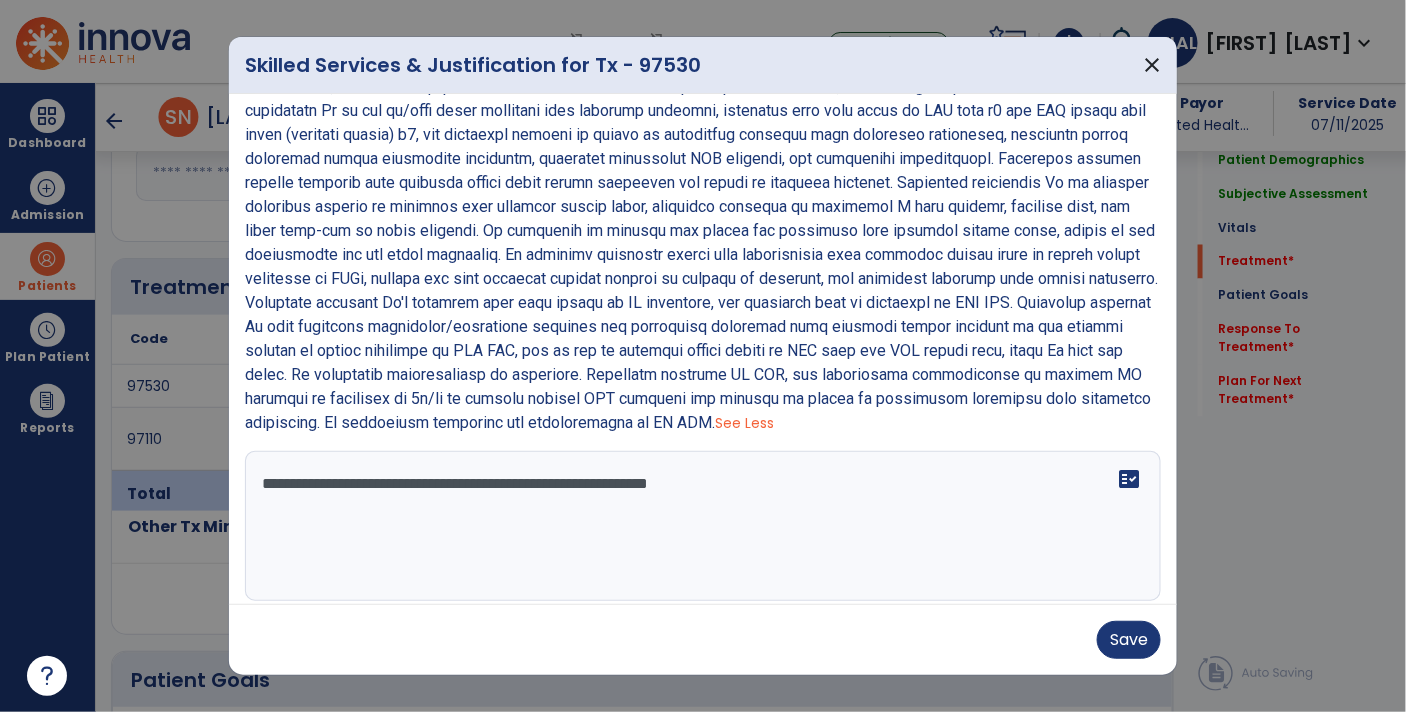 click on "**********" at bounding box center [701, 526] 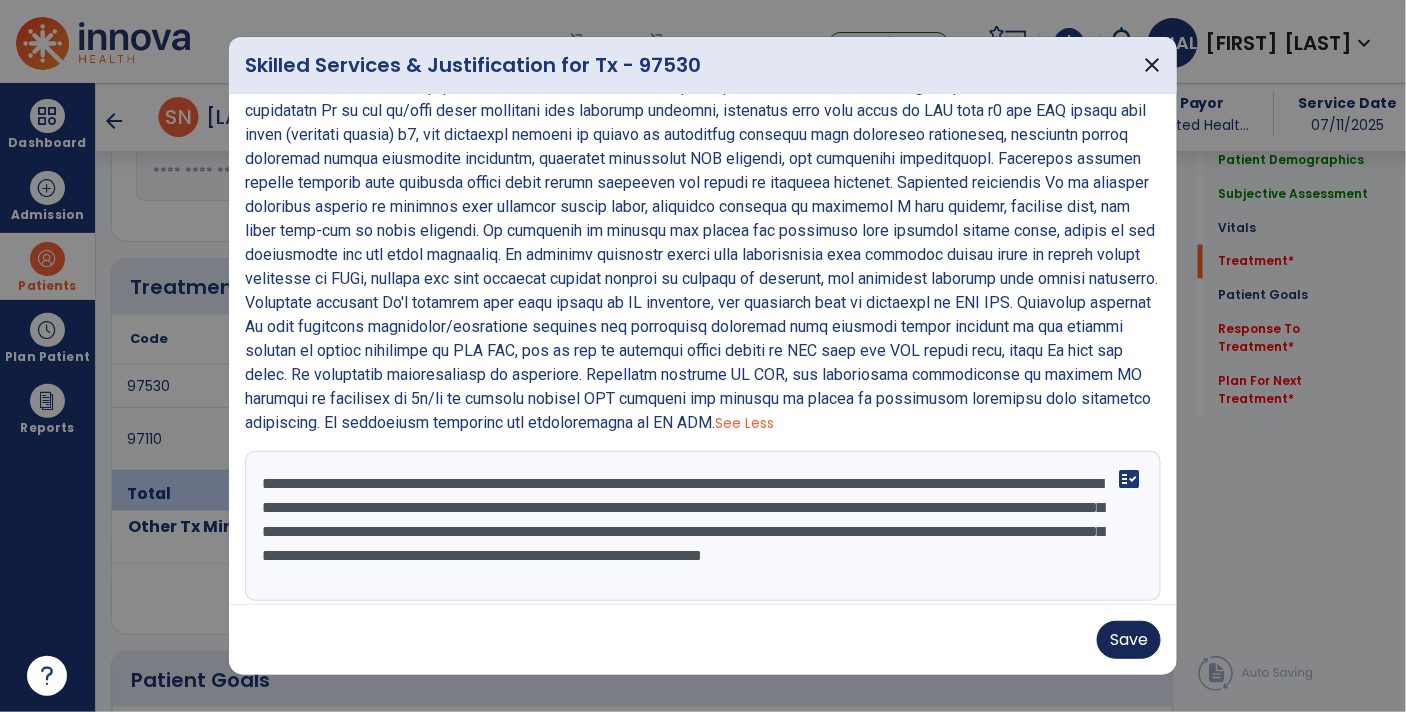 type on "**********" 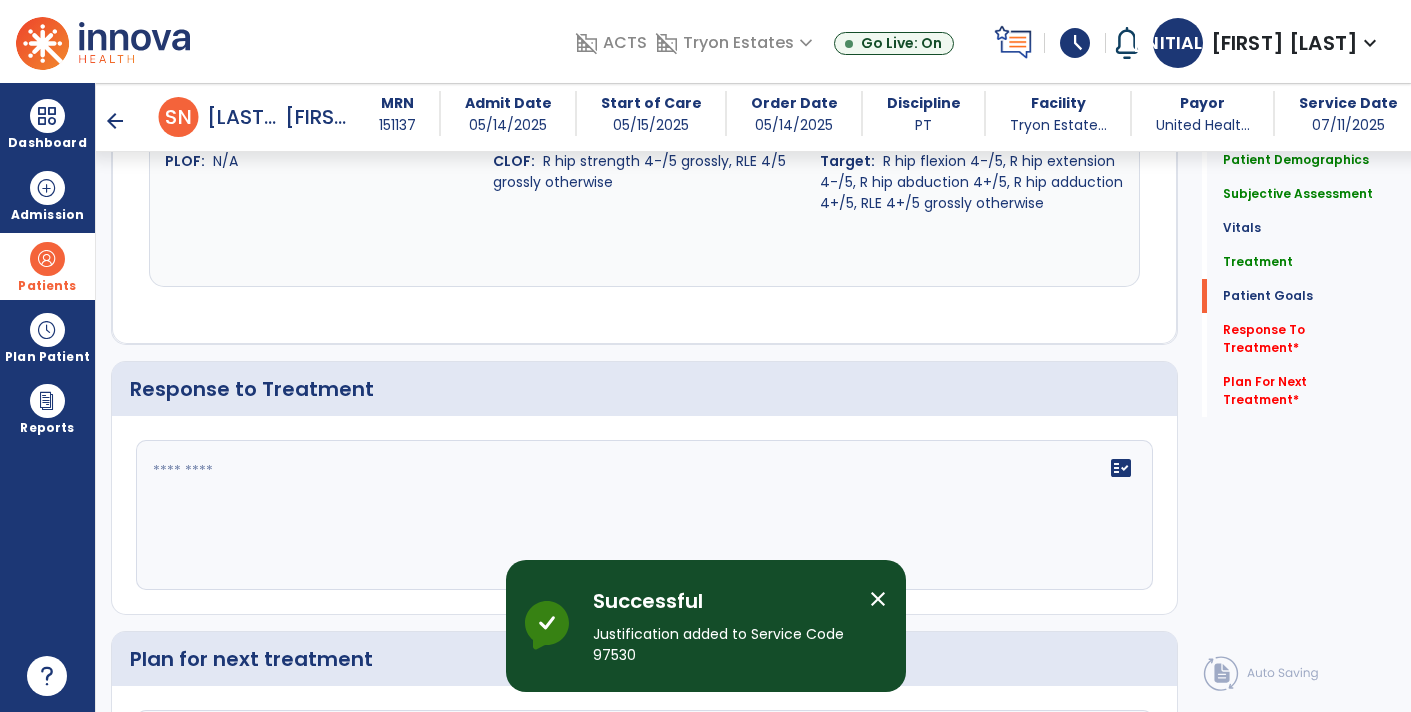 scroll, scrollTop: 2899, scrollLeft: 0, axis: vertical 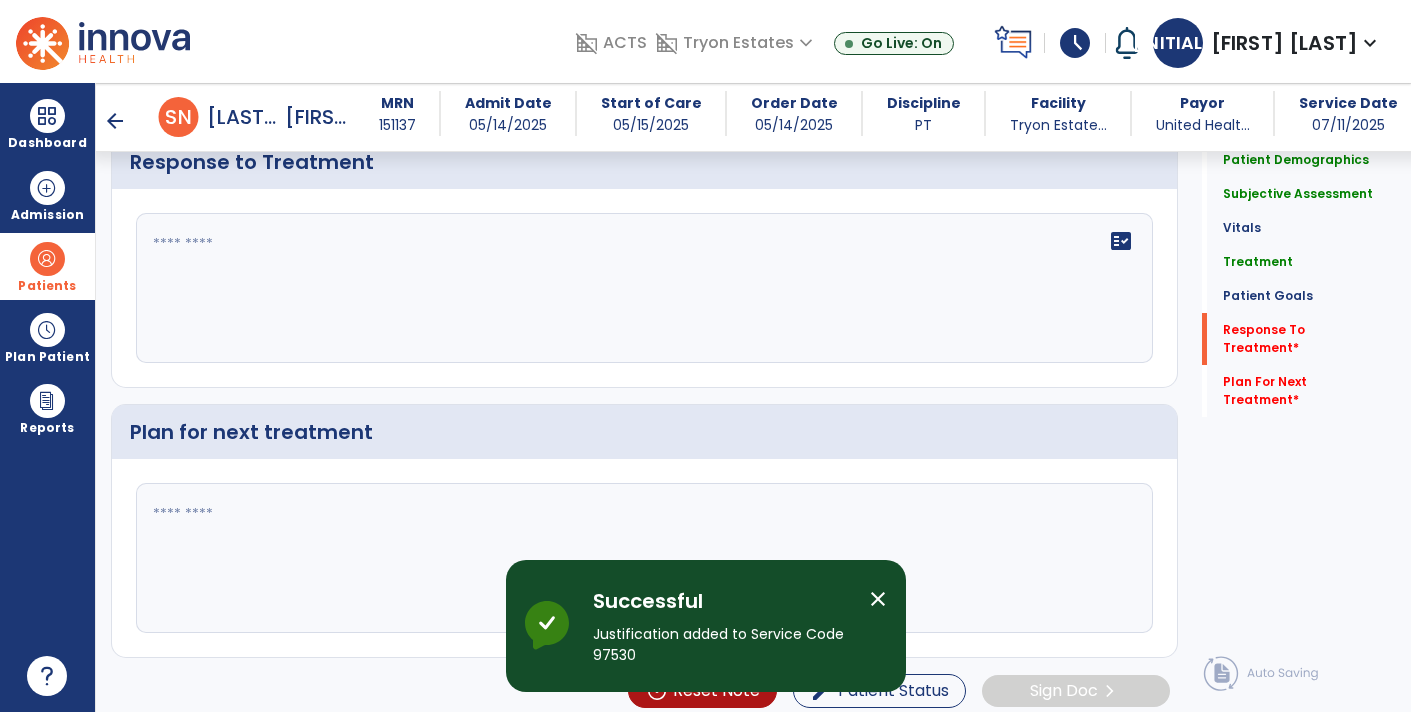 click on "fact_check" 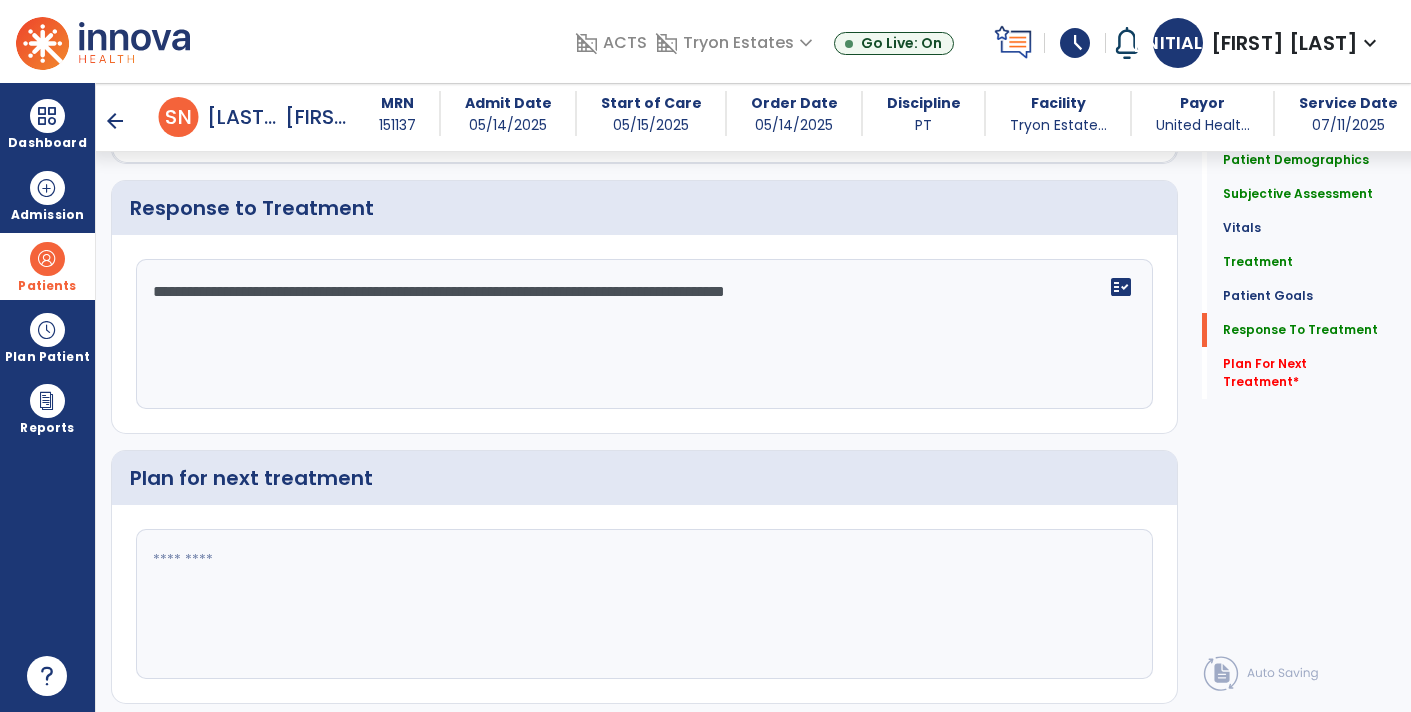 scroll, scrollTop: 2899, scrollLeft: 0, axis: vertical 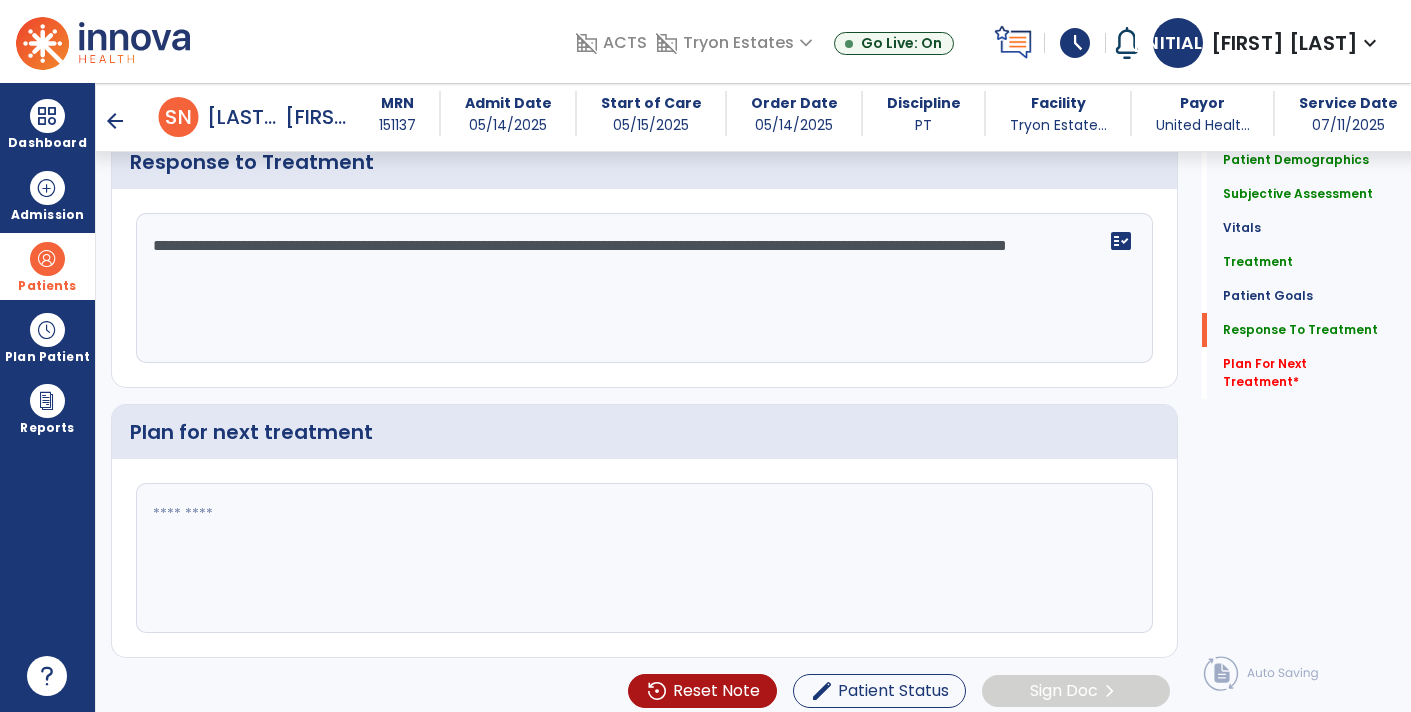 click on "**********" 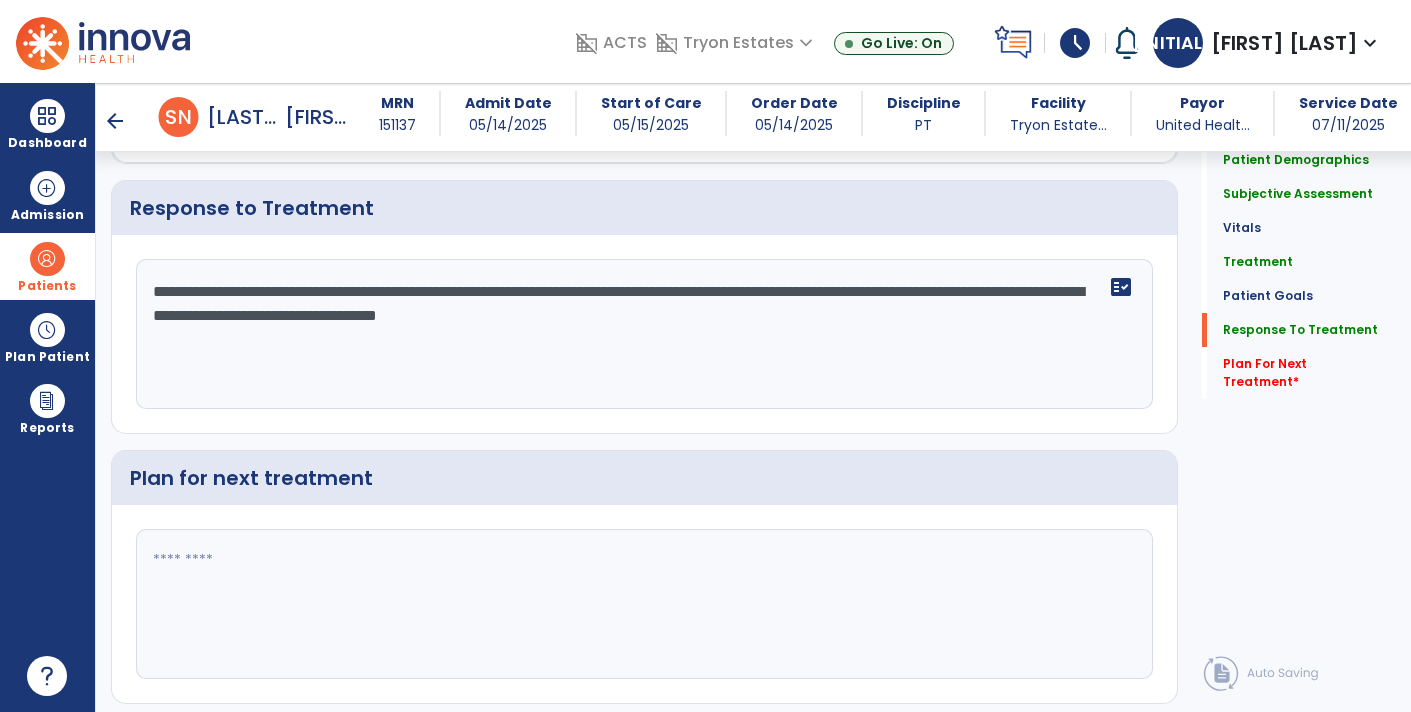 scroll, scrollTop: 2899, scrollLeft: 0, axis: vertical 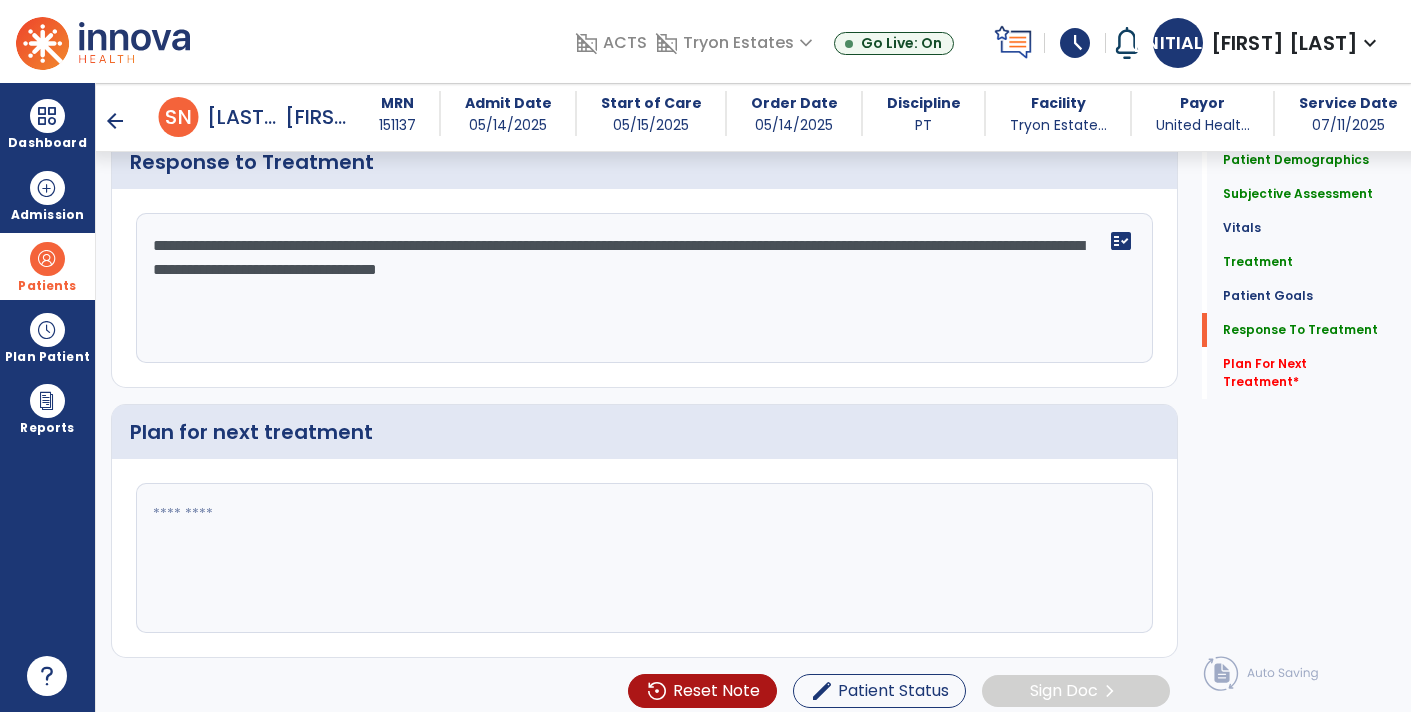 type on "**********" 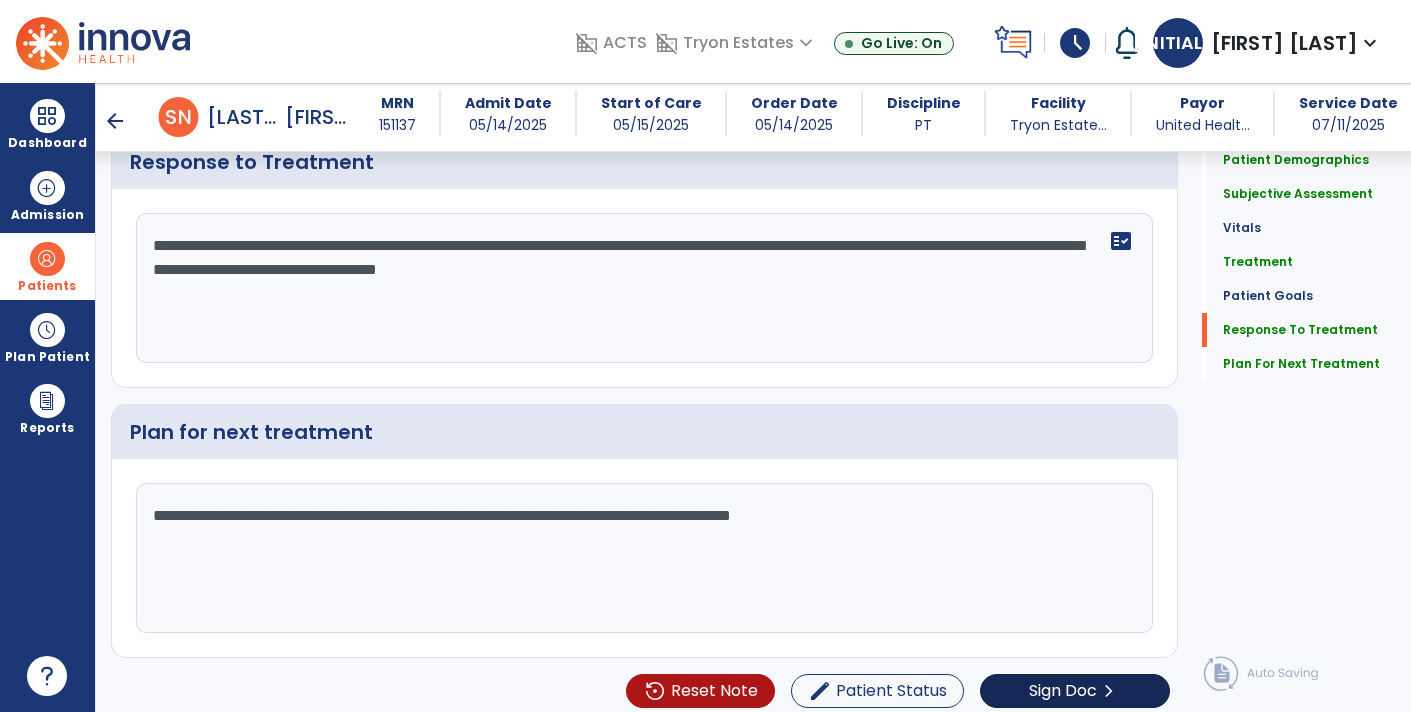 type on "**********" 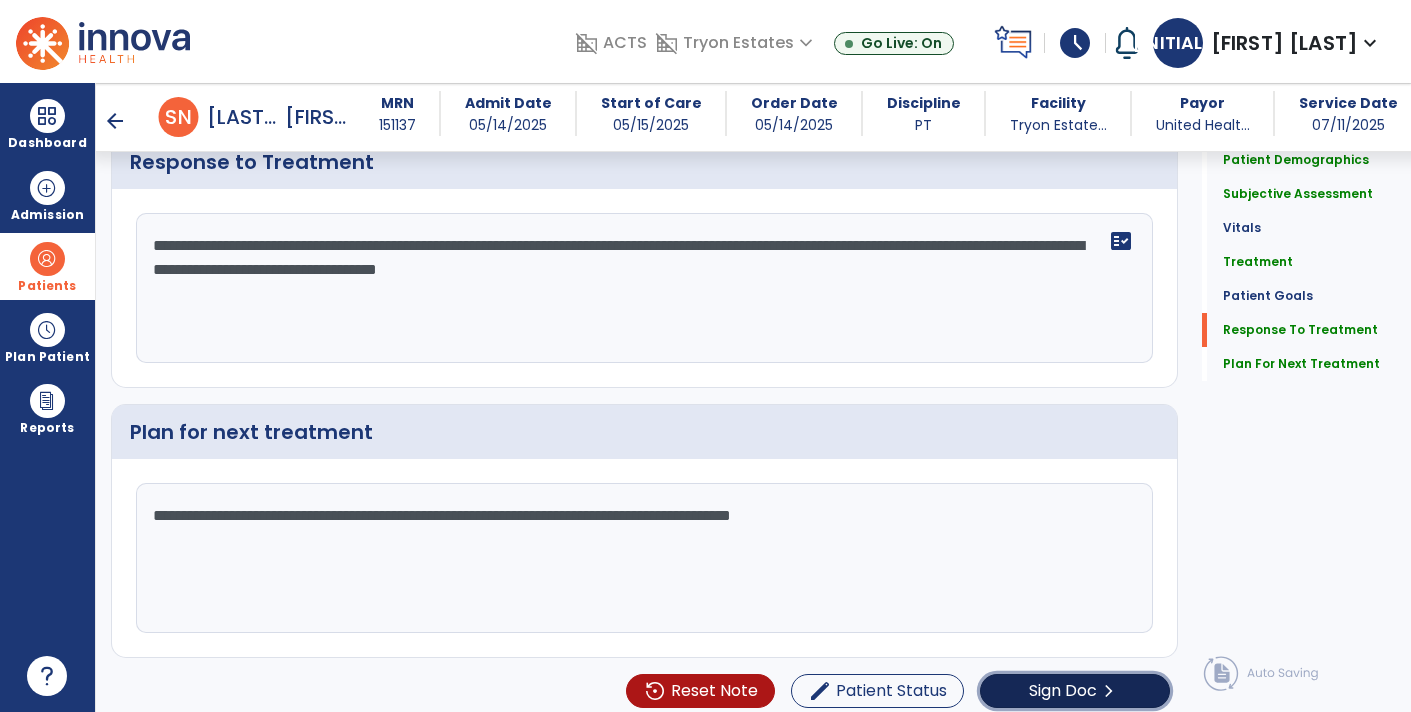 click on "Sign Doc" 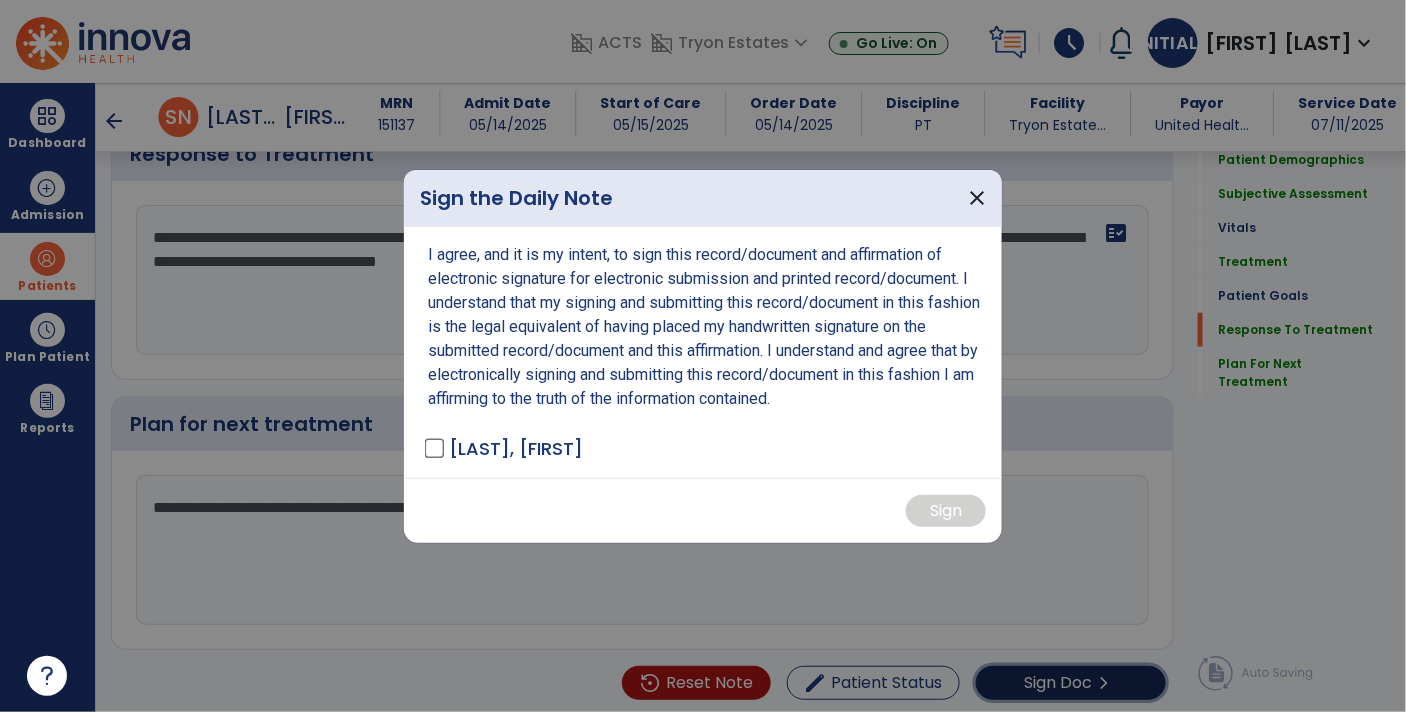 scroll, scrollTop: 2899, scrollLeft: 0, axis: vertical 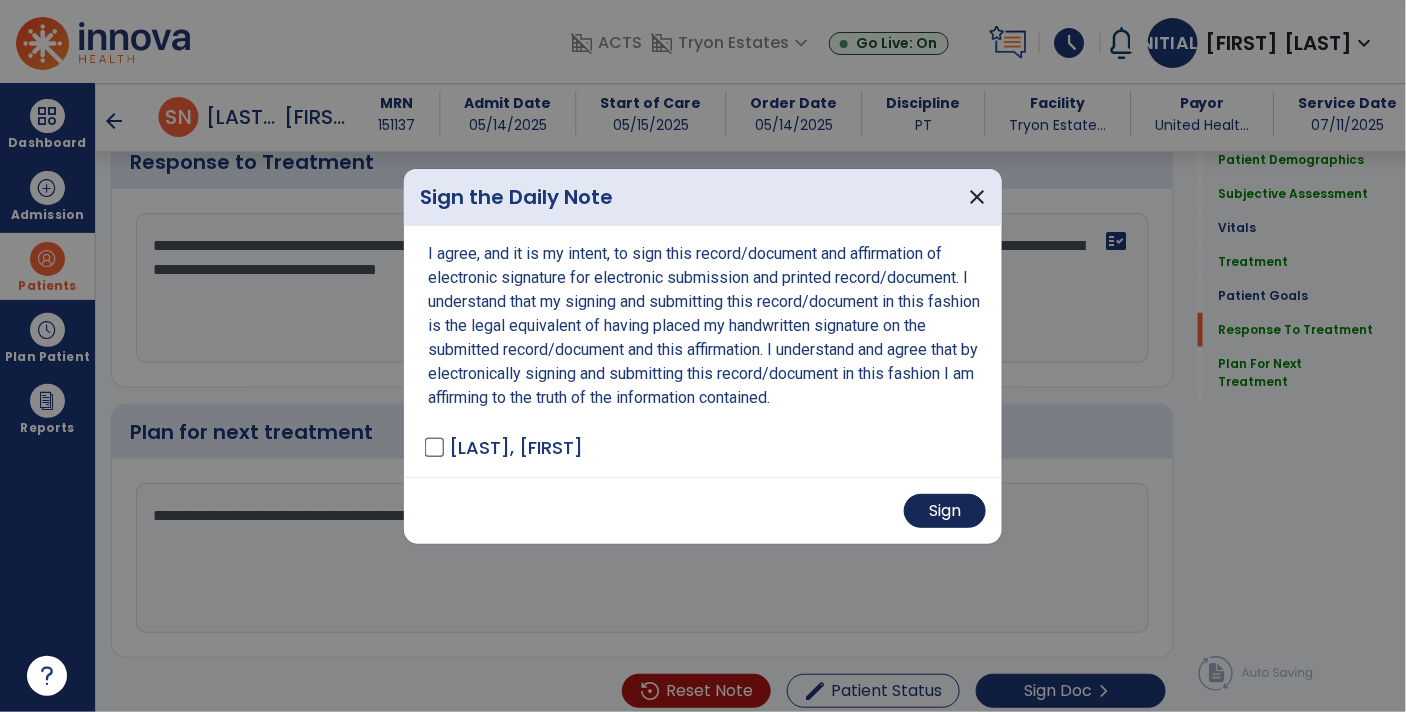 click on "Sign" at bounding box center [945, 511] 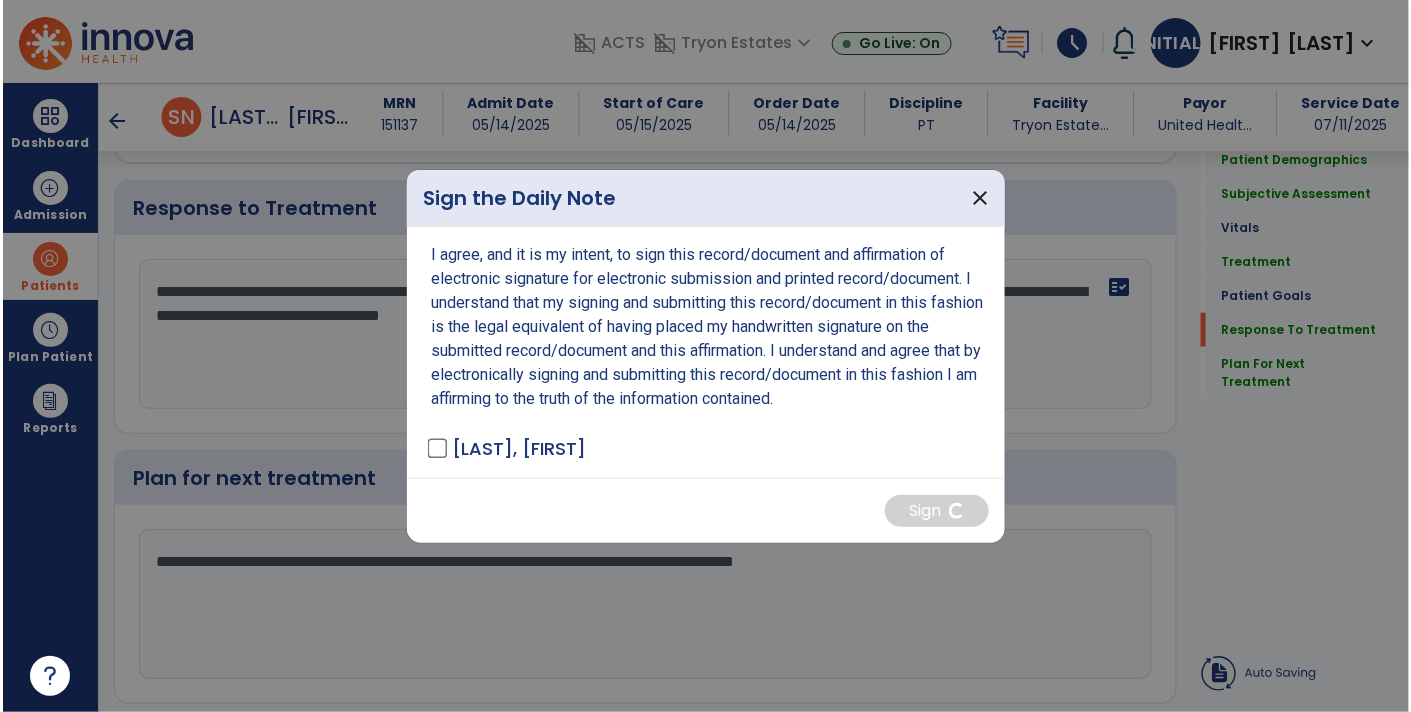 scroll, scrollTop: 2899, scrollLeft: 0, axis: vertical 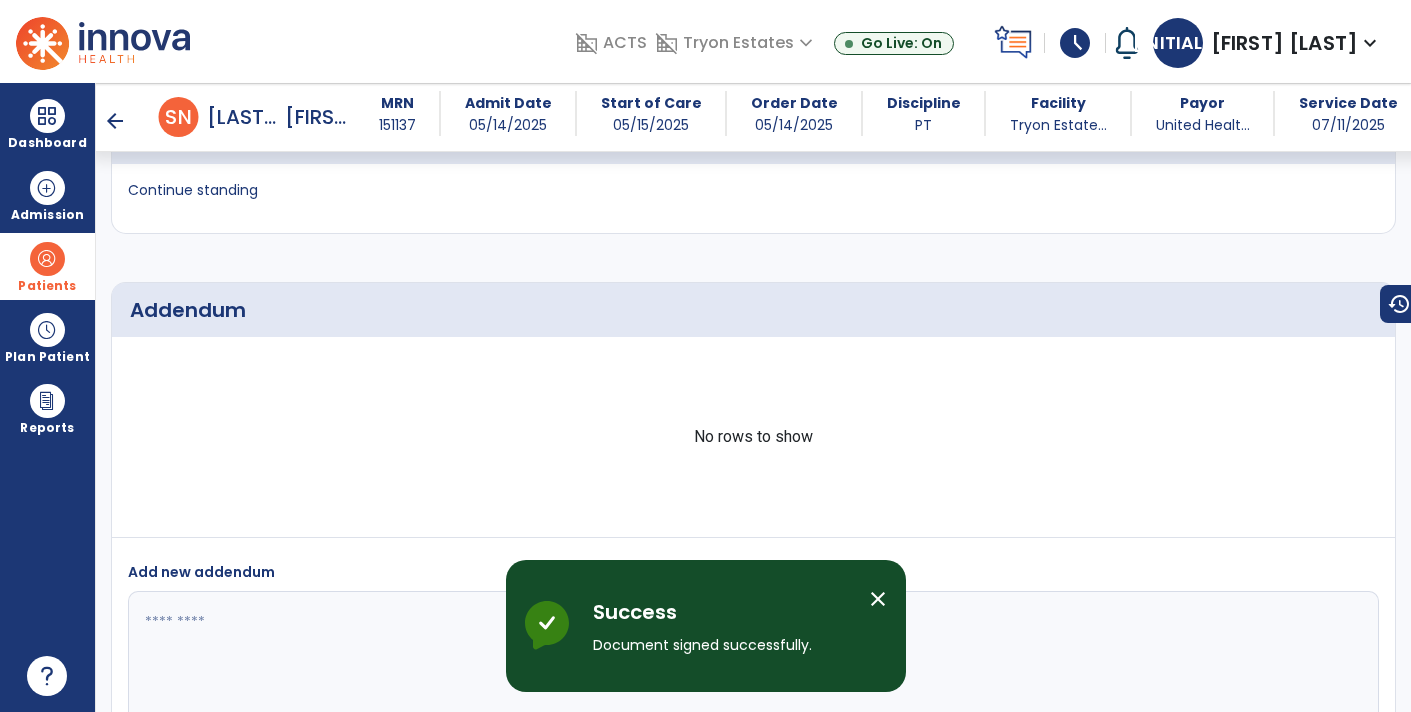 click on "schedule" at bounding box center [1075, 43] 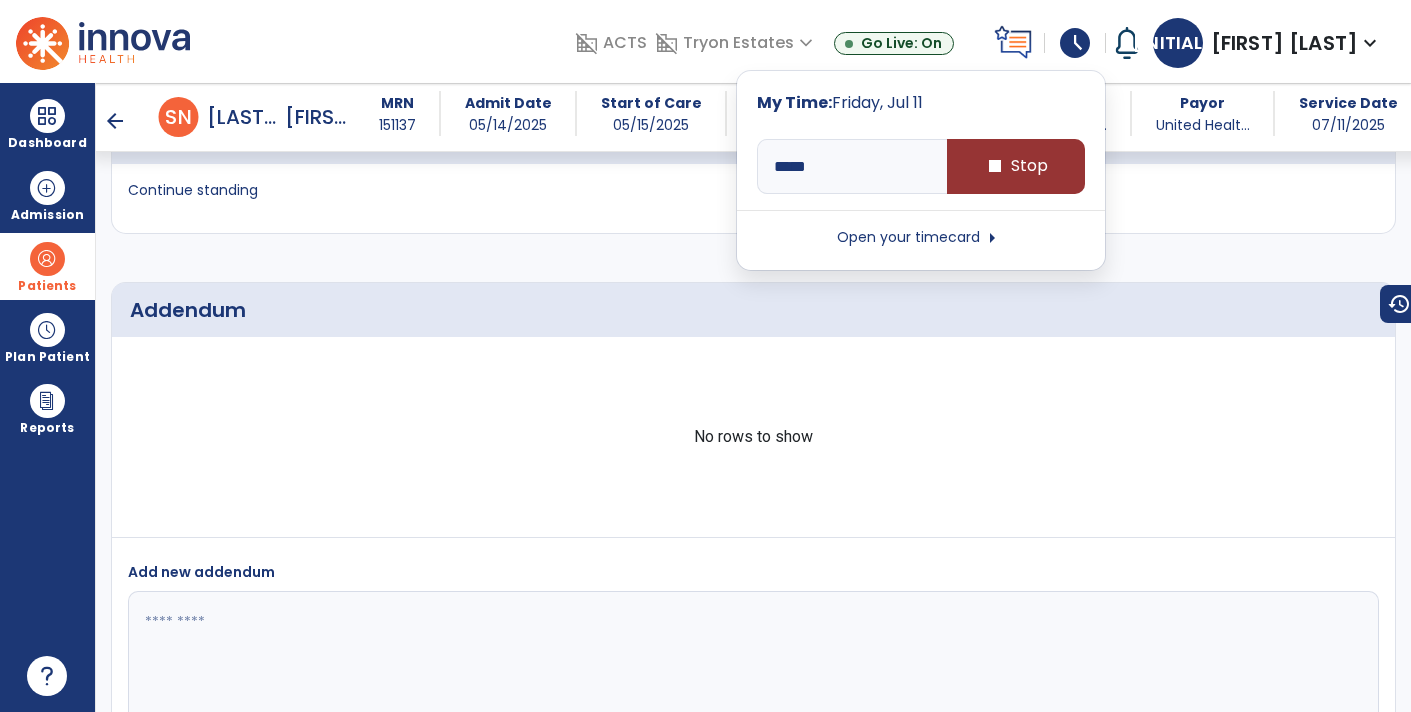 click on "stop  Stop" at bounding box center (1016, 166) 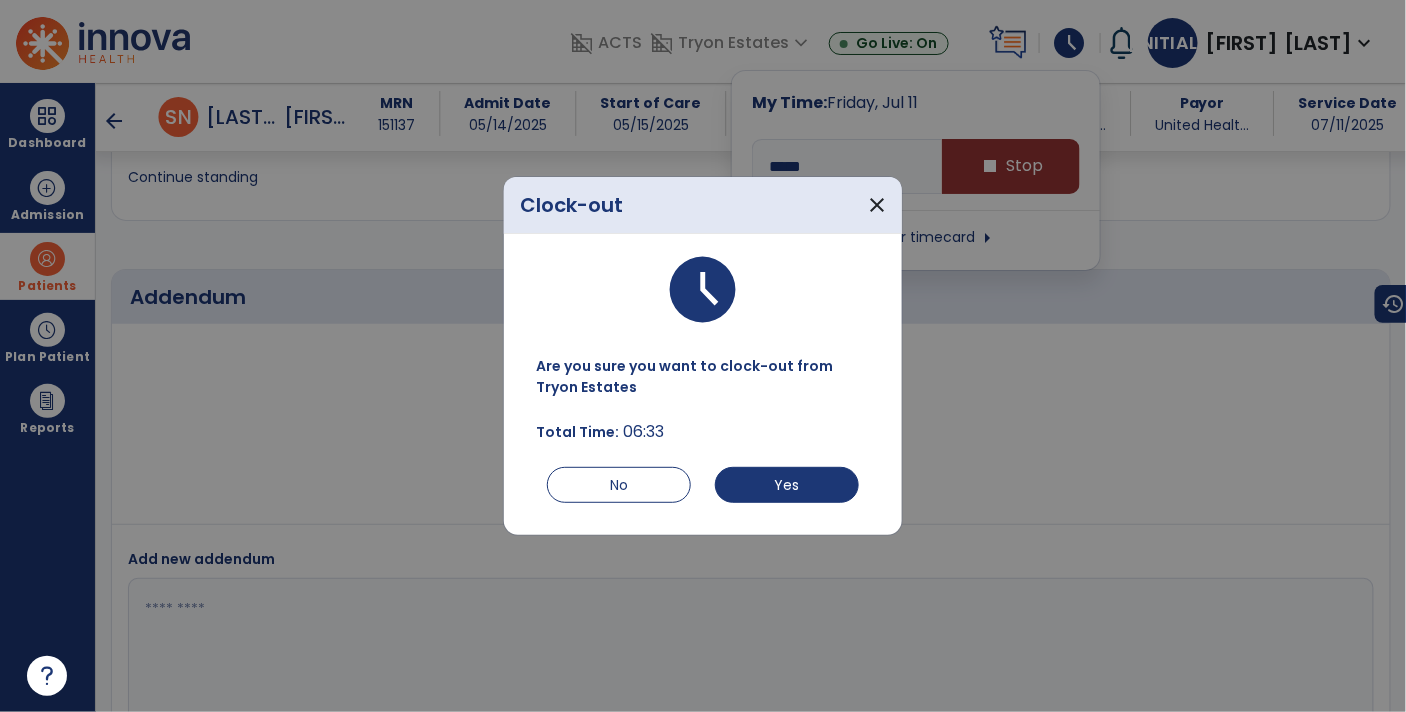 scroll, scrollTop: 4555, scrollLeft: 0, axis: vertical 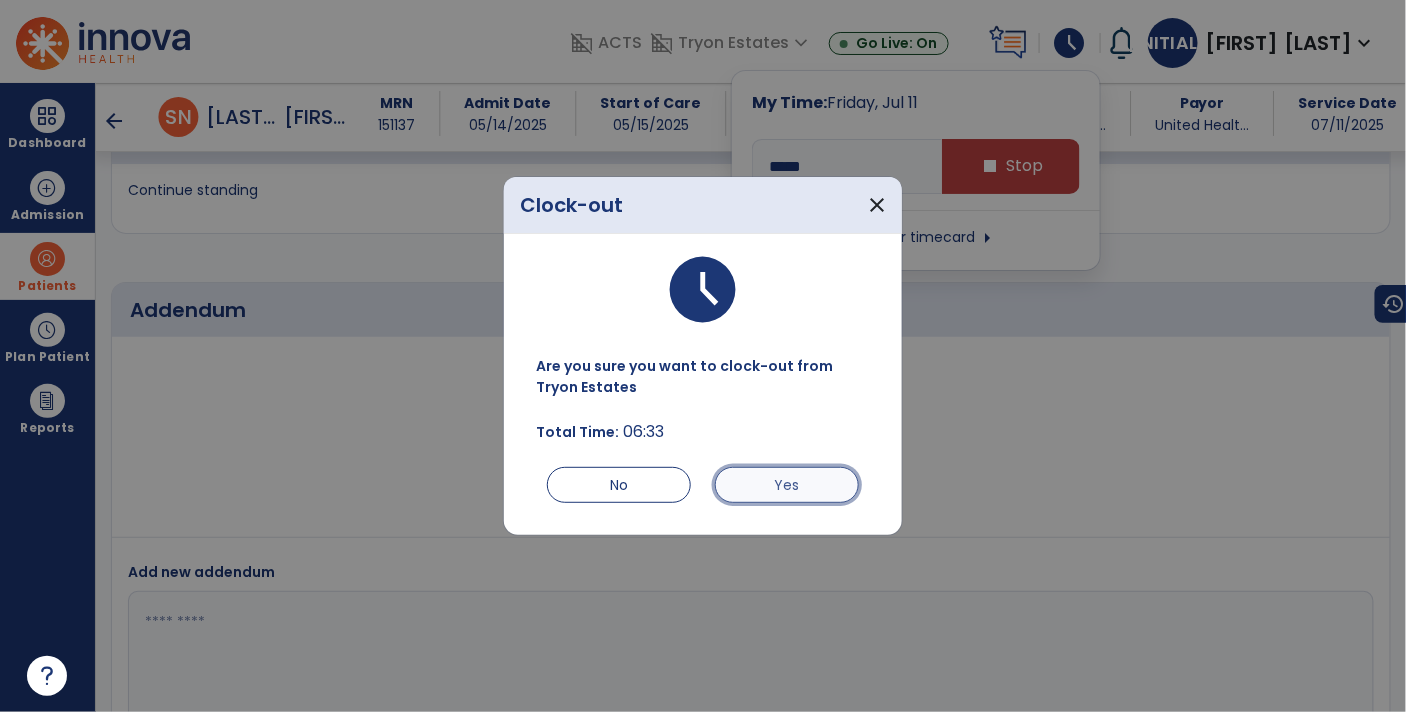 click on "Yes" at bounding box center (787, 485) 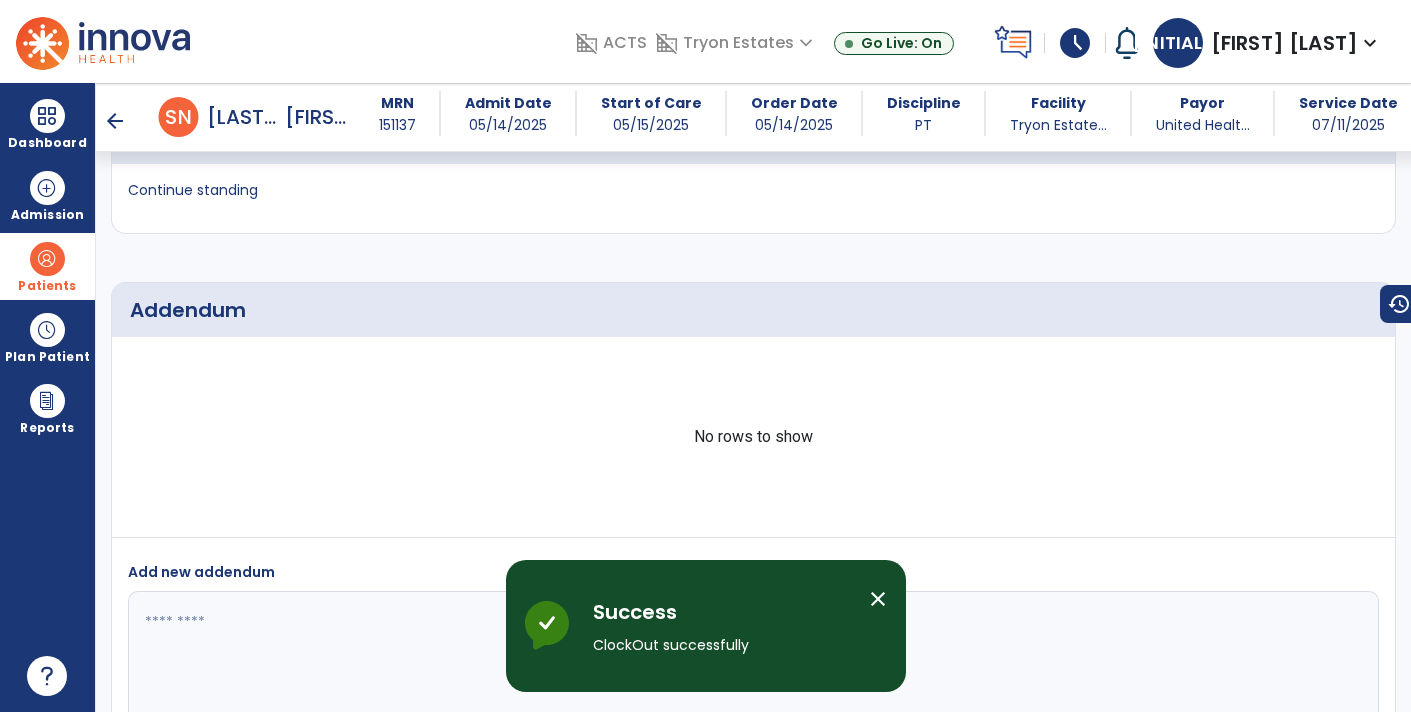 type on "****" 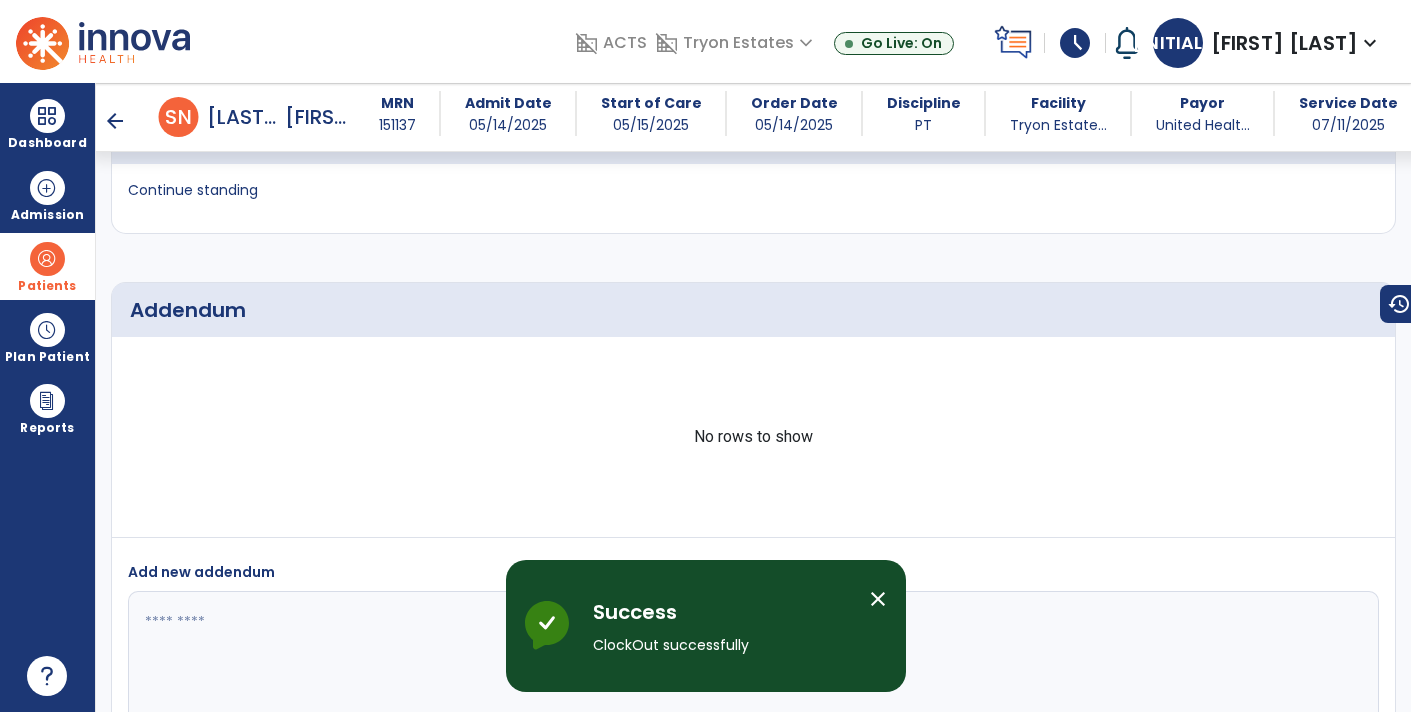click on "schedule" at bounding box center (1075, 43) 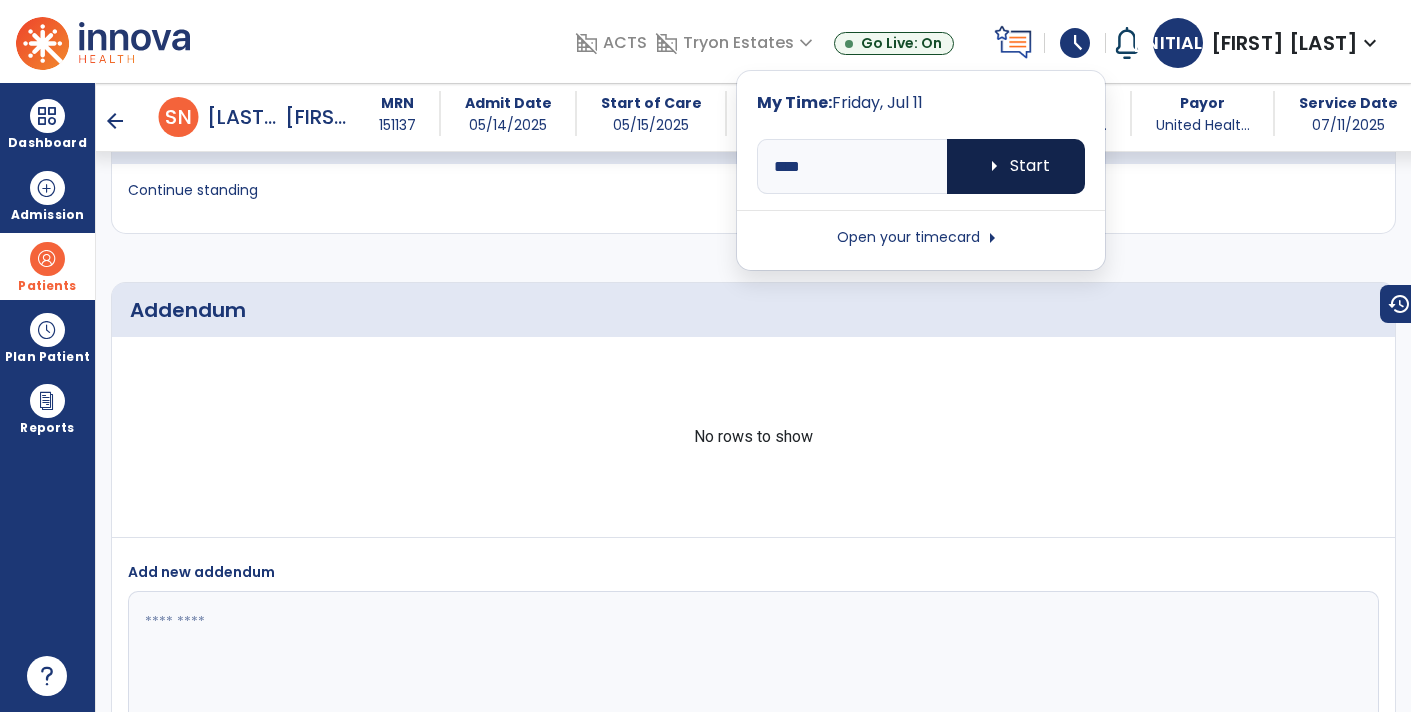 click on "arrow_right  Start" at bounding box center [1016, 166] 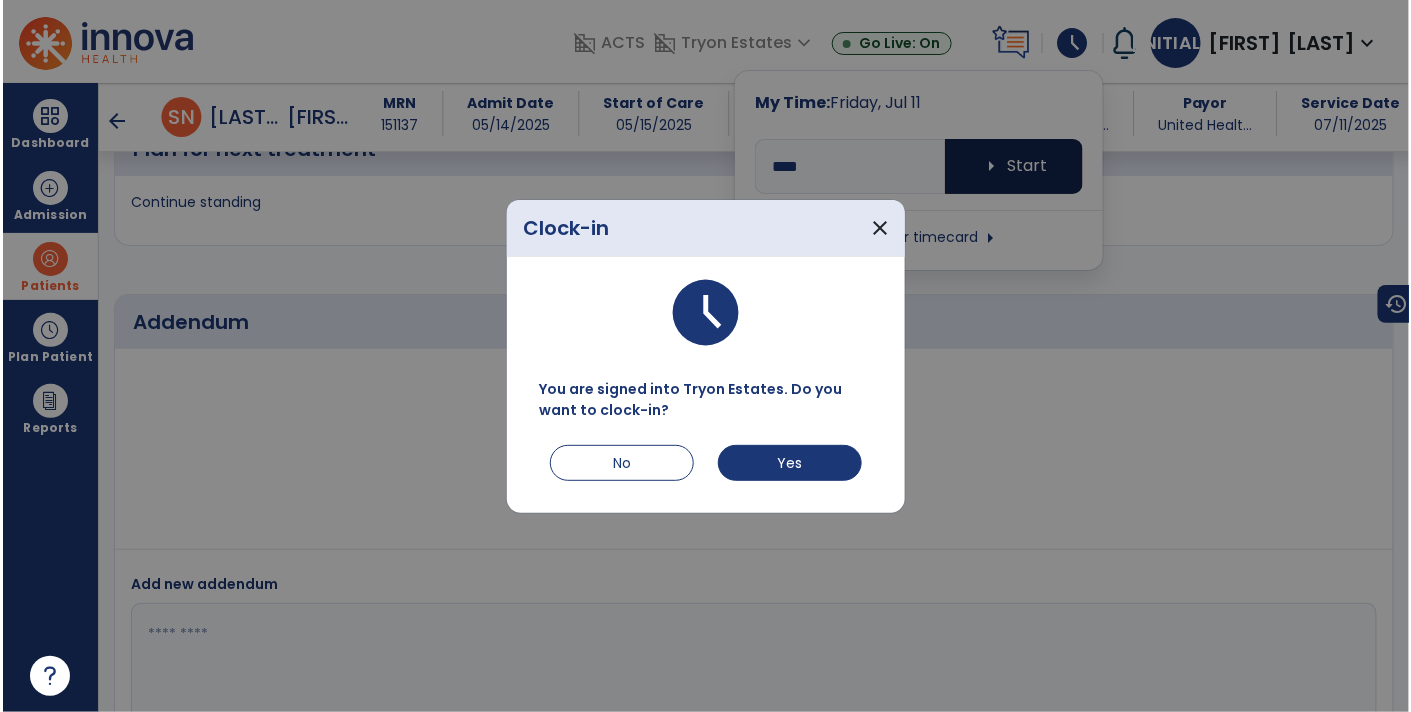 scroll, scrollTop: 4555, scrollLeft: 0, axis: vertical 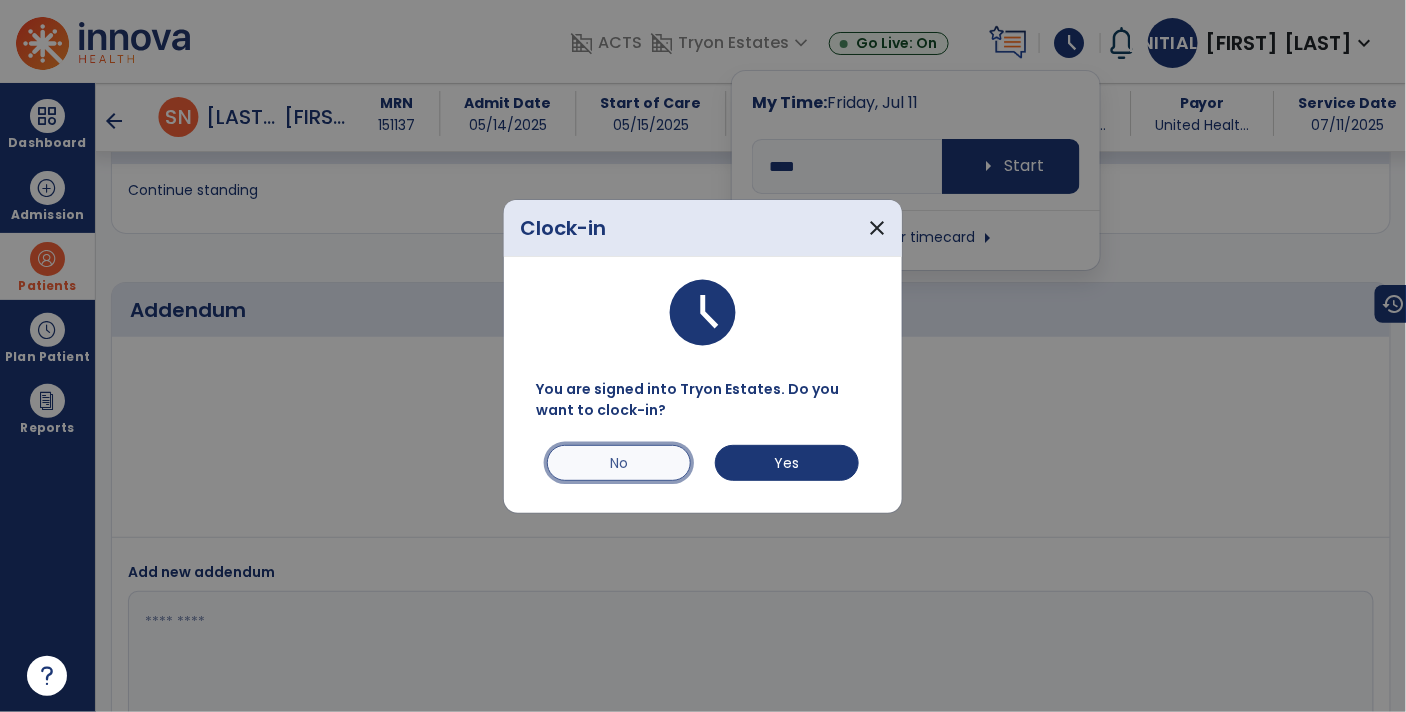 click on "No" at bounding box center [619, 463] 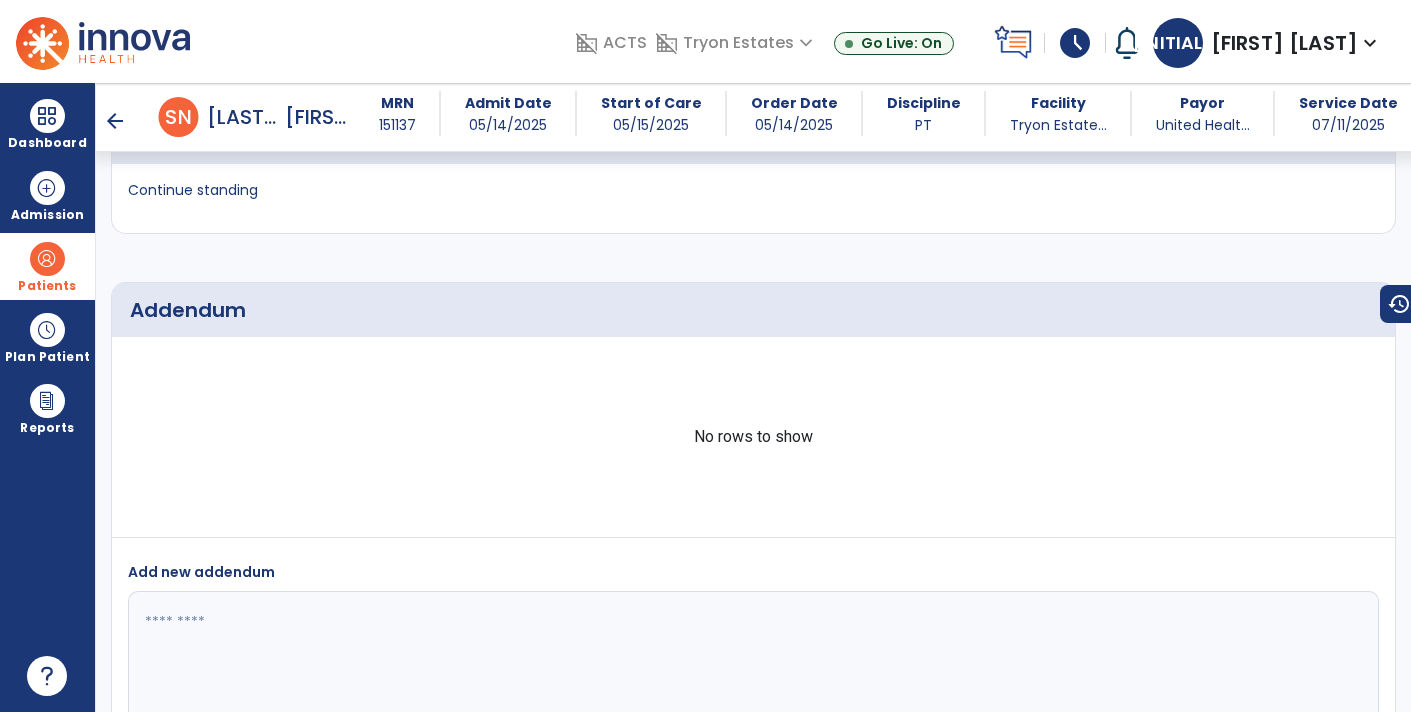 click on "schedule" at bounding box center (1075, 43) 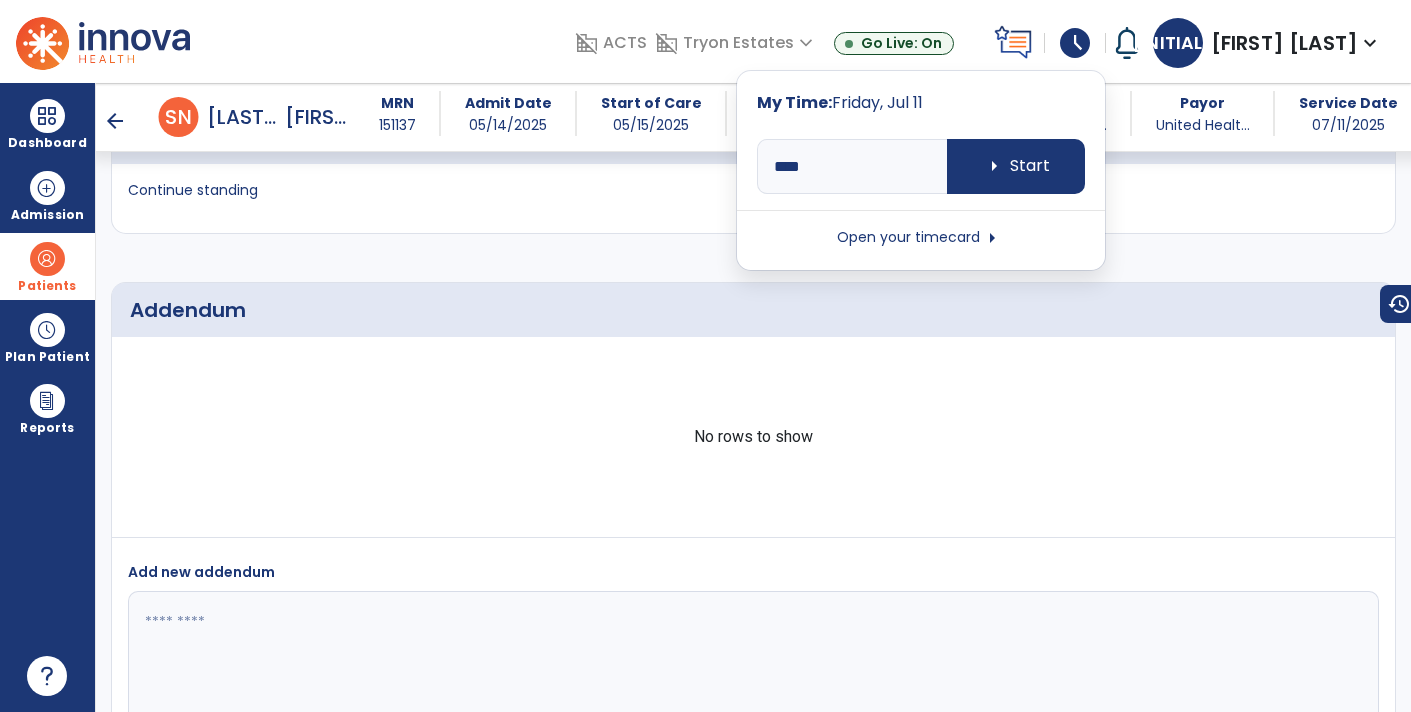 click on "Open your timecard  arrow_right" at bounding box center (921, 238) 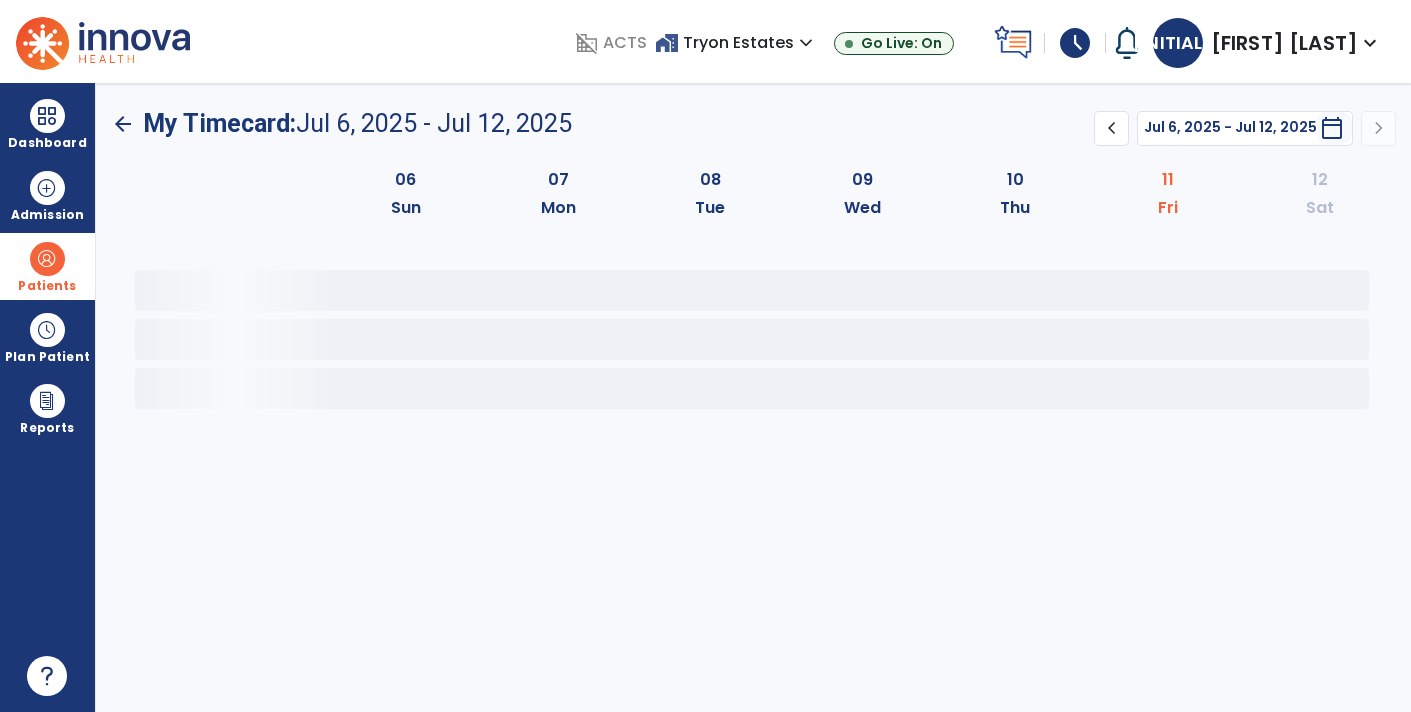 scroll, scrollTop: 0, scrollLeft: 0, axis: both 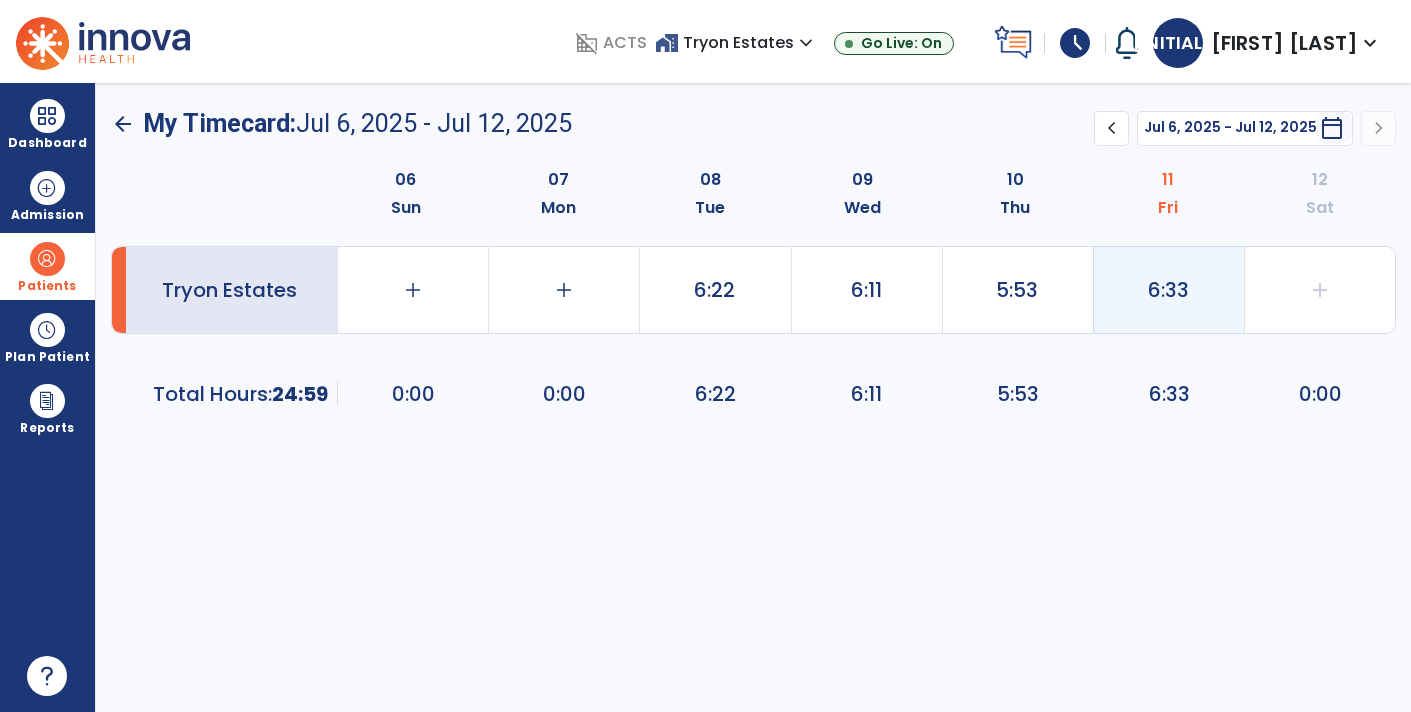 click on "6:33" 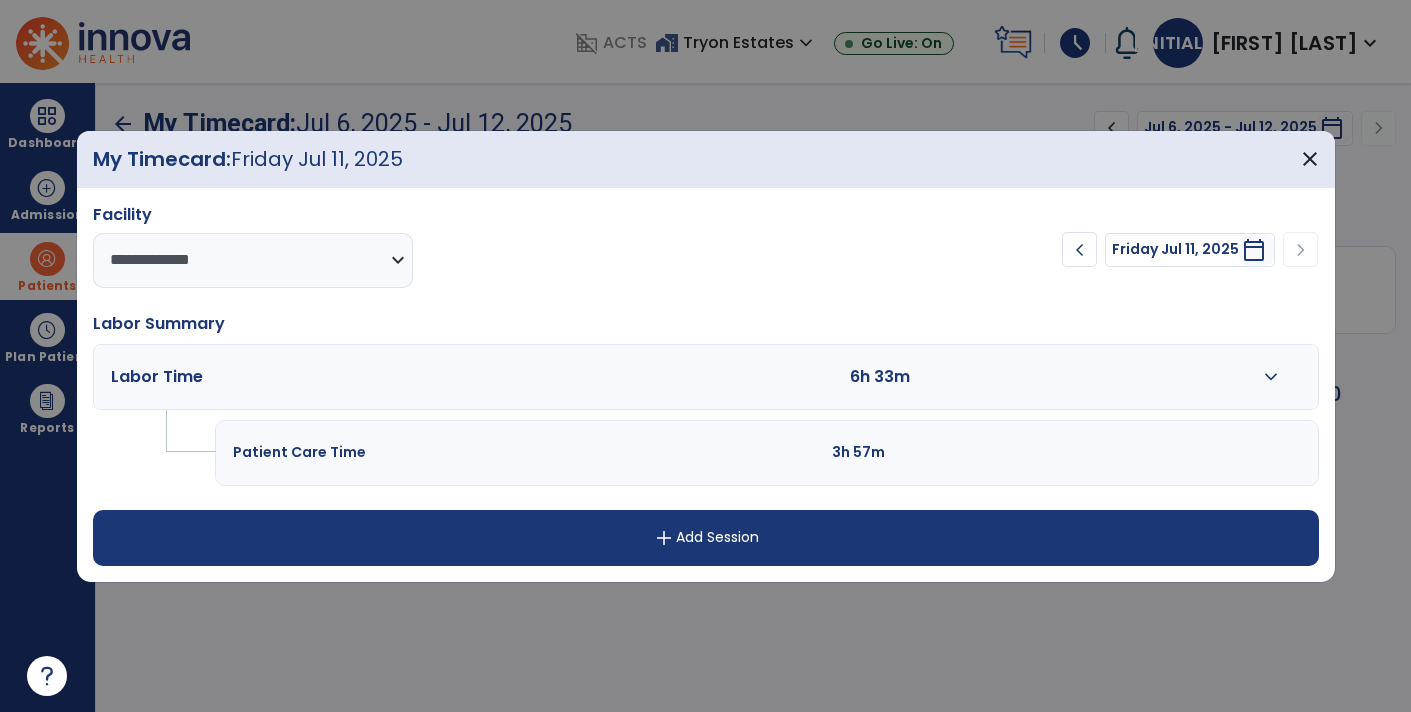click on "expand_more" at bounding box center (1271, 377) 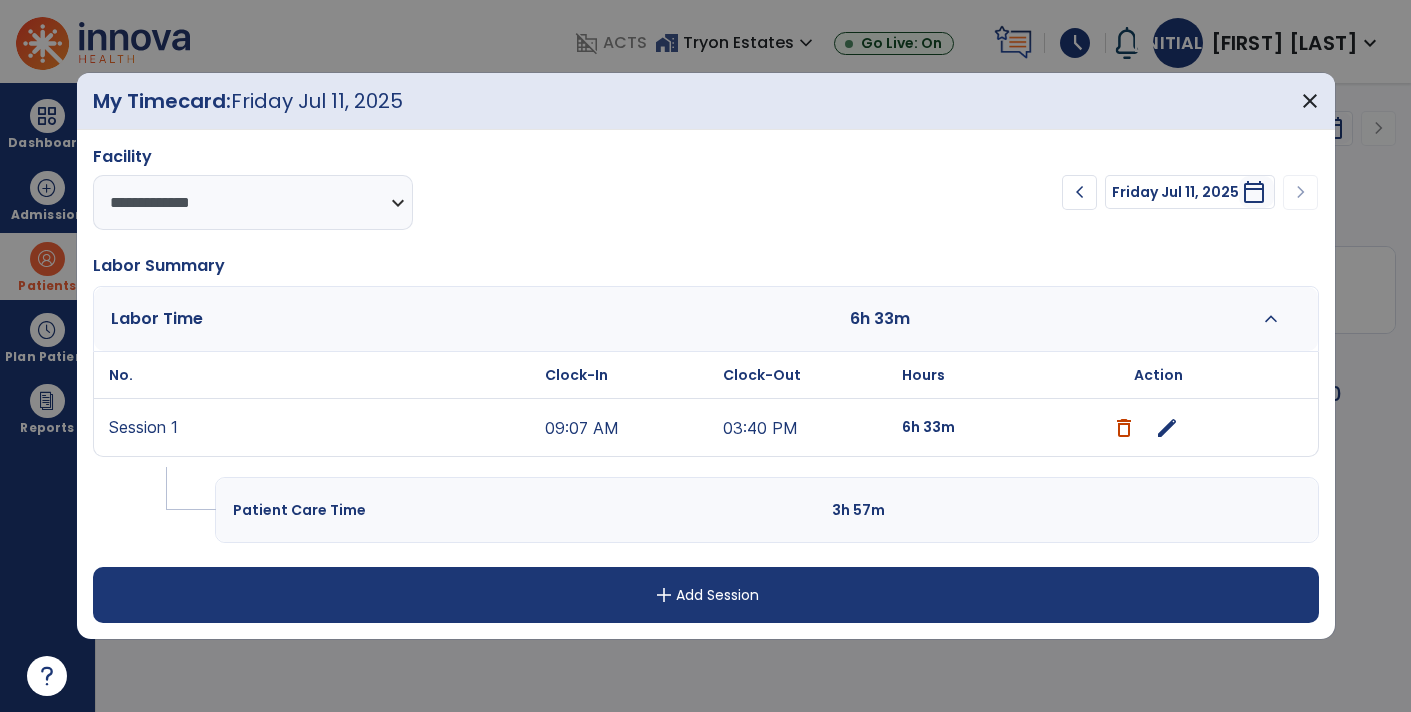 click on "edit" at bounding box center [1167, 428] 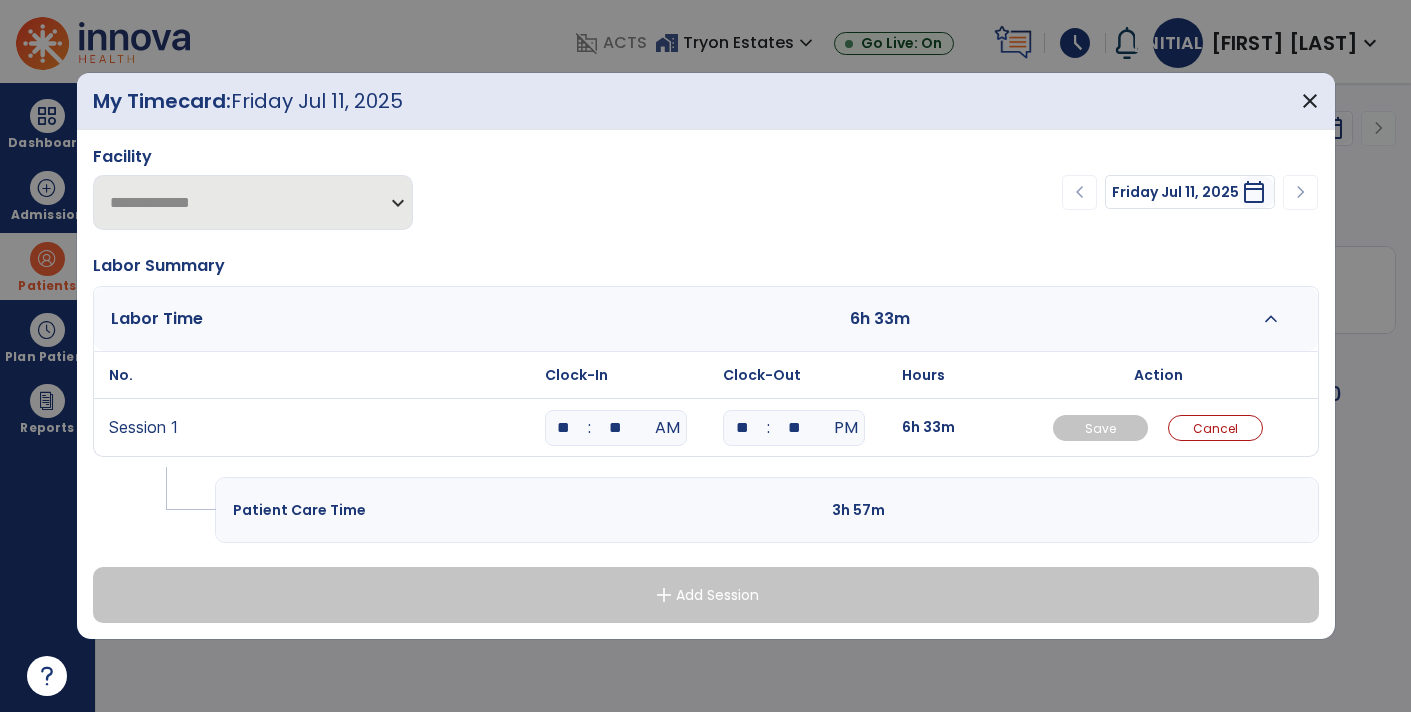 click on "**" at bounding box center [616, 428] 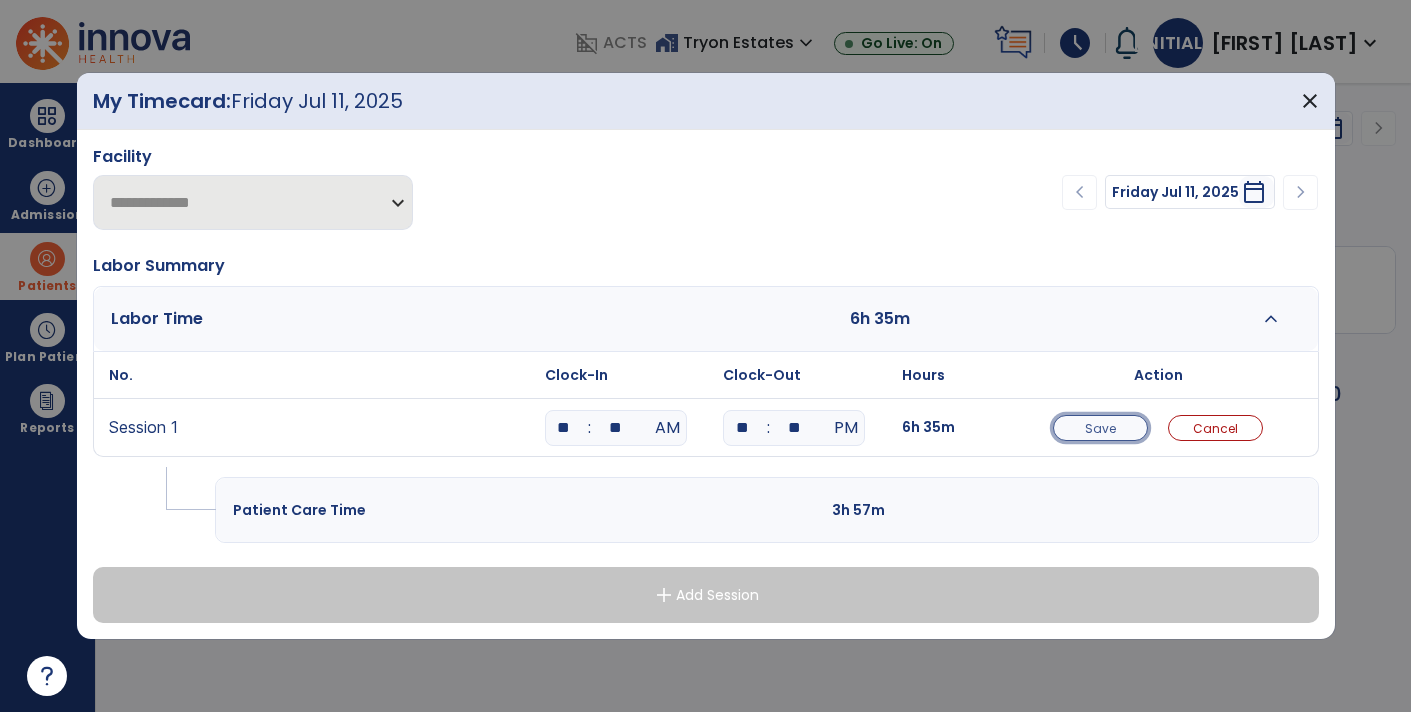 click on "Save" at bounding box center [1100, 428] 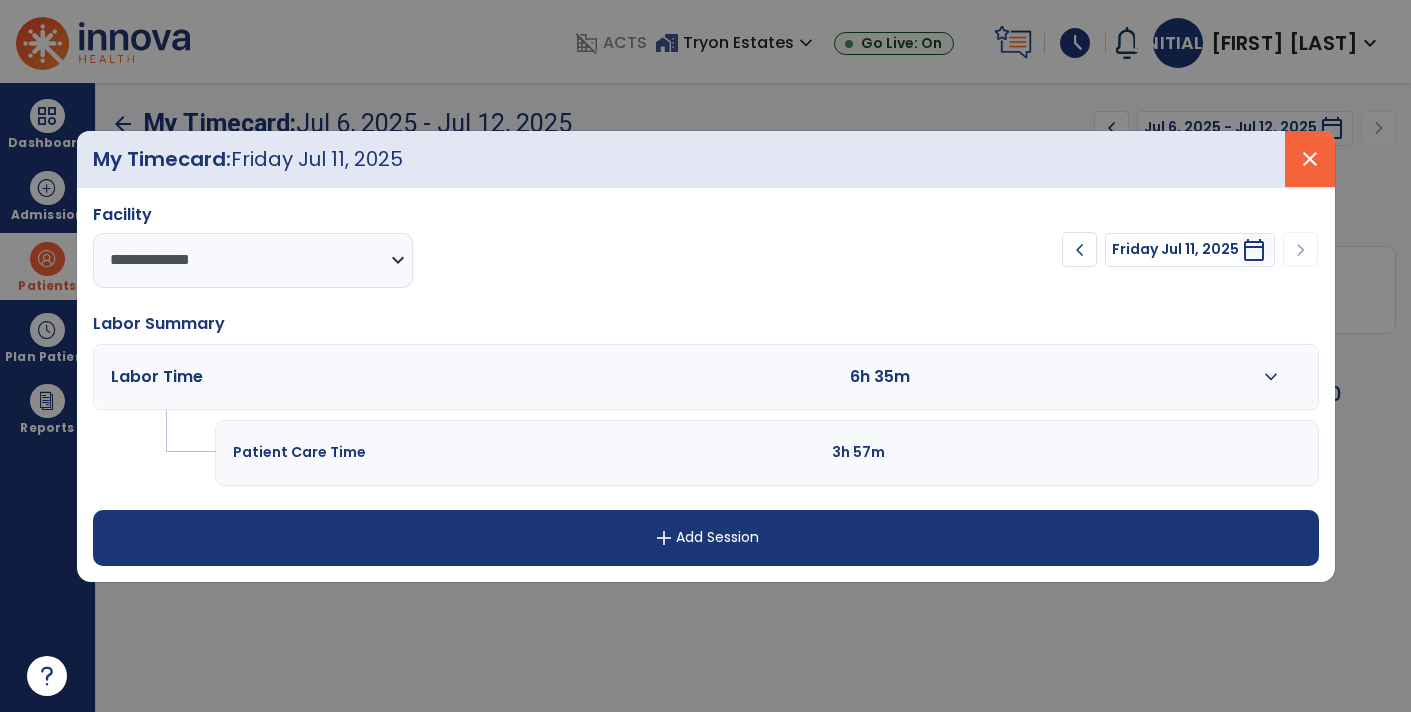 click on "close" at bounding box center [1310, 159] 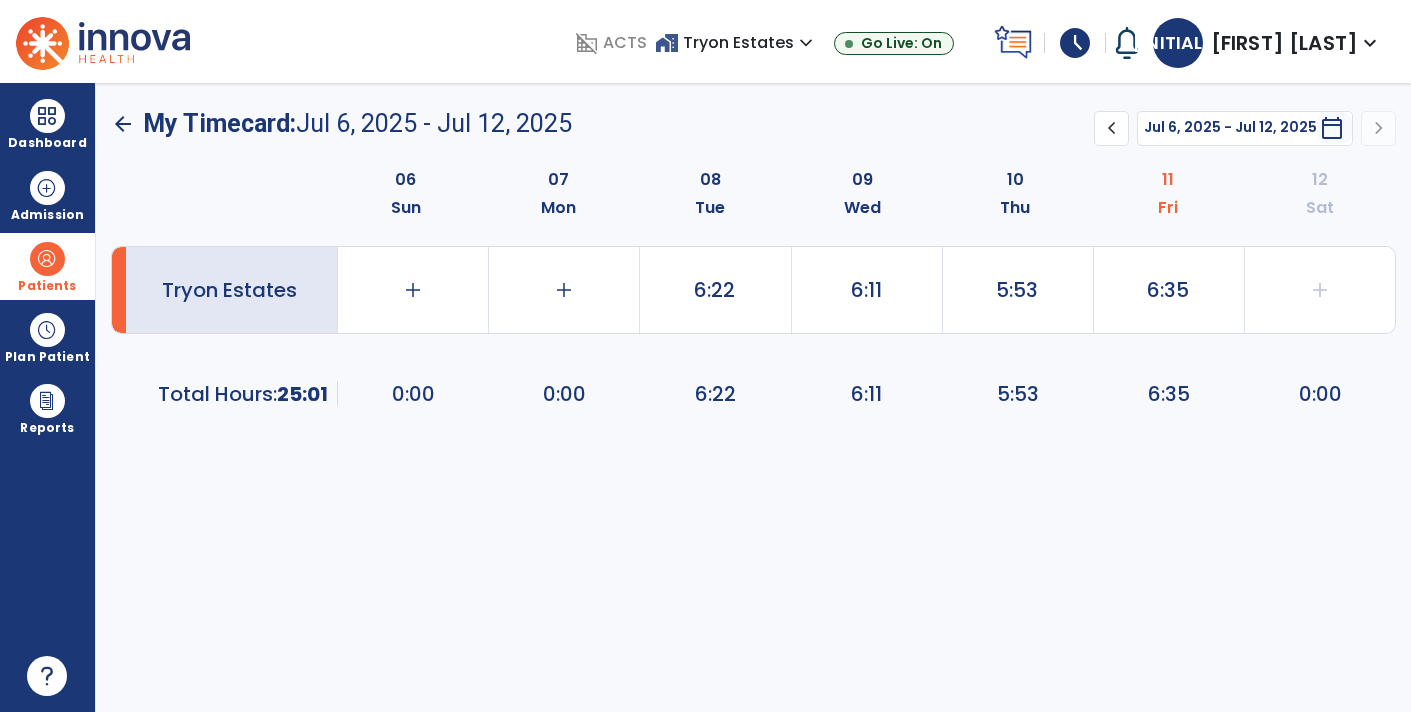 click on "Patients" at bounding box center [47, 266] 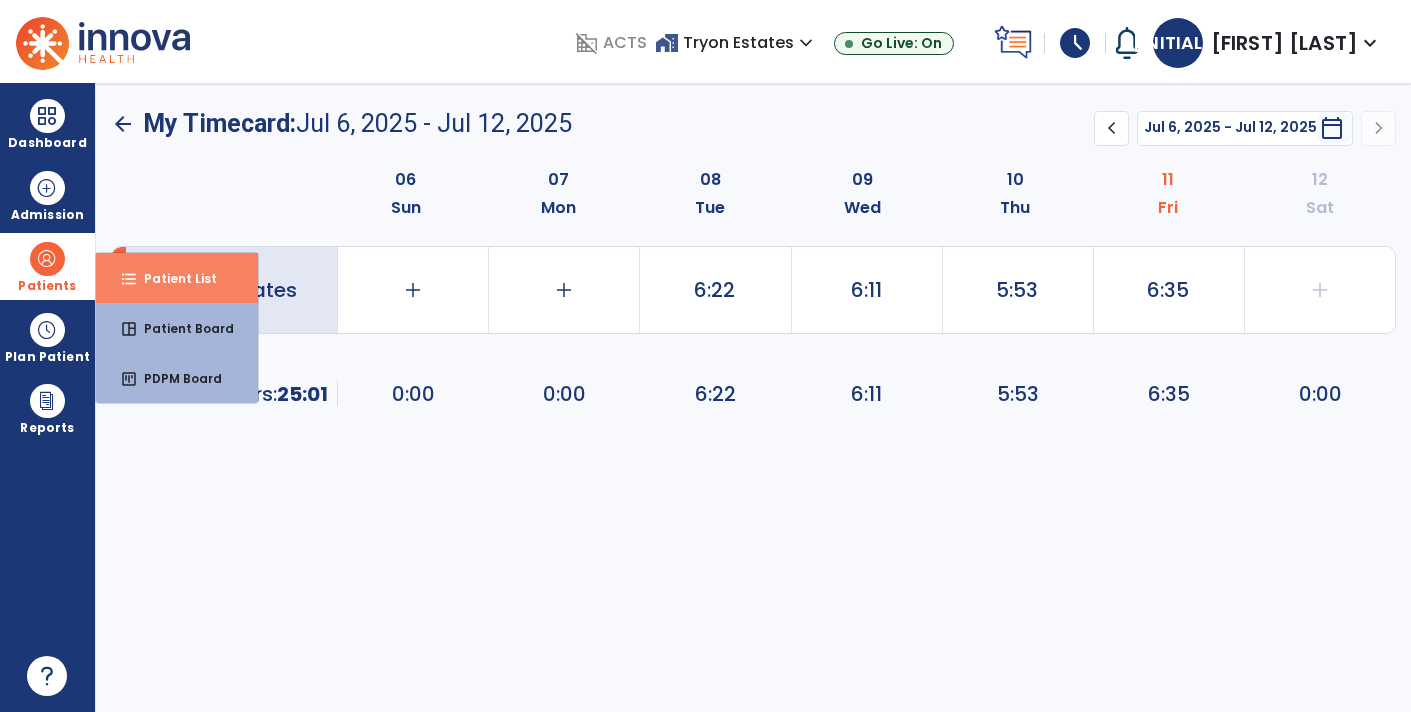 click on "Patient List" at bounding box center [172, 278] 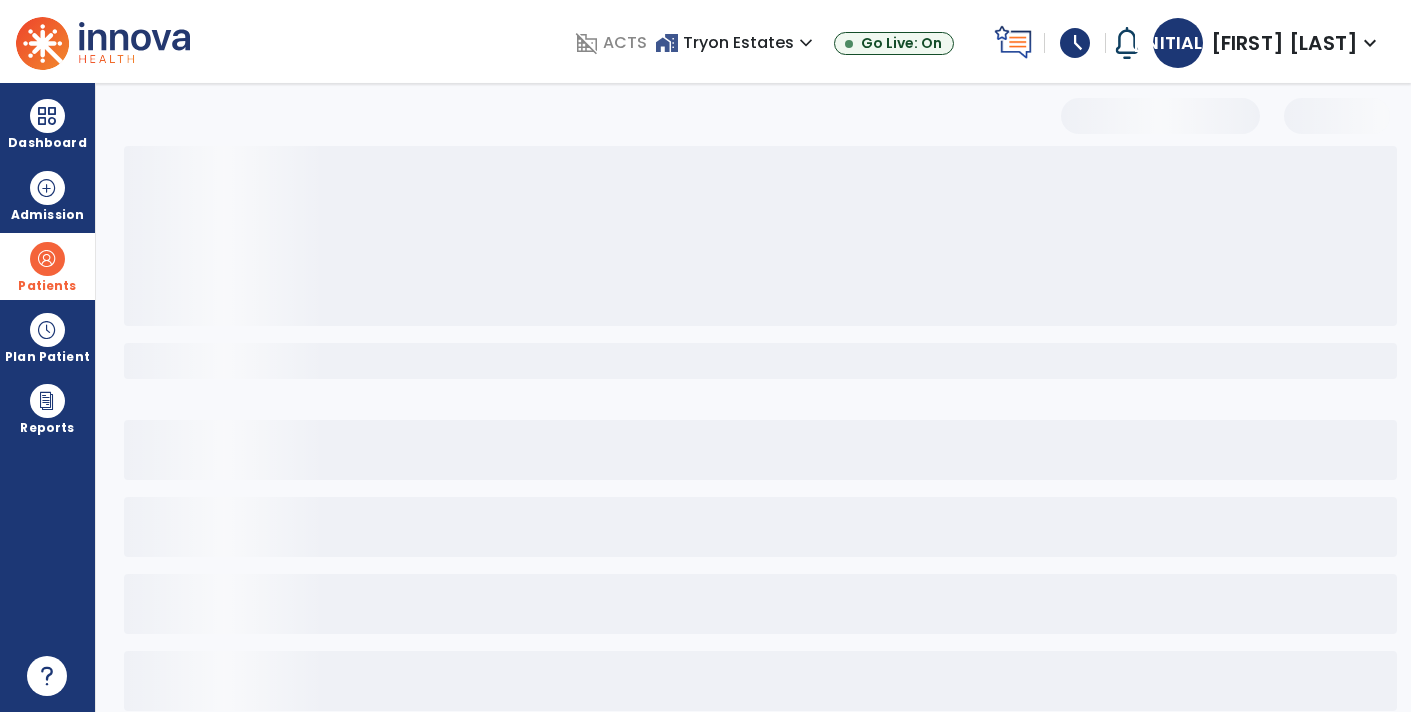 select on "***" 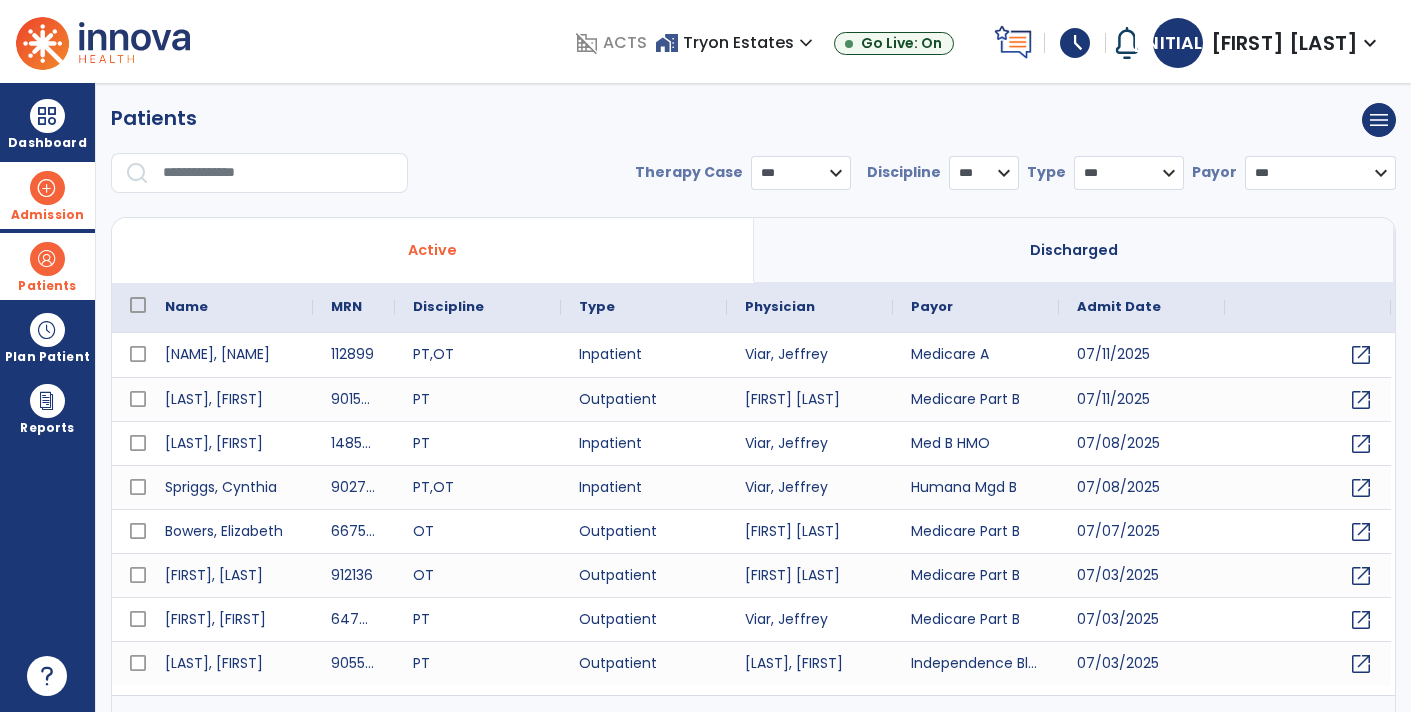 click at bounding box center [47, 188] 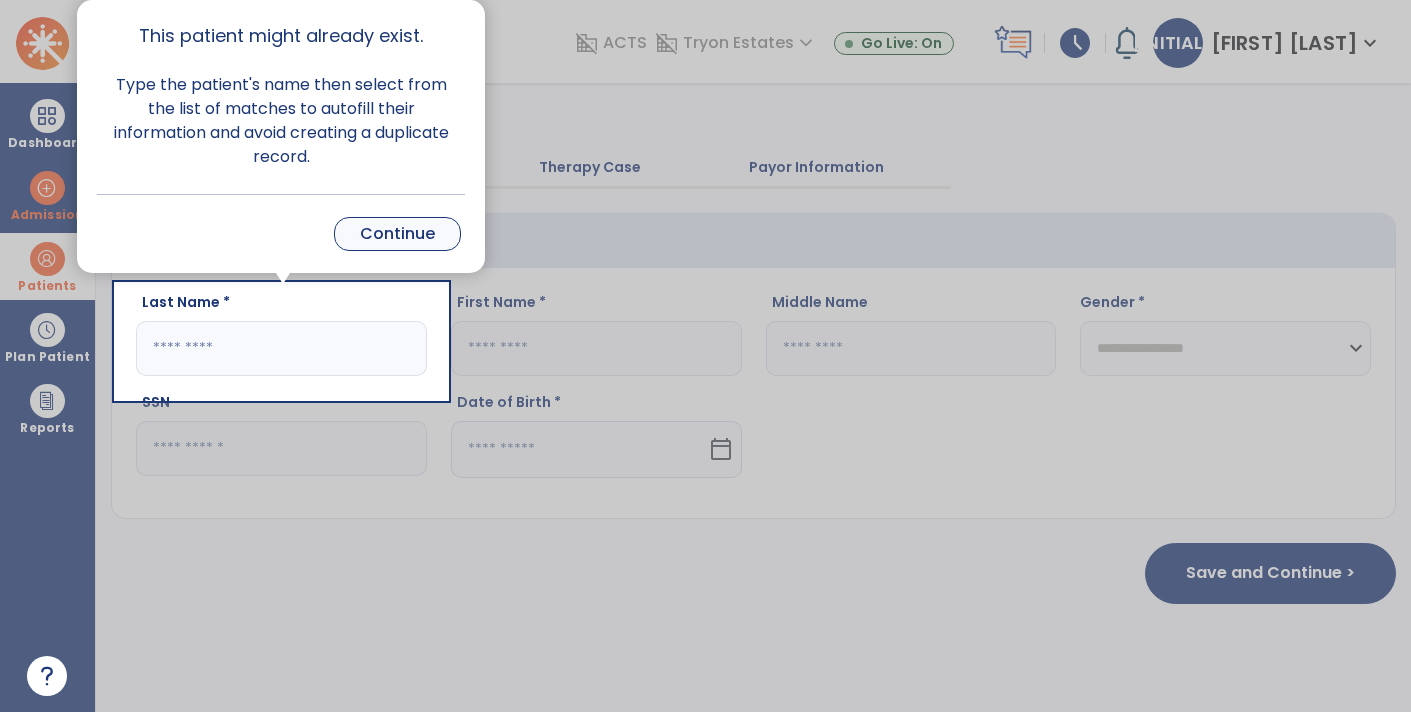click on "Continue" at bounding box center [397, 234] 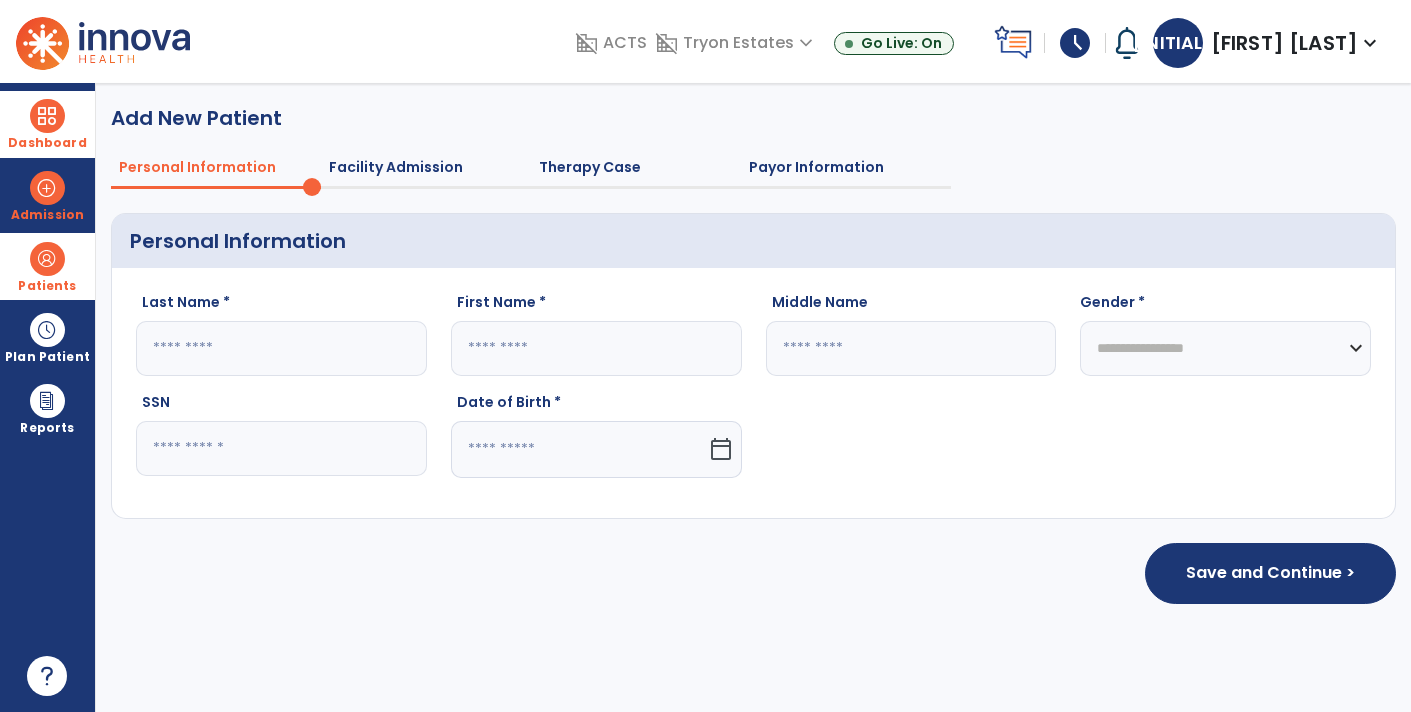 click on "Dashboard" at bounding box center (47, 143) 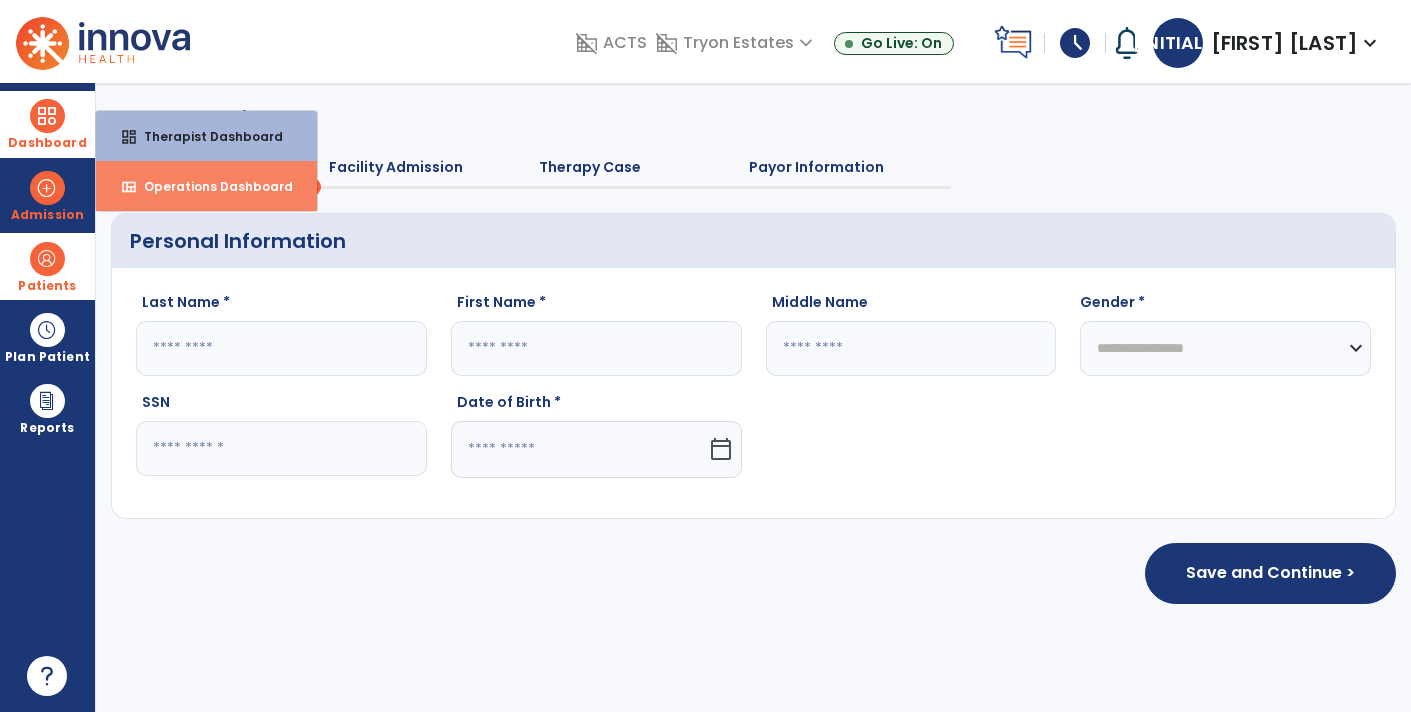 click on "view_quilt  Operations Dashboard" at bounding box center (206, 186) 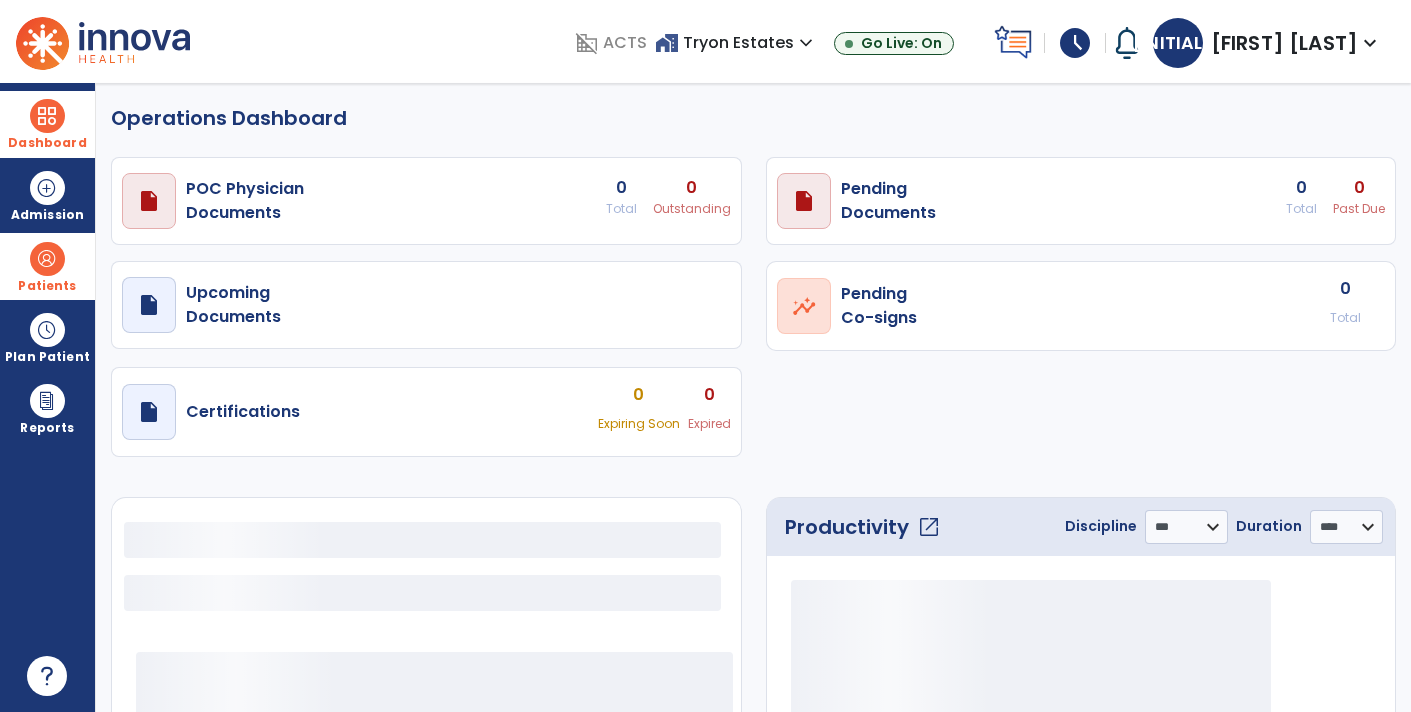 select on "***" 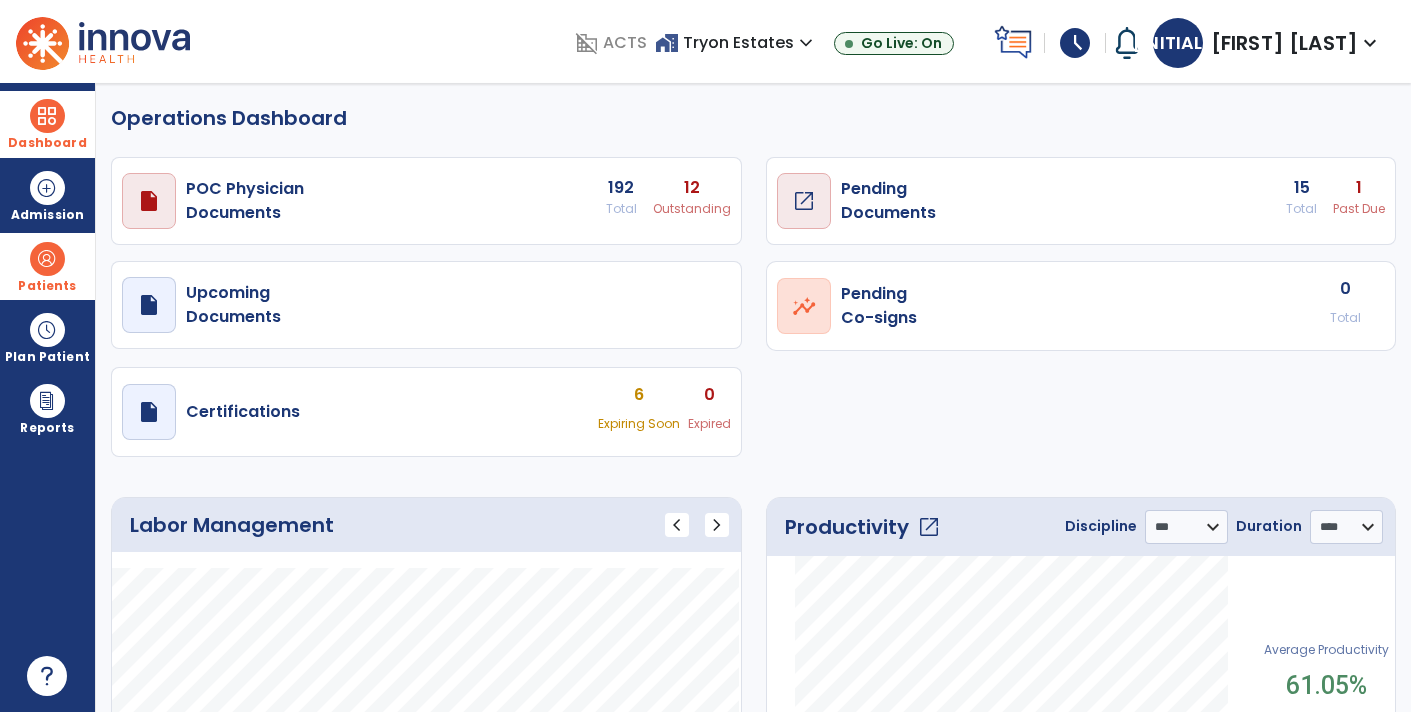 click on "Pending   Documents" at bounding box center (245, 201) 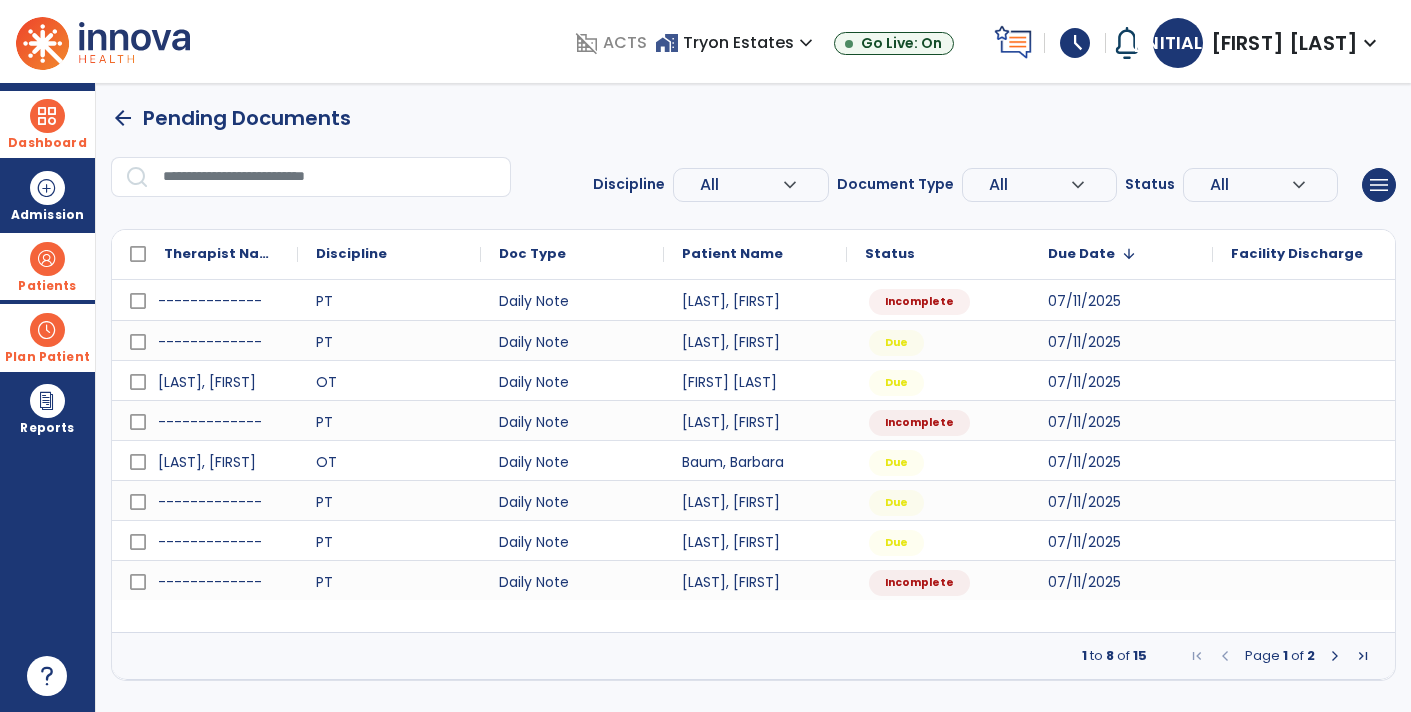 click on "Plan Patient" at bounding box center (47, 286) 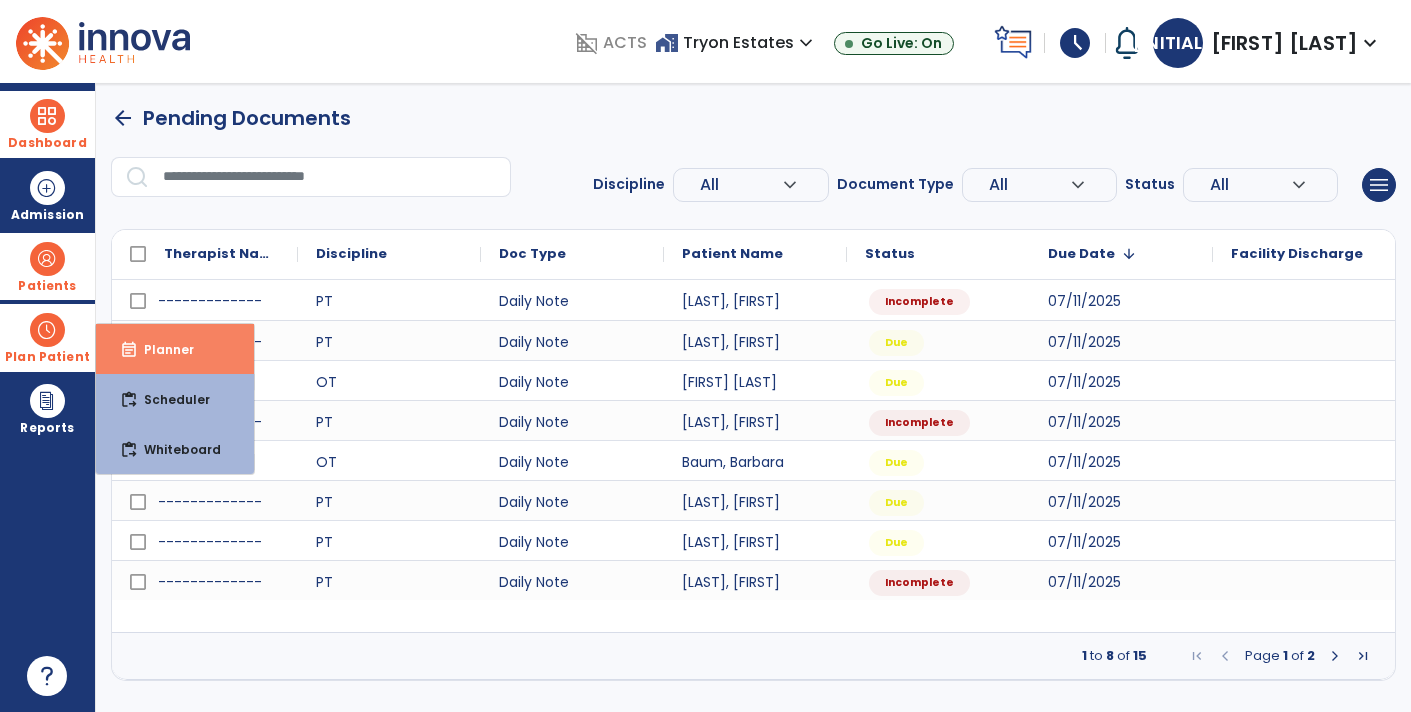 click on "Planner" at bounding box center (161, 349) 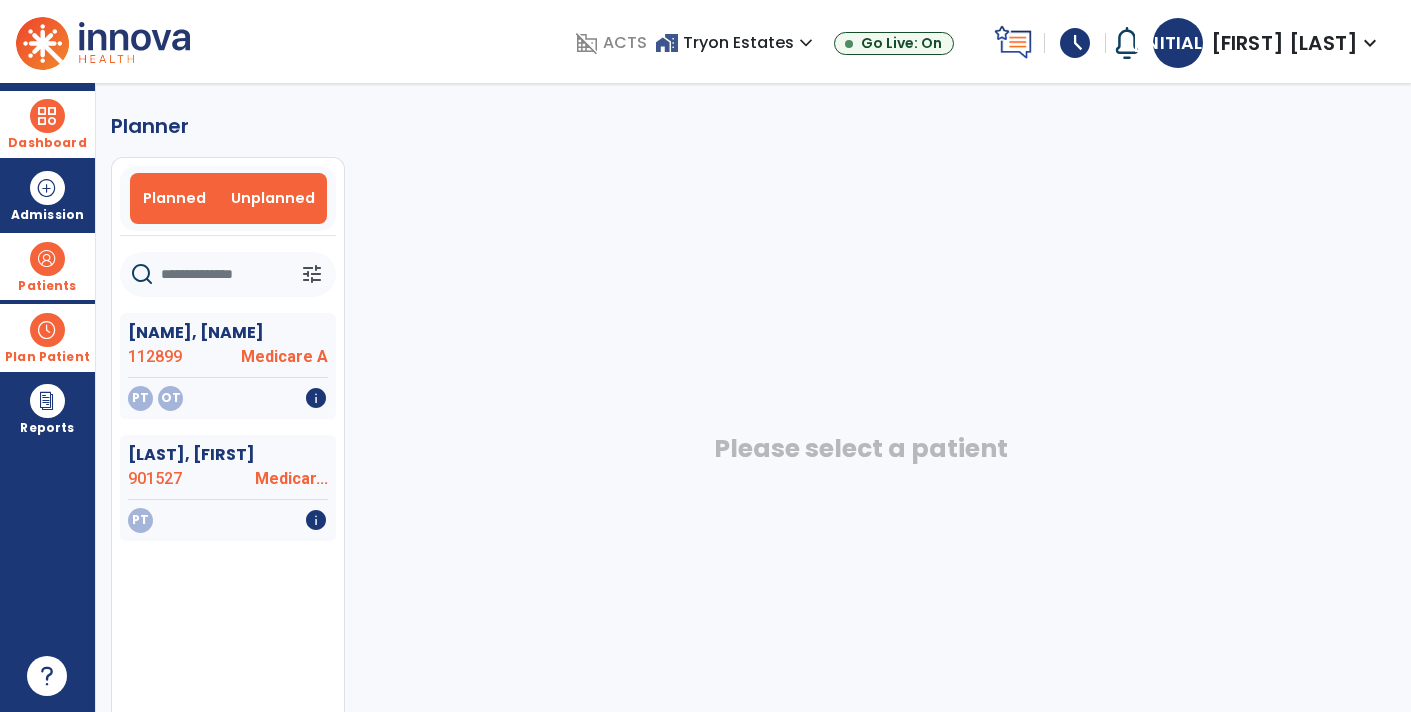 click on "Planned" at bounding box center [174, 198] 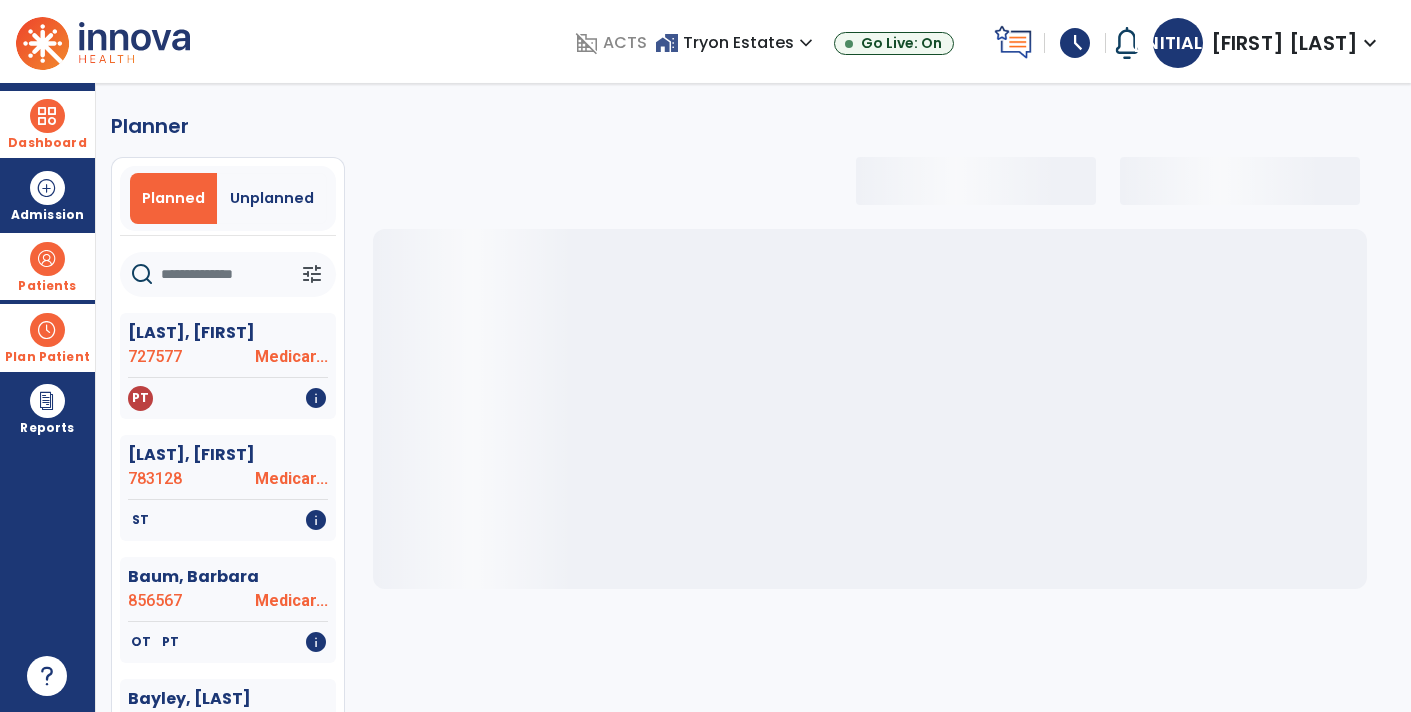 click 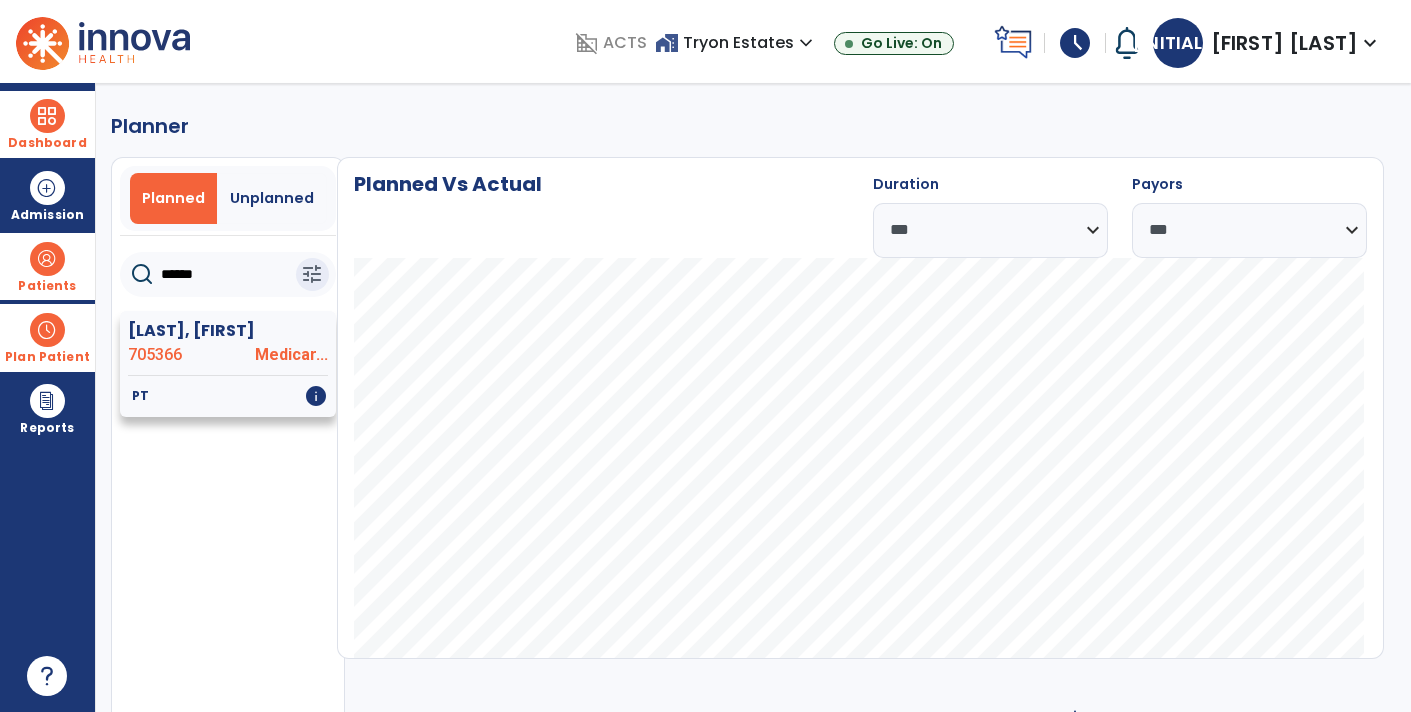 type on "******" 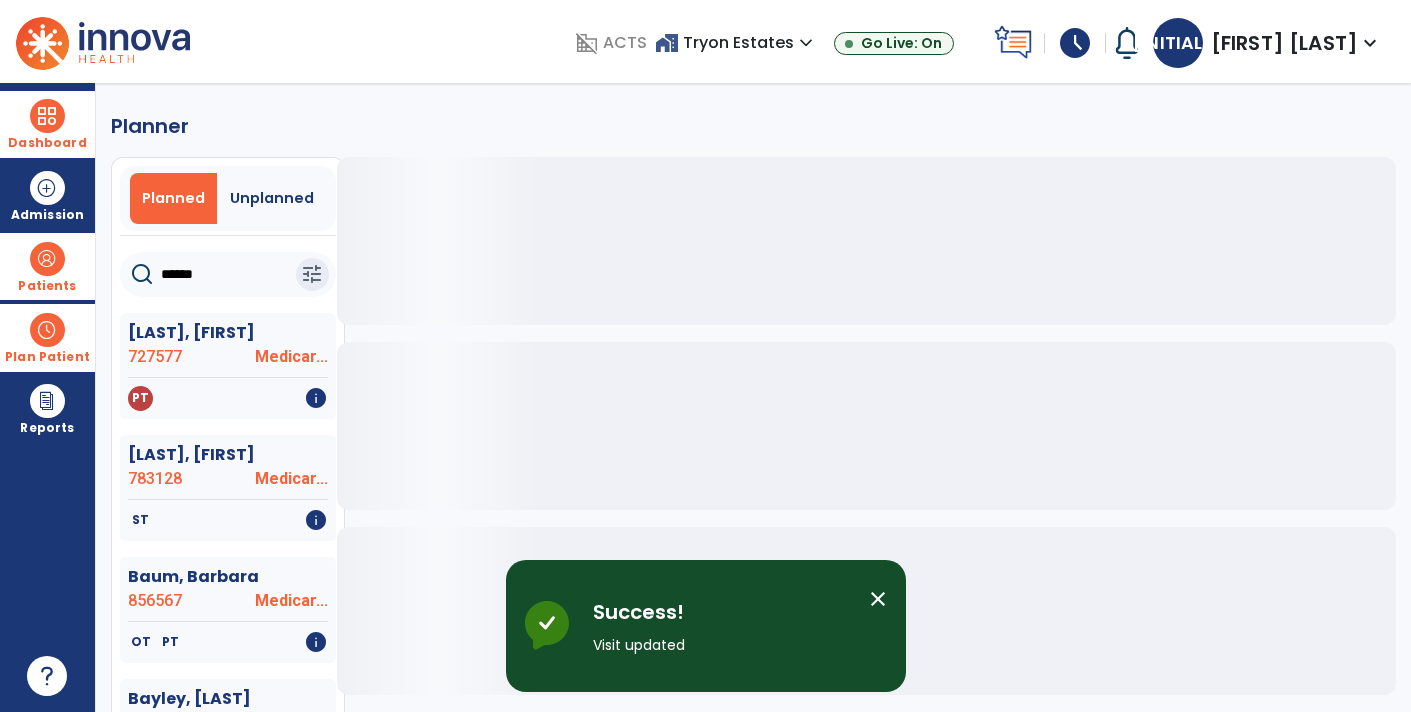click on "Dashboard" at bounding box center (47, 143) 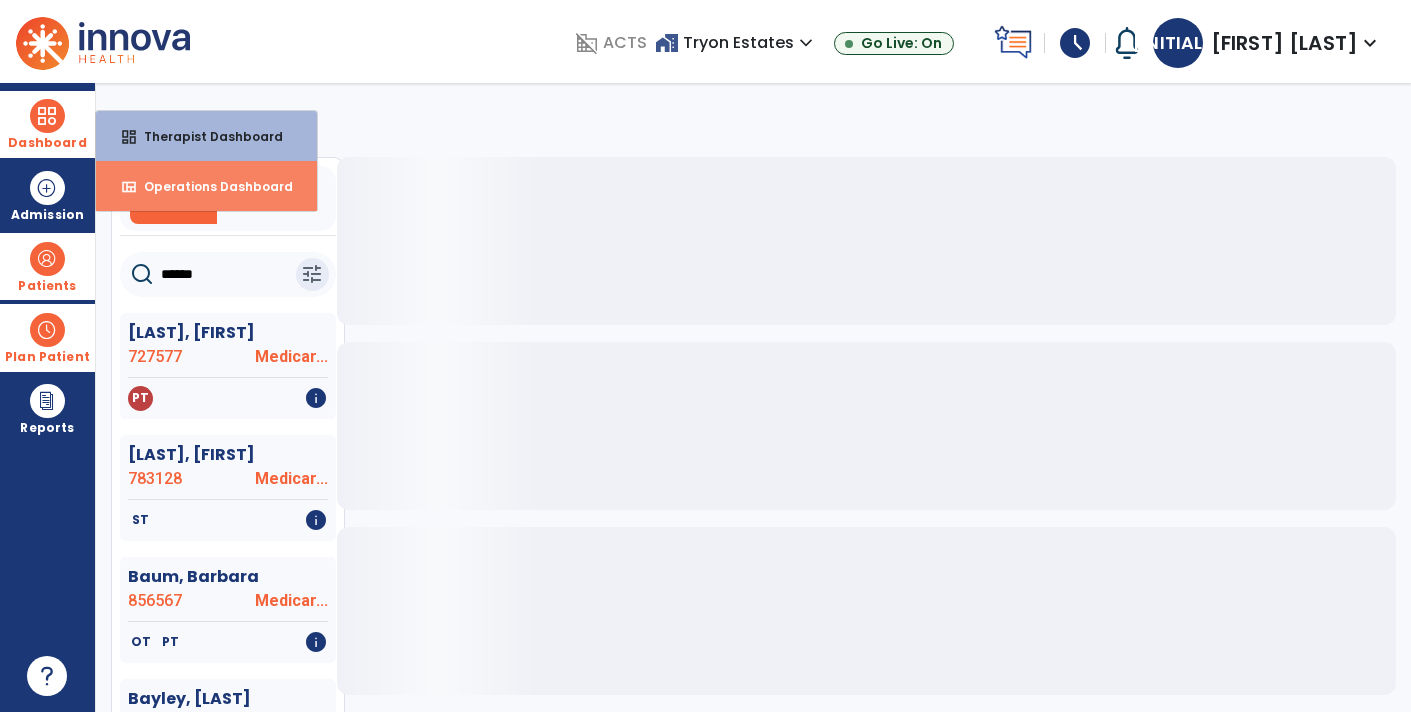 click on "view_quilt  Operations Dashboard" at bounding box center [206, 186] 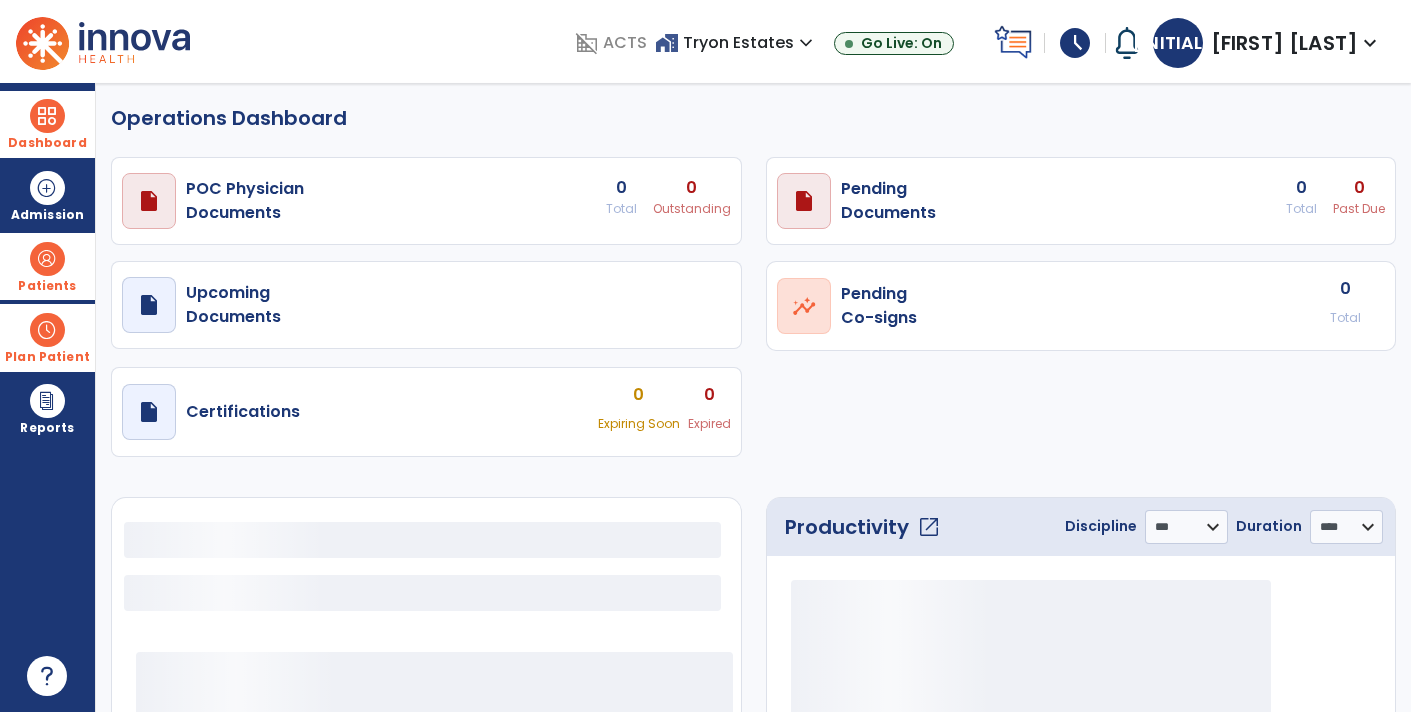 select on "***" 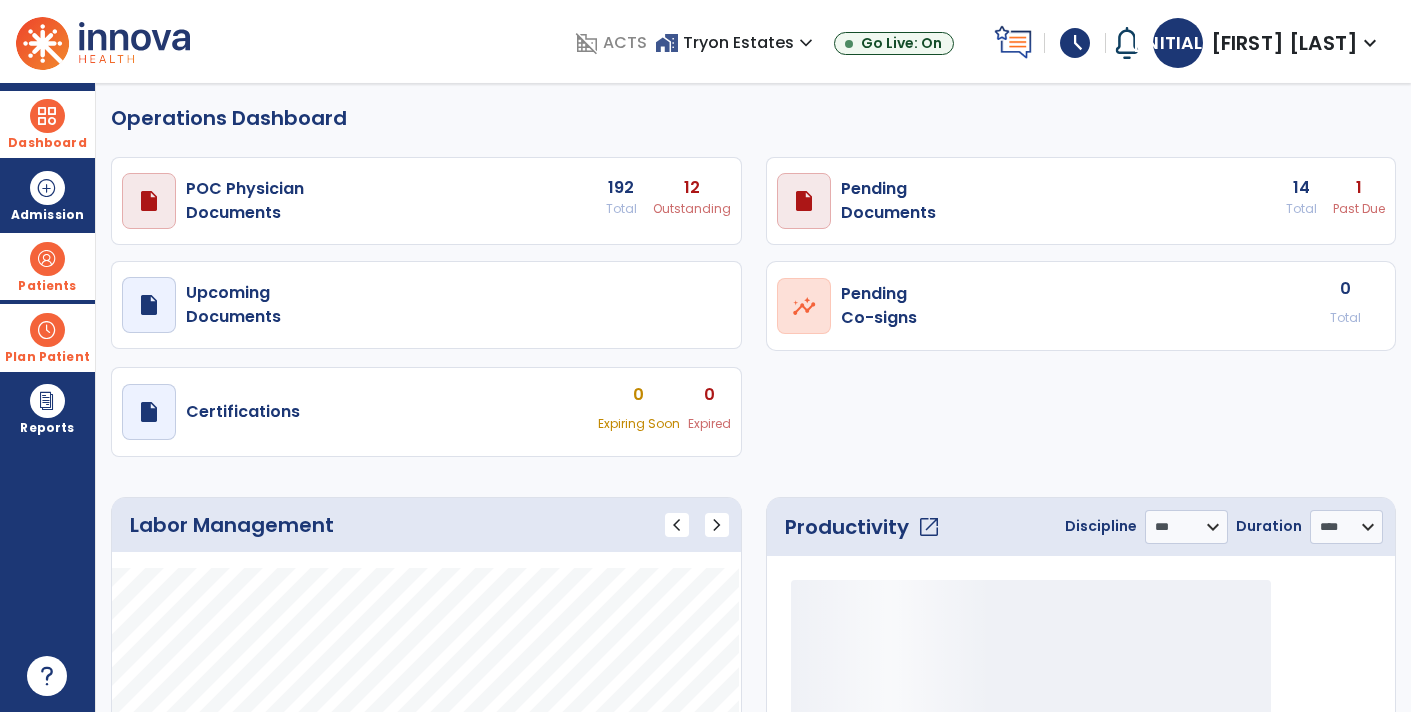 click on "draft   open_in_new  Pending   Documents 14 Total 1 Past Due" at bounding box center [426, 201] 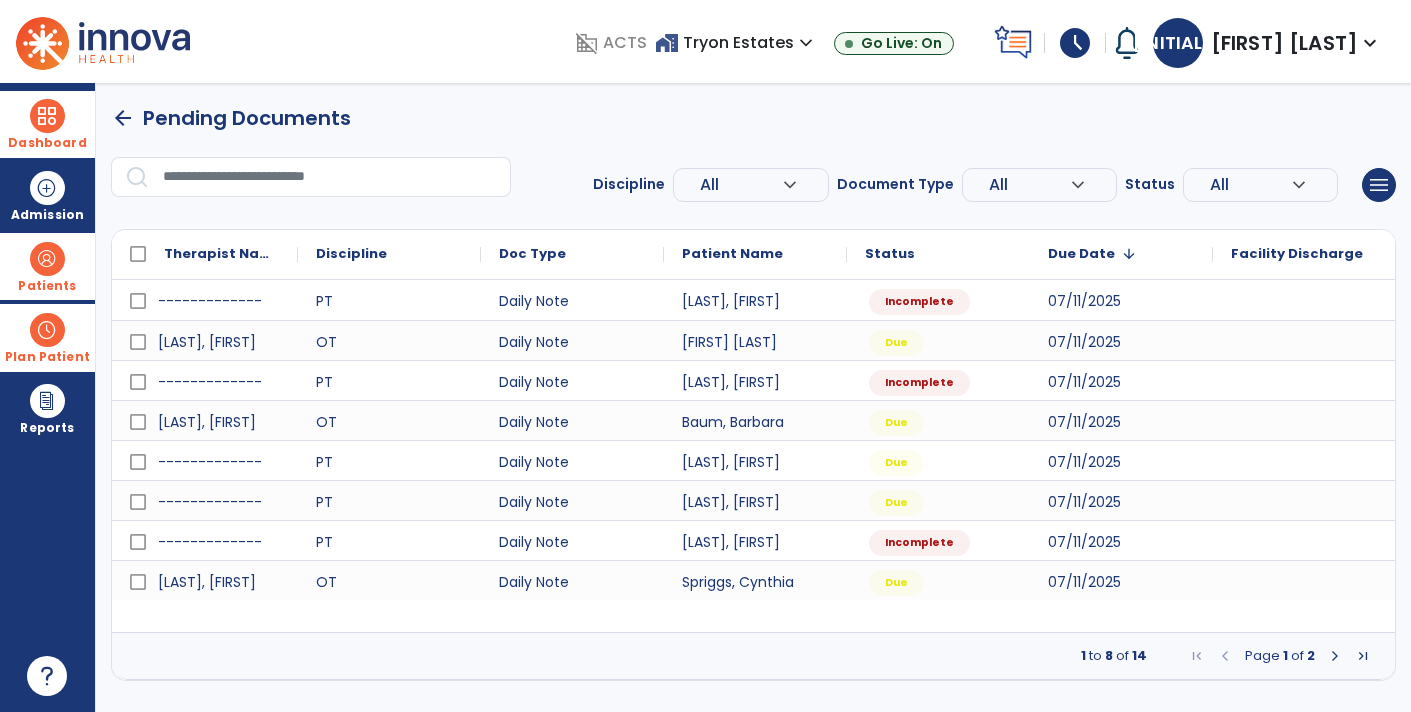click at bounding box center [47, 259] 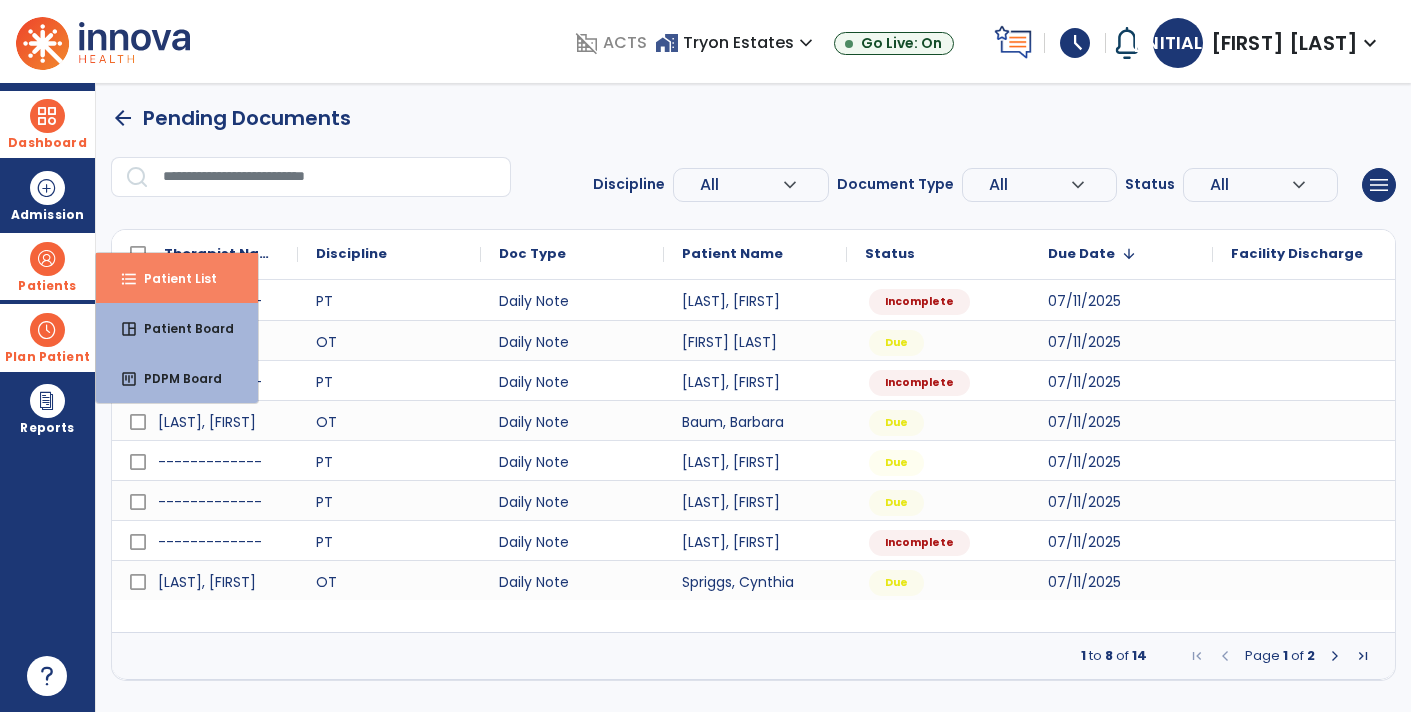 click on "Patient List" at bounding box center (172, 278) 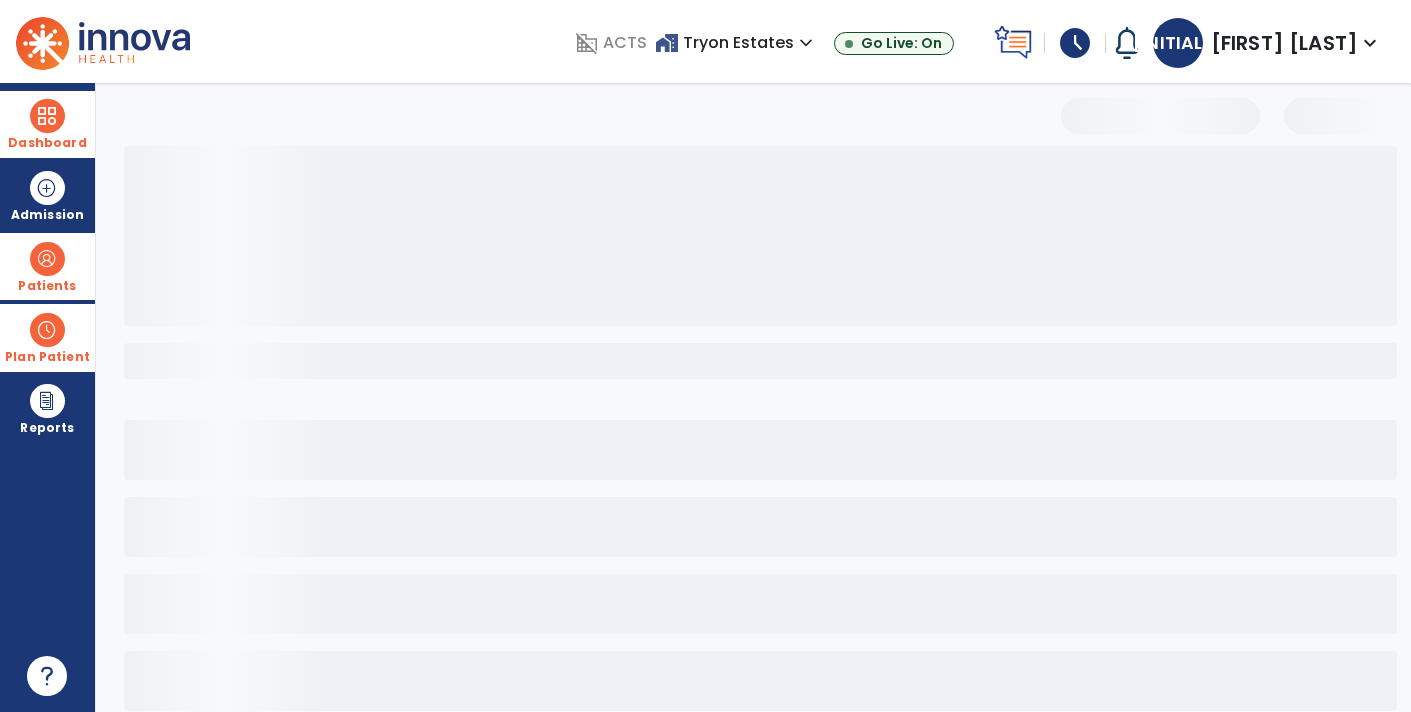 select on "***" 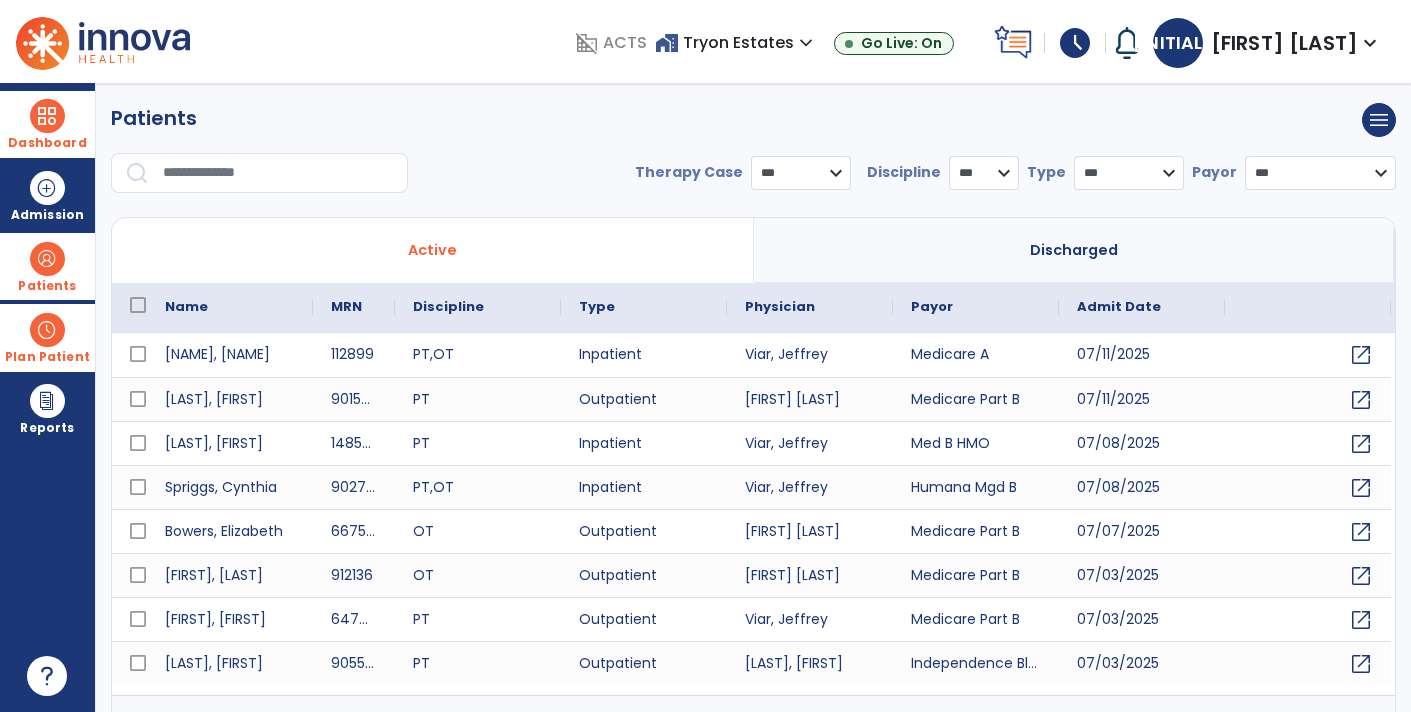 click at bounding box center [278, 173] 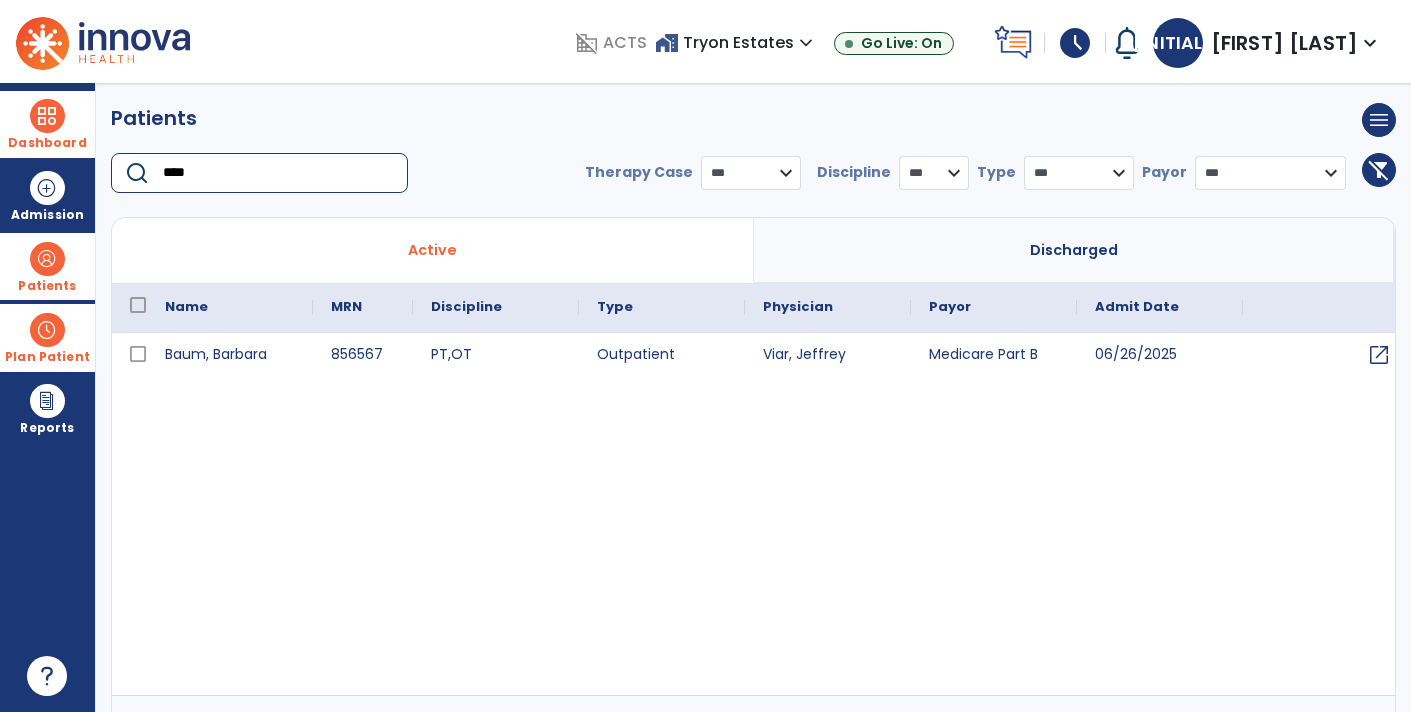 type on "****" 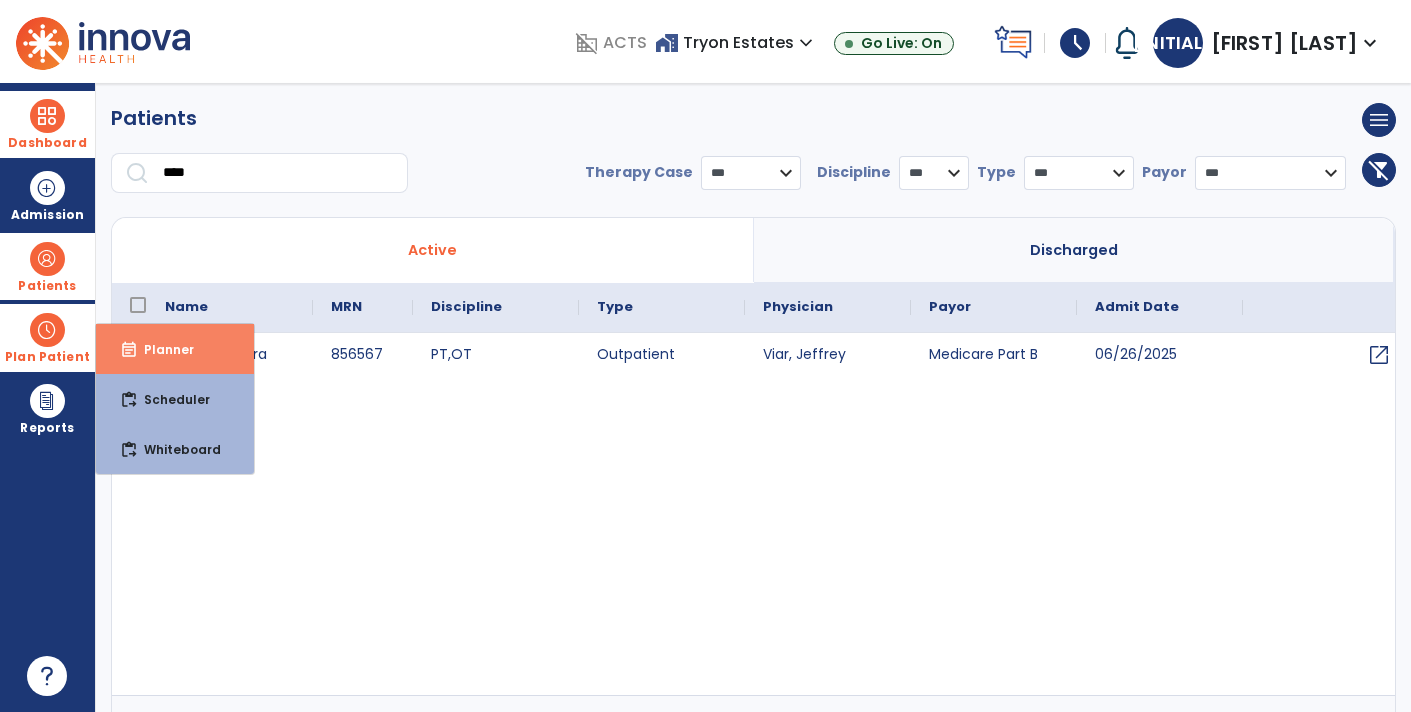 click on "event_note" at bounding box center [129, 350] 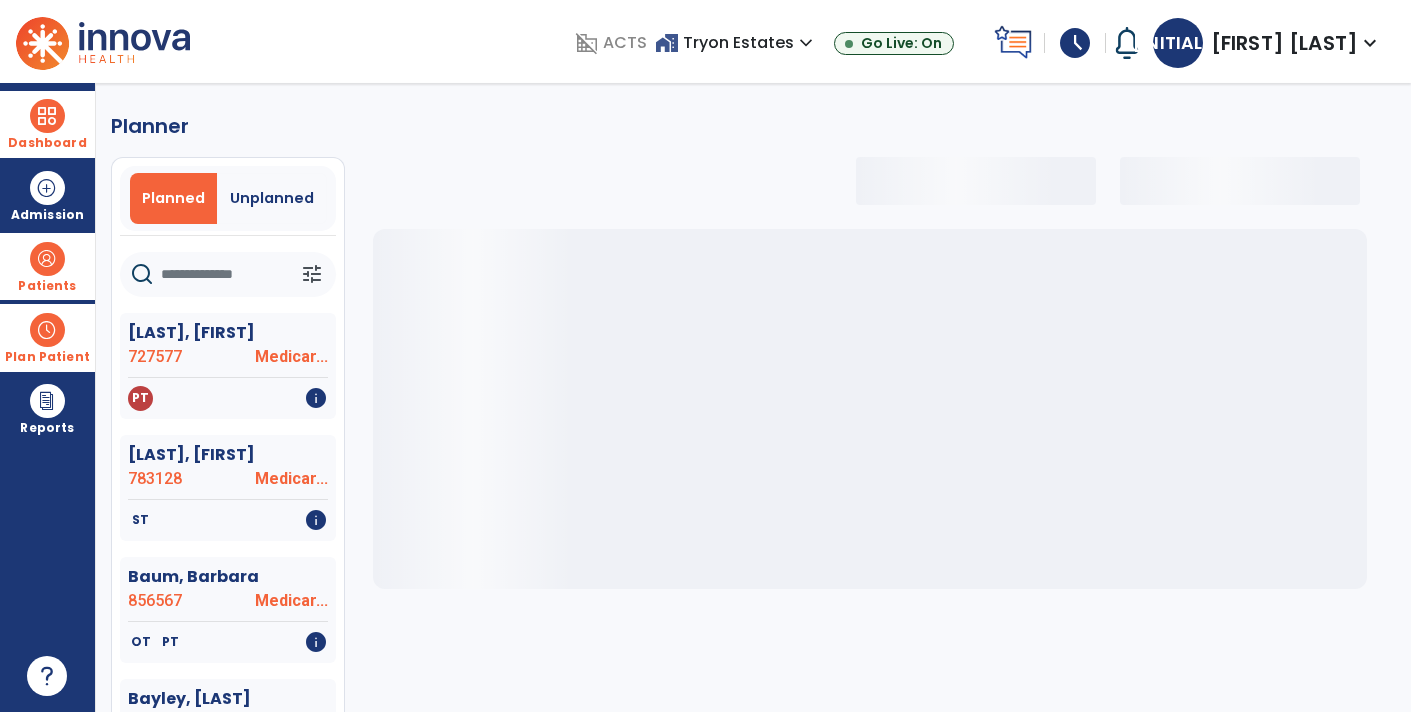select on "***" 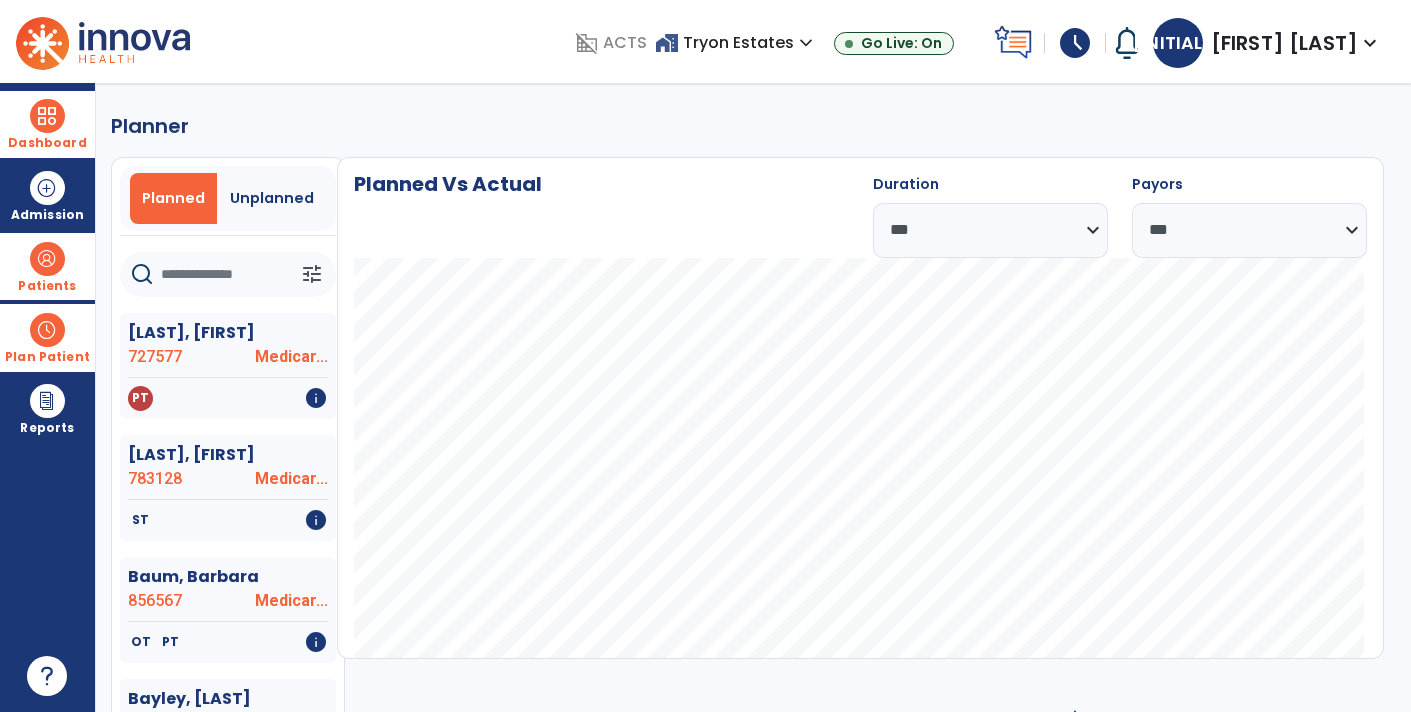 click 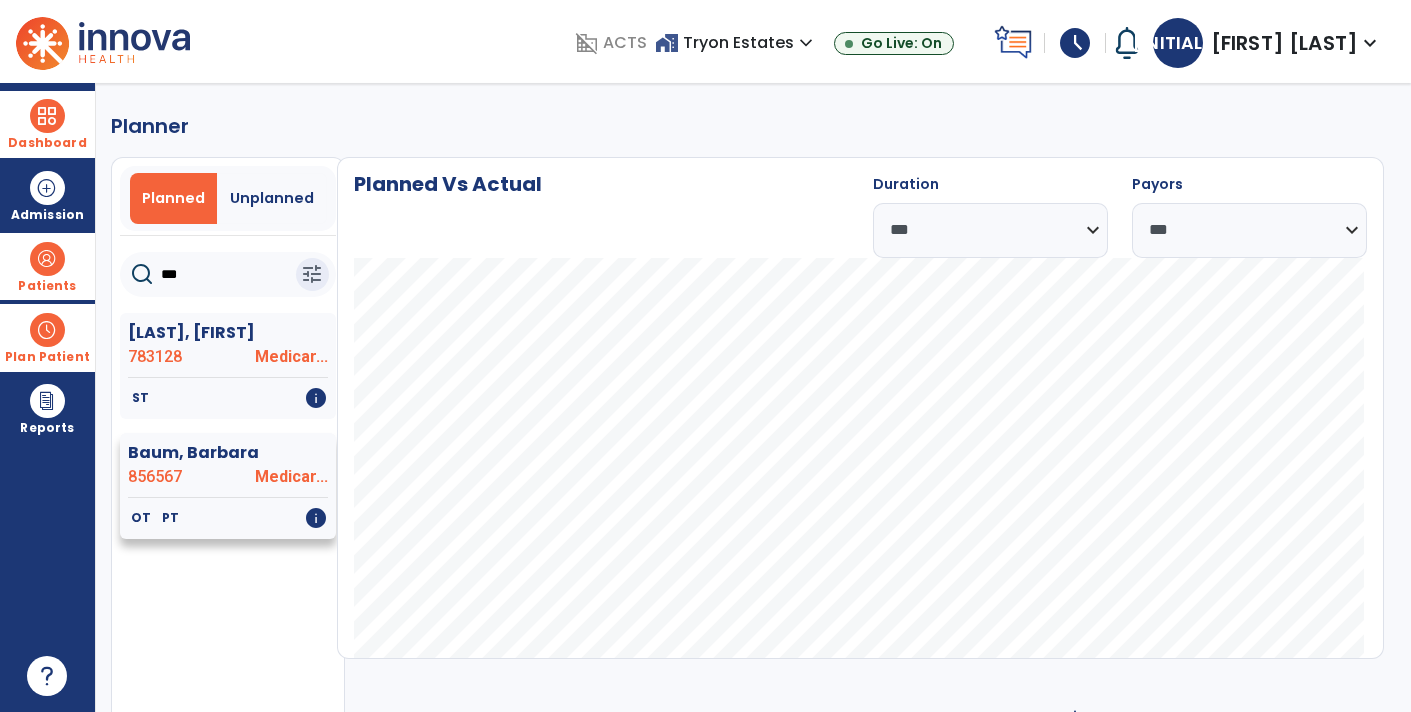 type on "***" 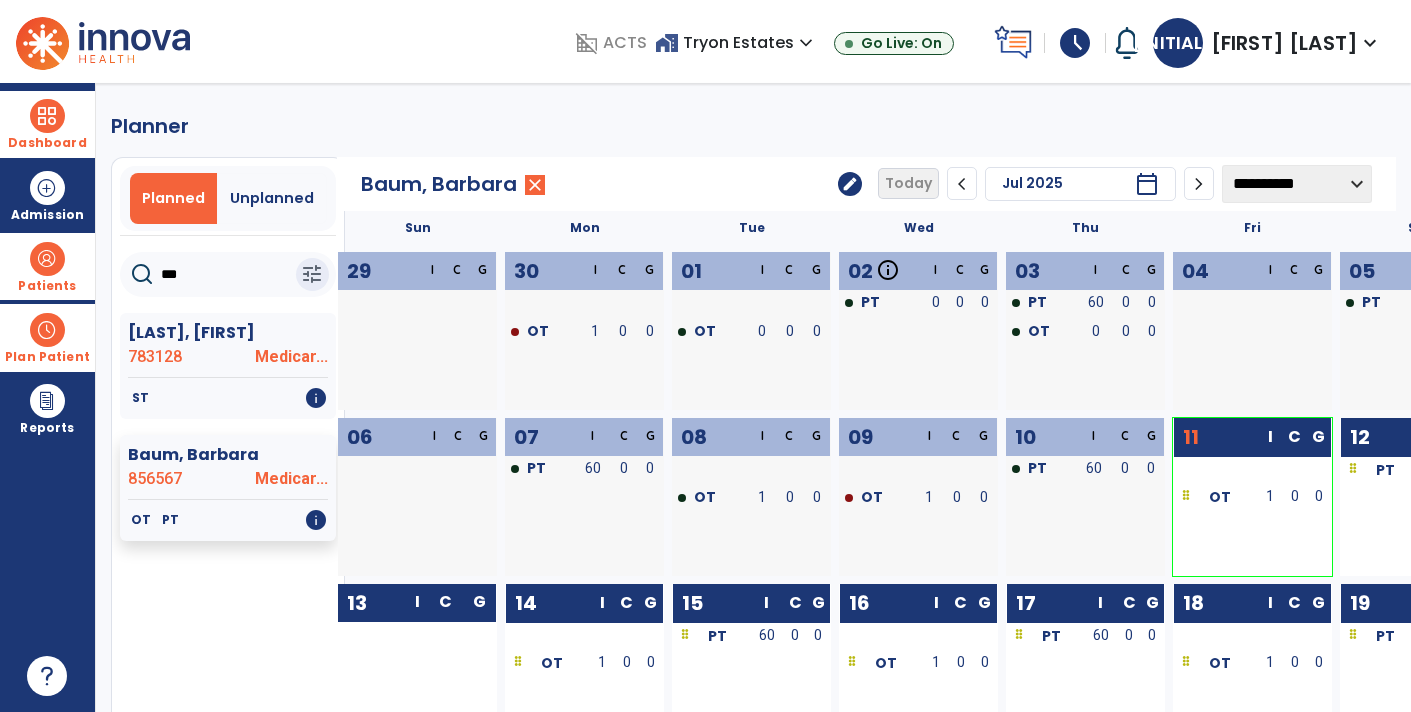 click at bounding box center [1379, 524] 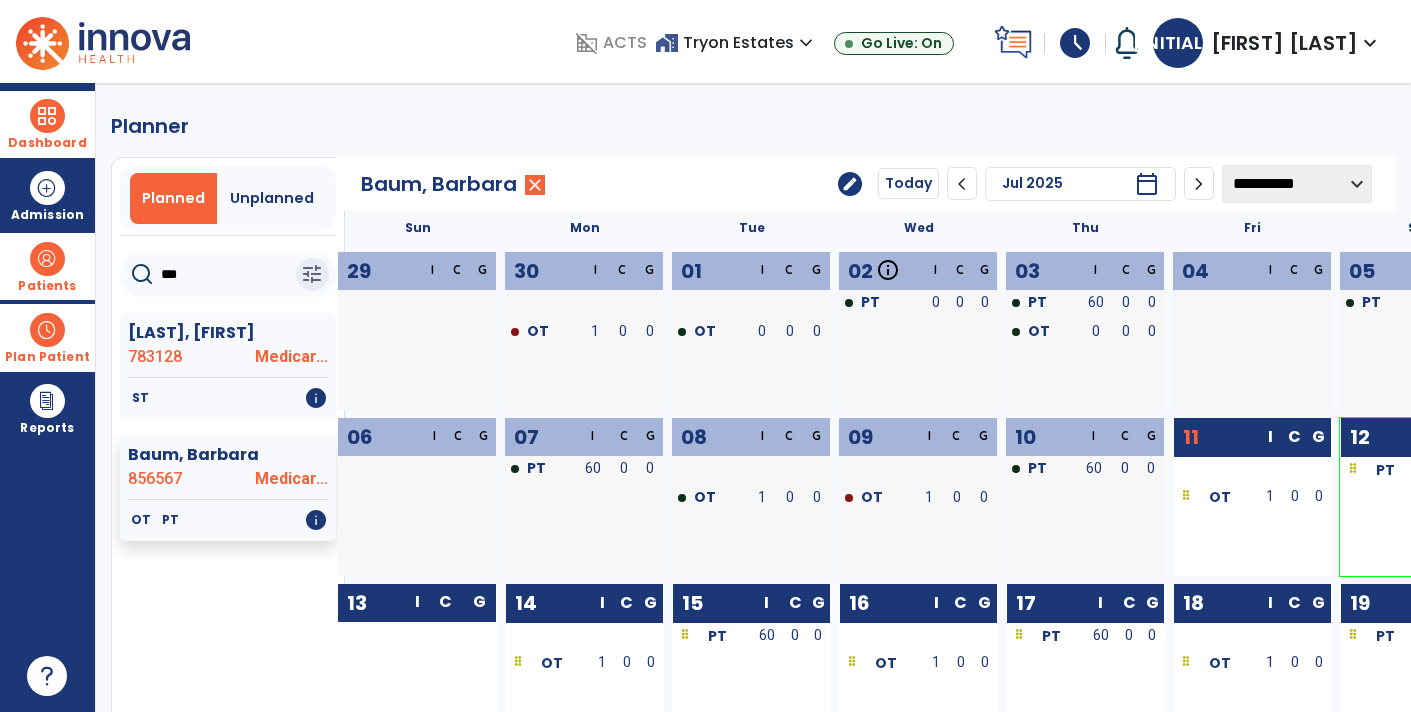 click on "Dashboard" at bounding box center [47, 143] 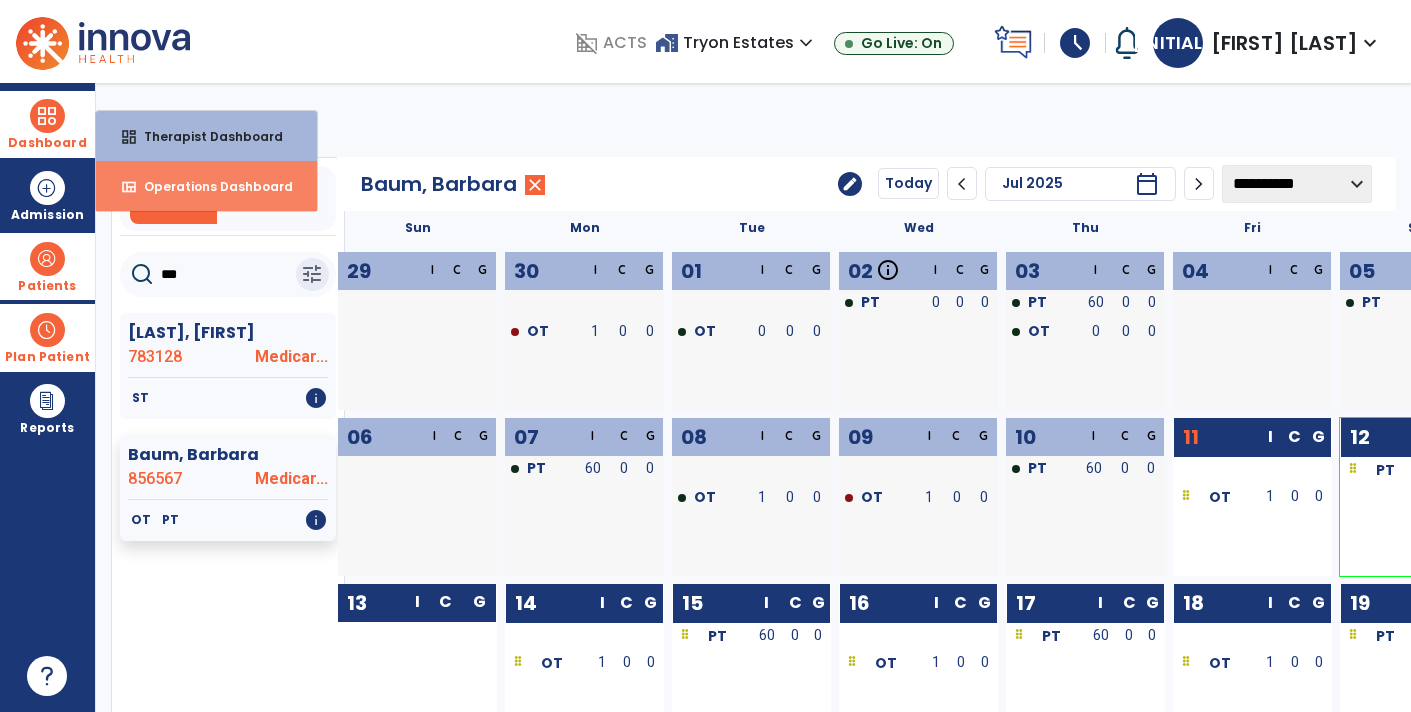 click on "Operations Dashboard" at bounding box center (210, 186) 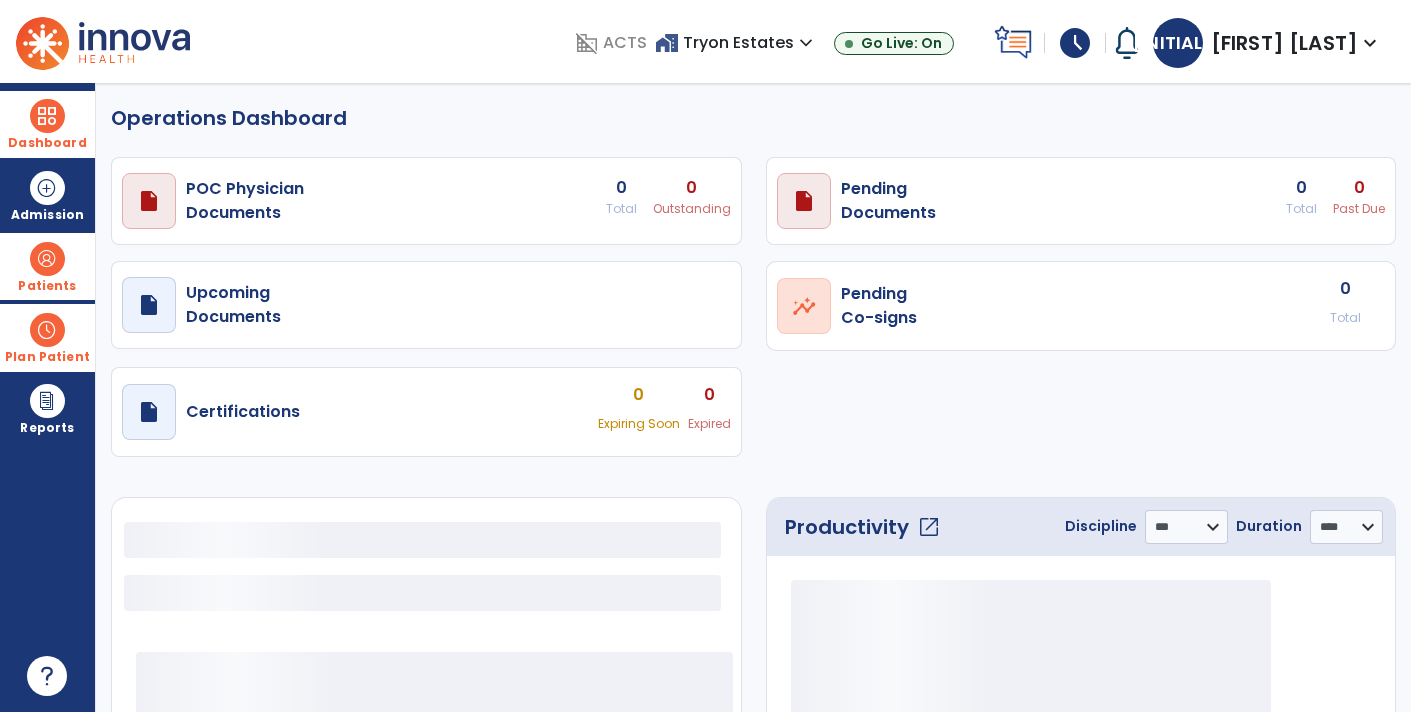 select on "***" 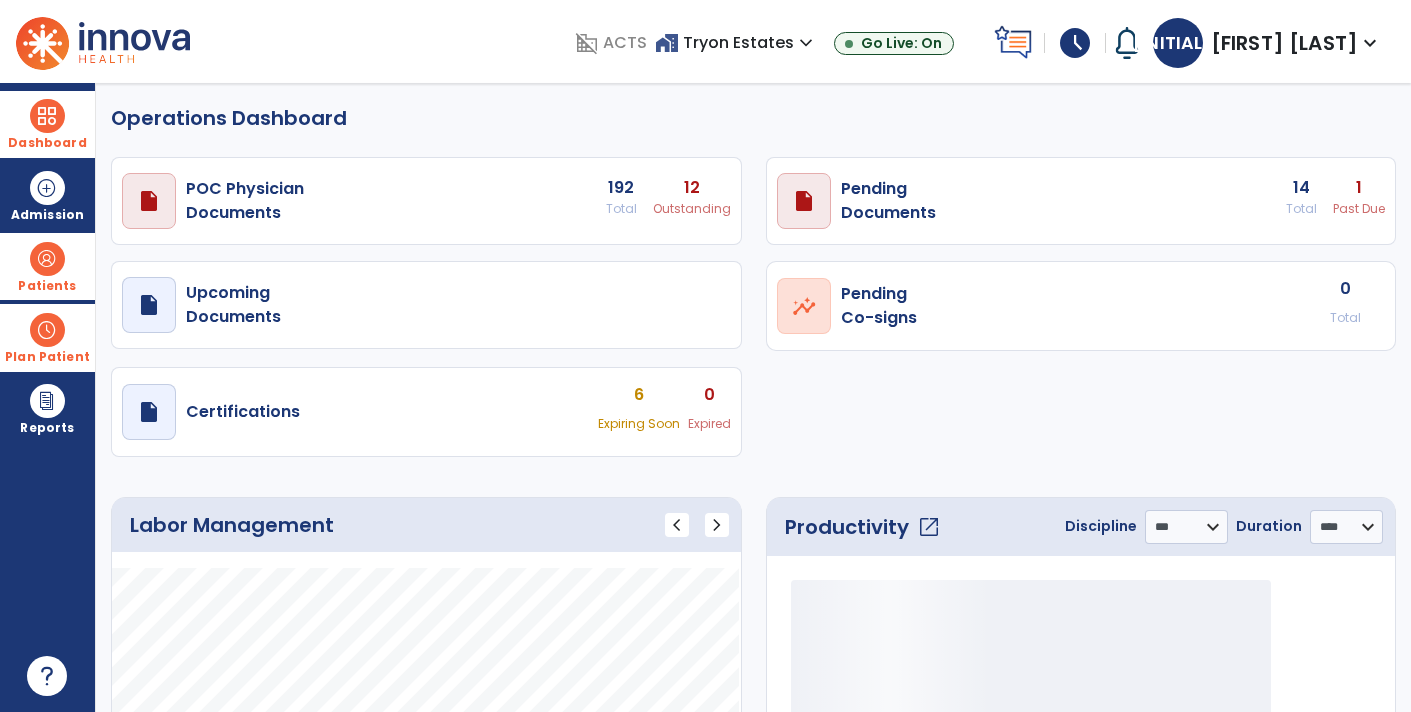 click on "draft   open_in_new  Pending   Documents 14 Total 1 Past Due" at bounding box center [426, 201] 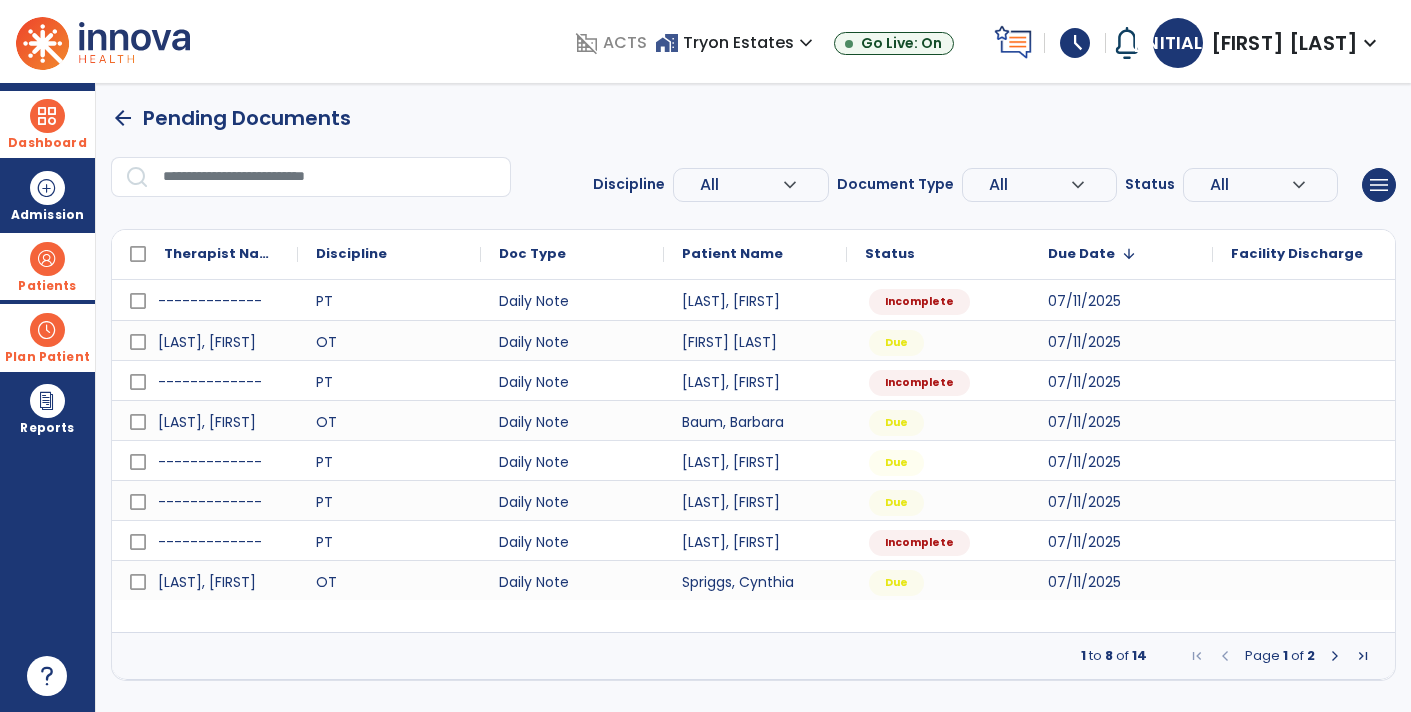click at bounding box center (1335, 656) 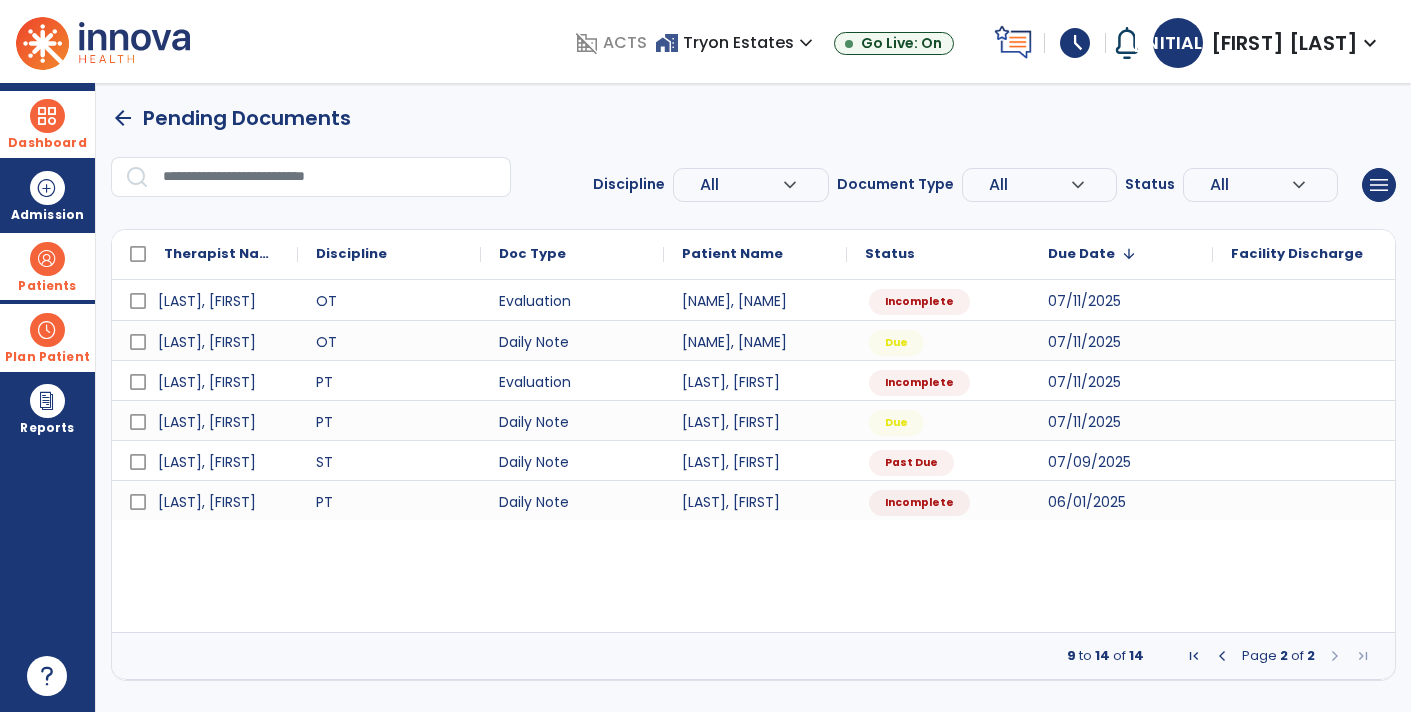 click on "Patients" at bounding box center [47, 286] 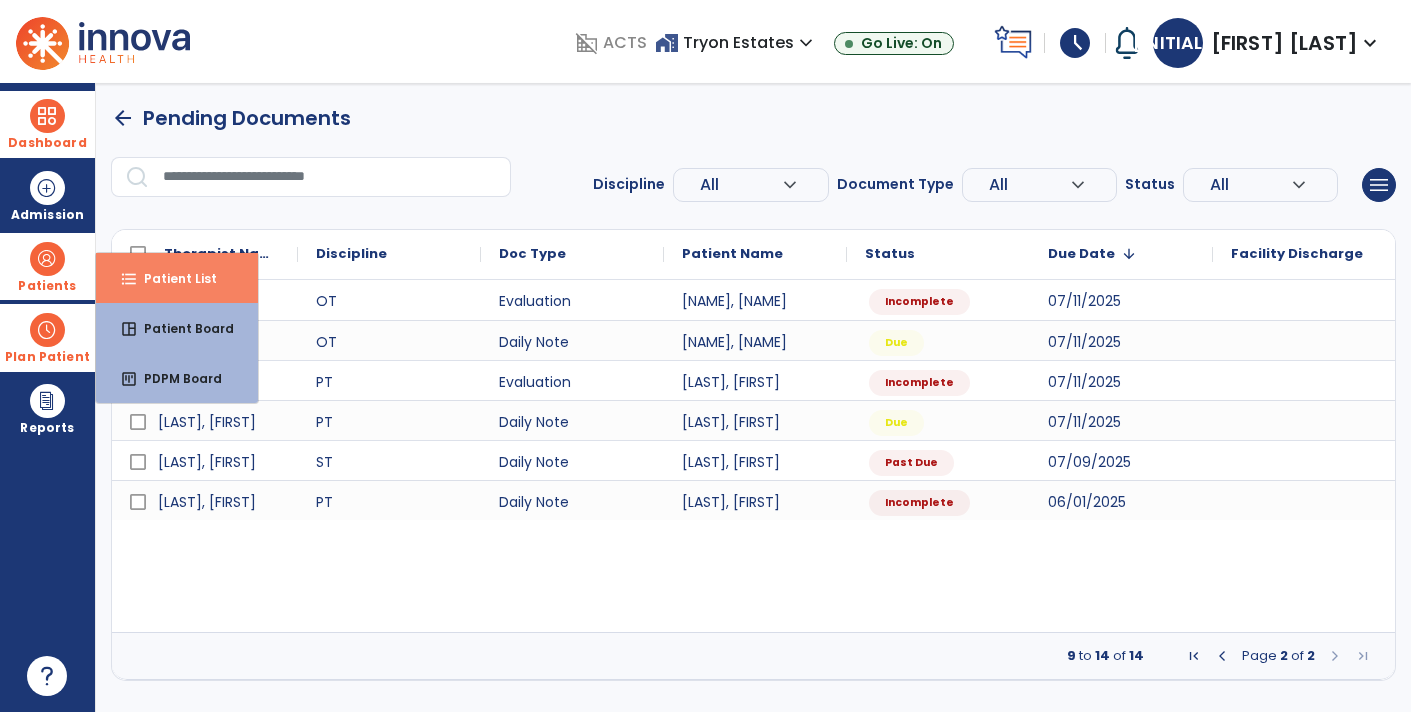 click on "Patient List" at bounding box center [172, 278] 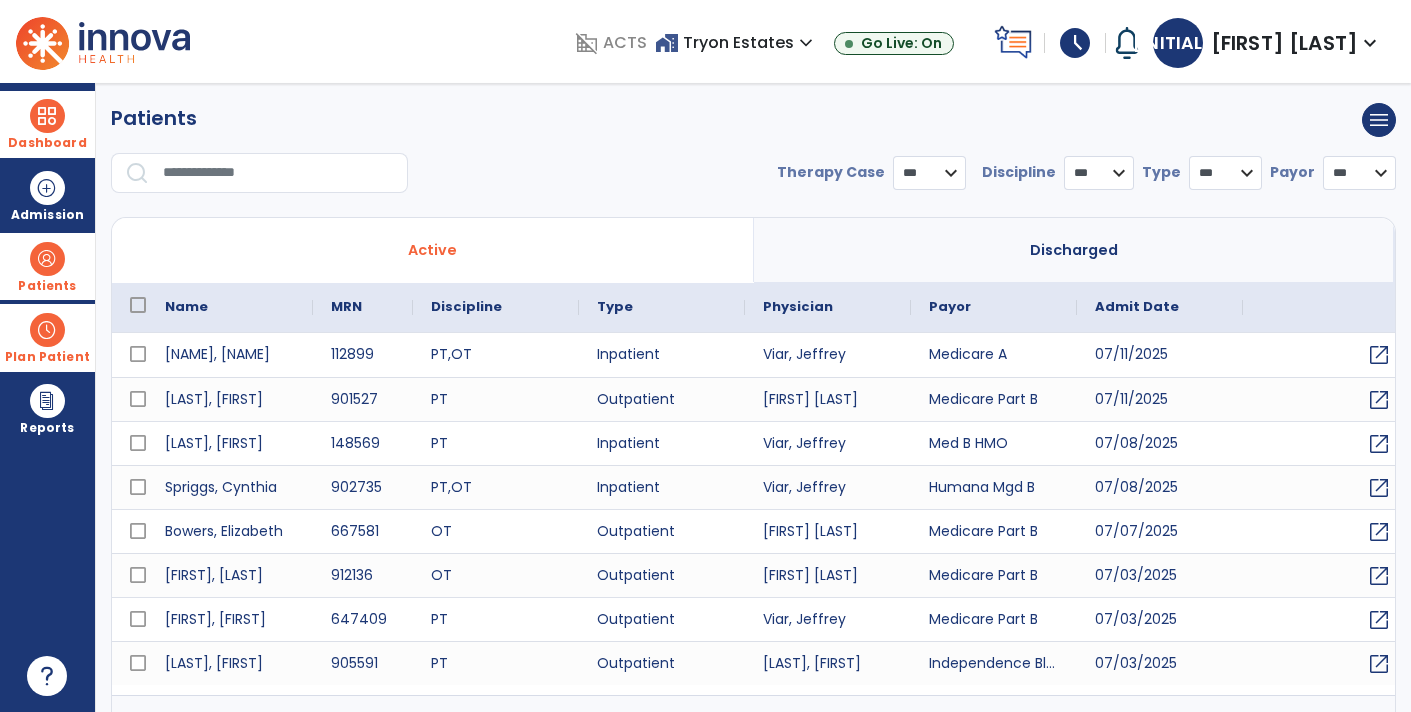 select on "***" 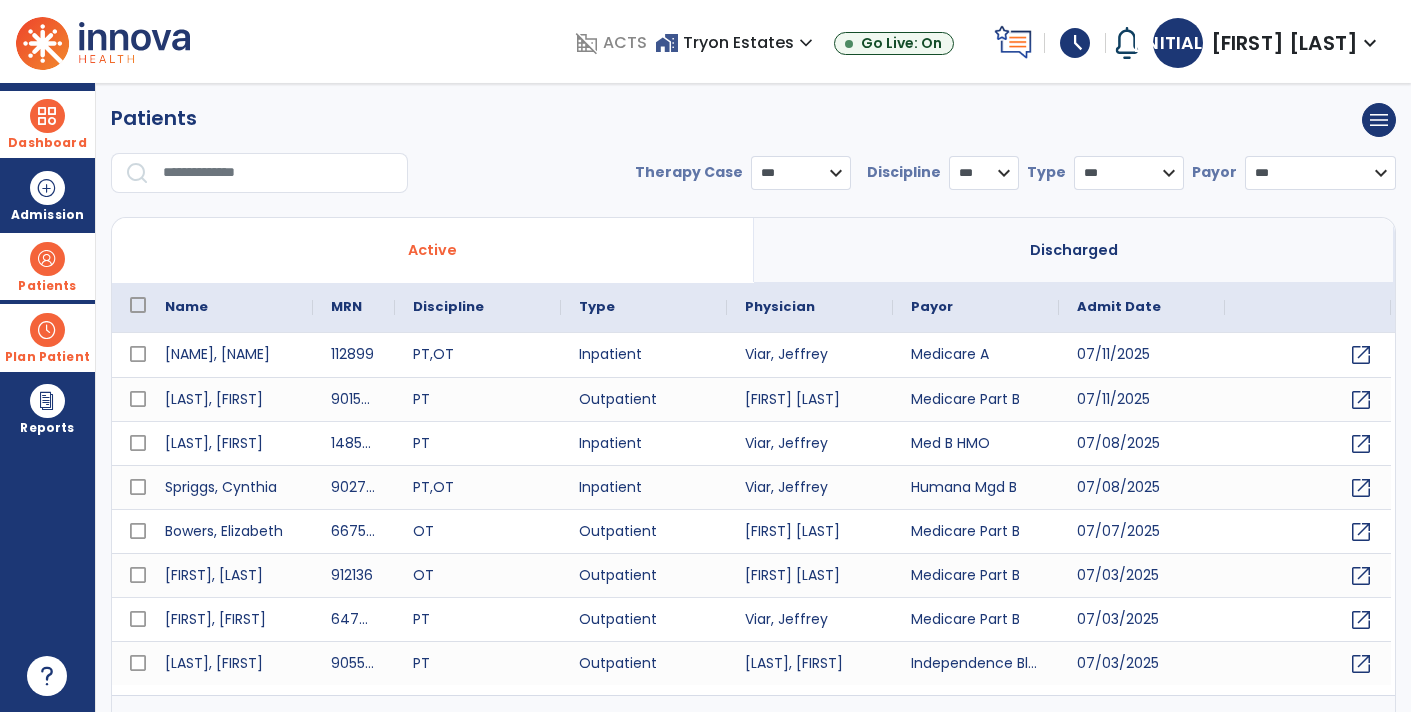 click at bounding box center (278, 173) 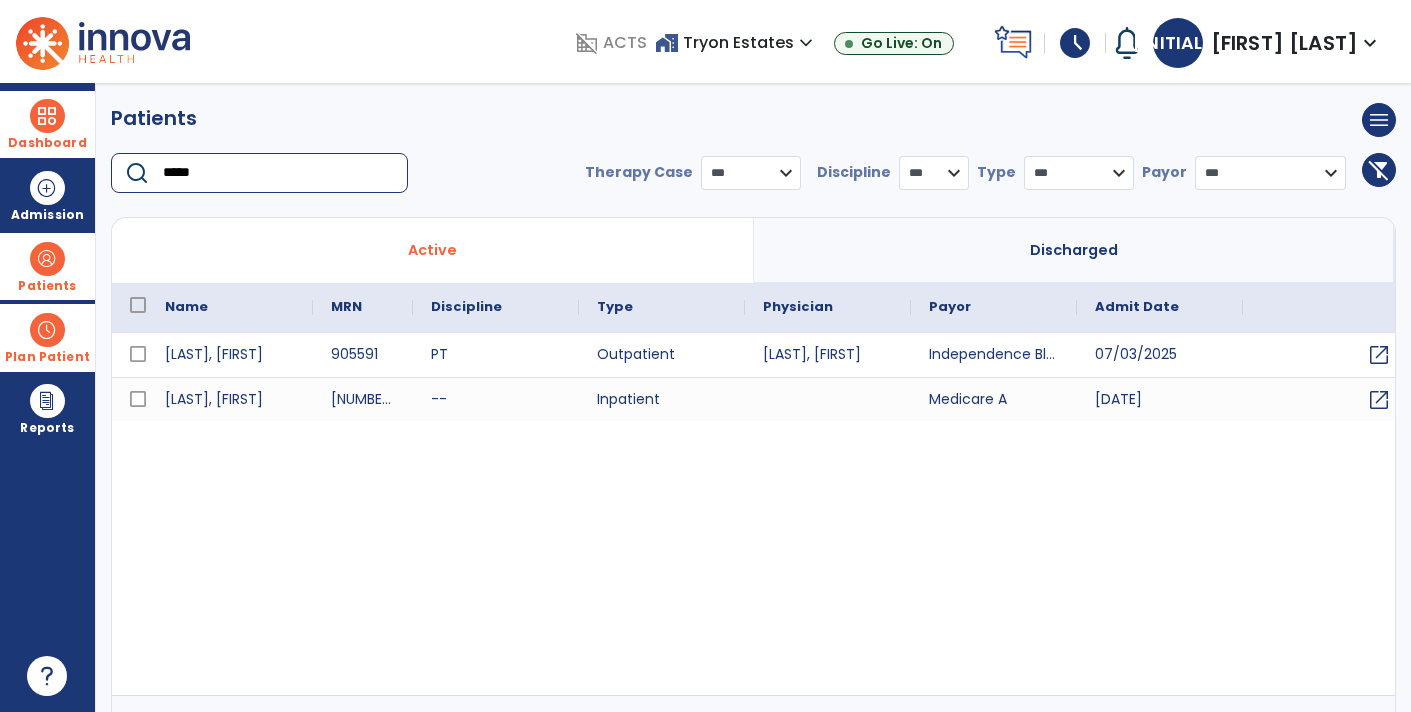 type on "*****" 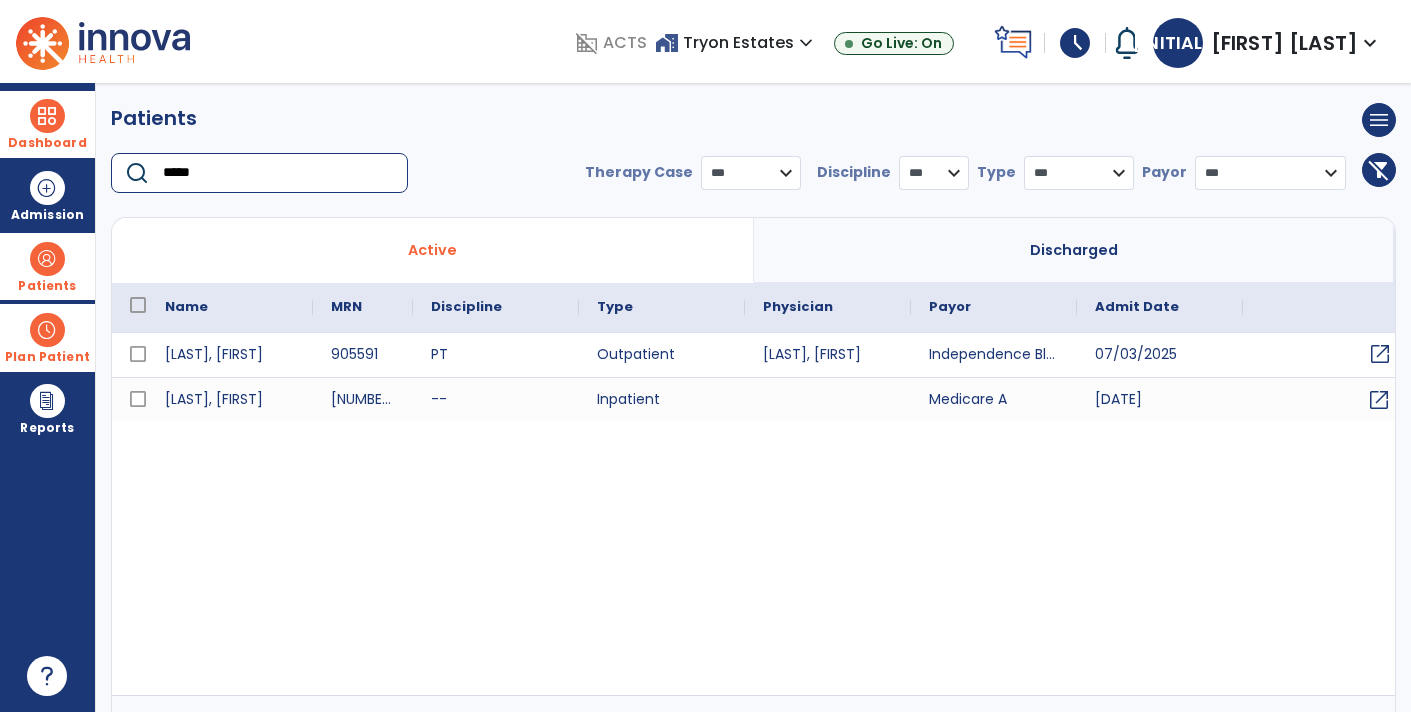 click on "open_in_new" at bounding box center (1380, 354) 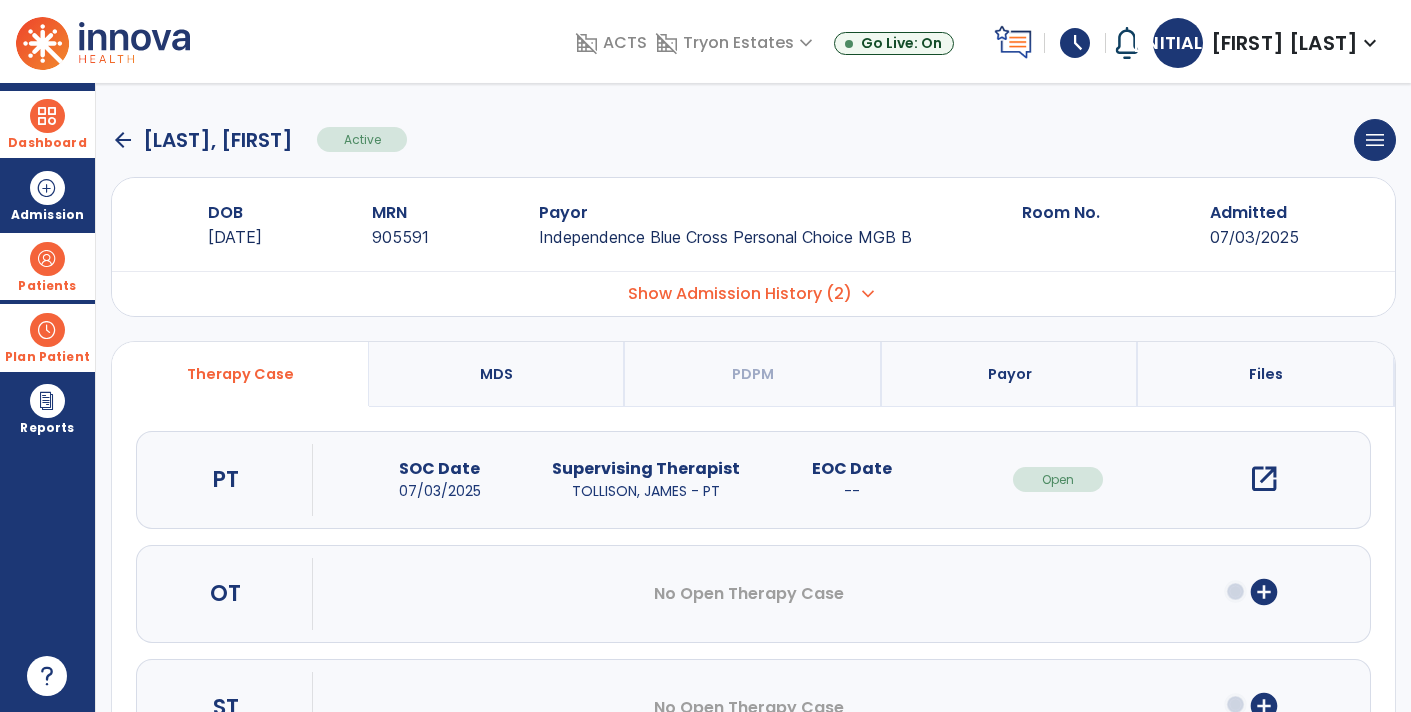 click on "open_in_new" at bounding box center (1264, 479) 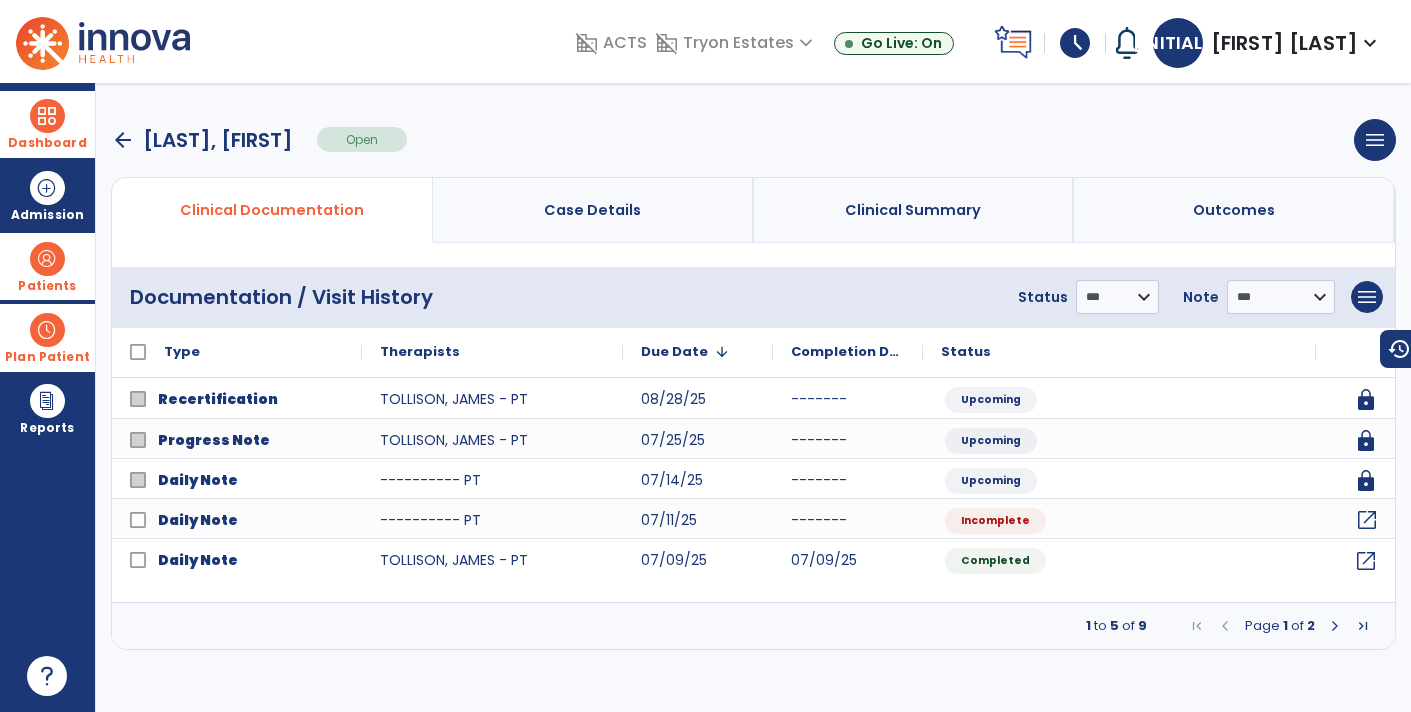 click on "open_in_new" 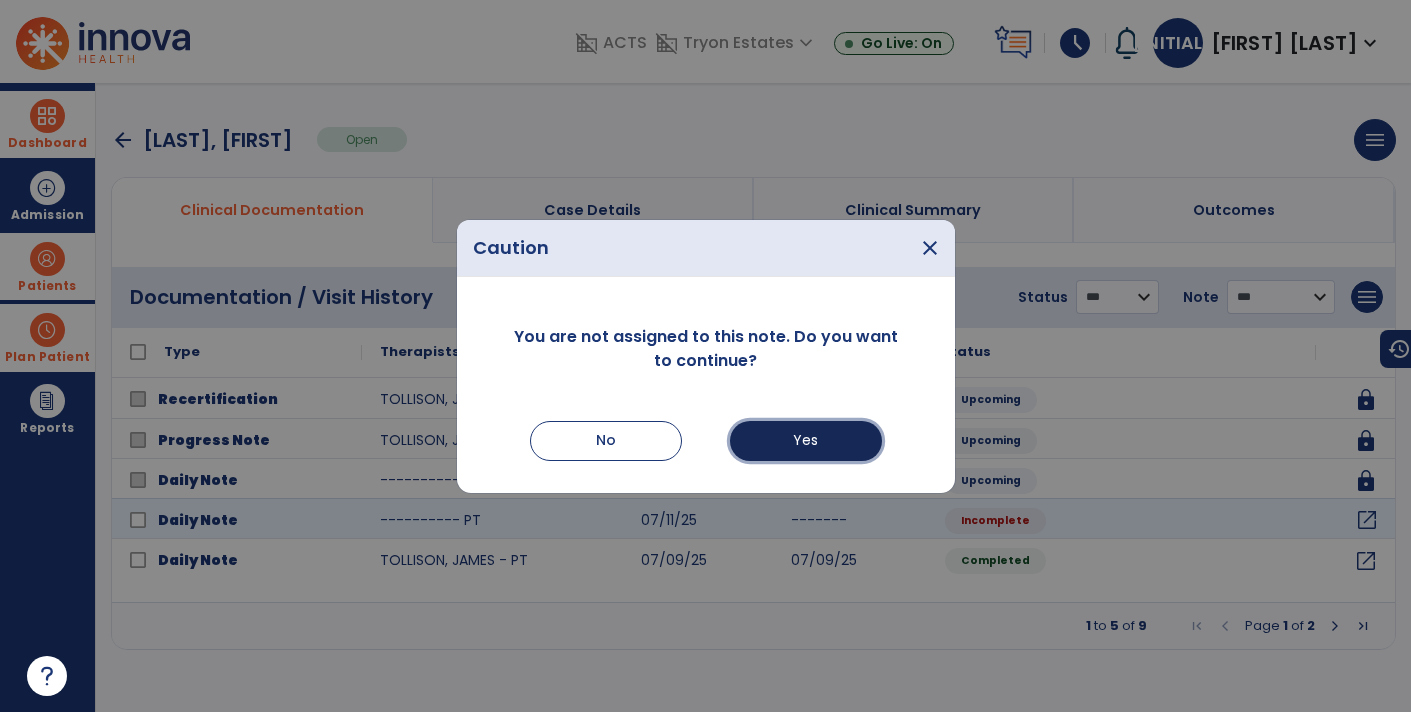 click on "Yes" at bounding box center [806, 441] 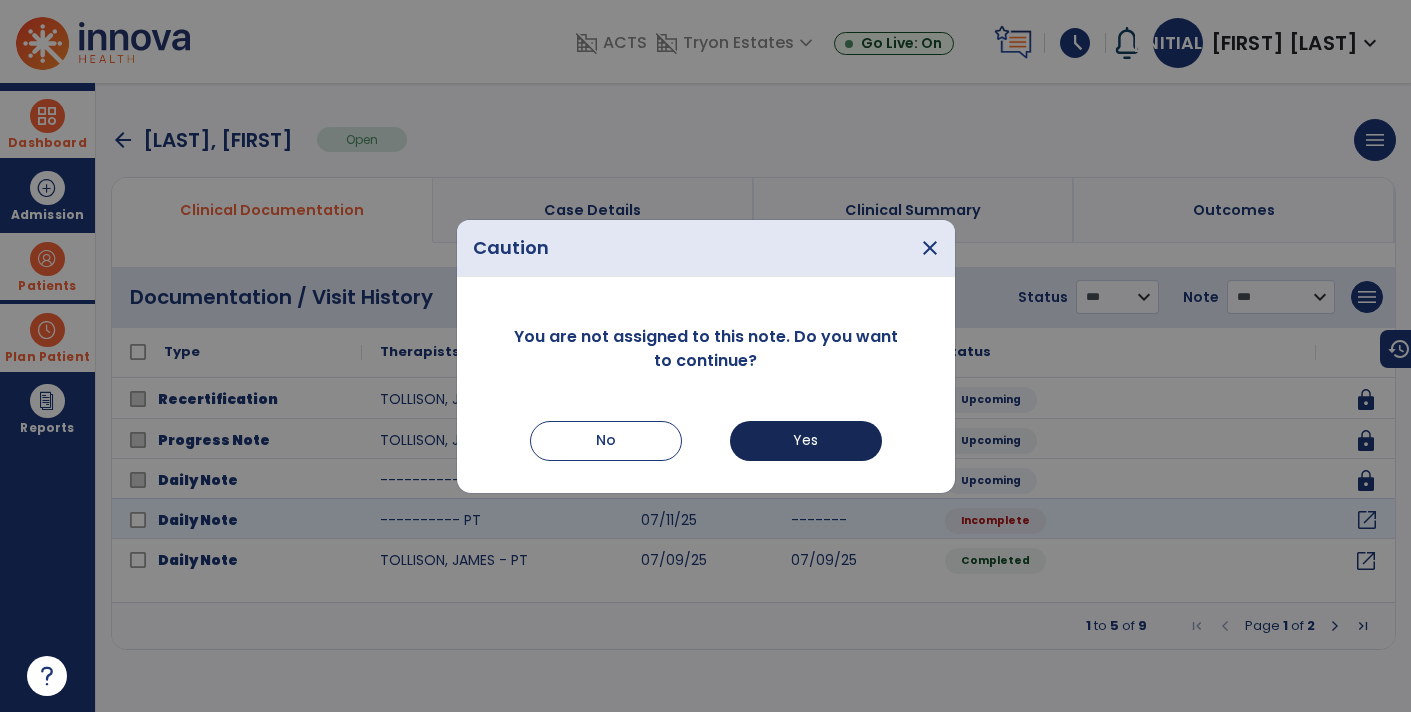select on "*" 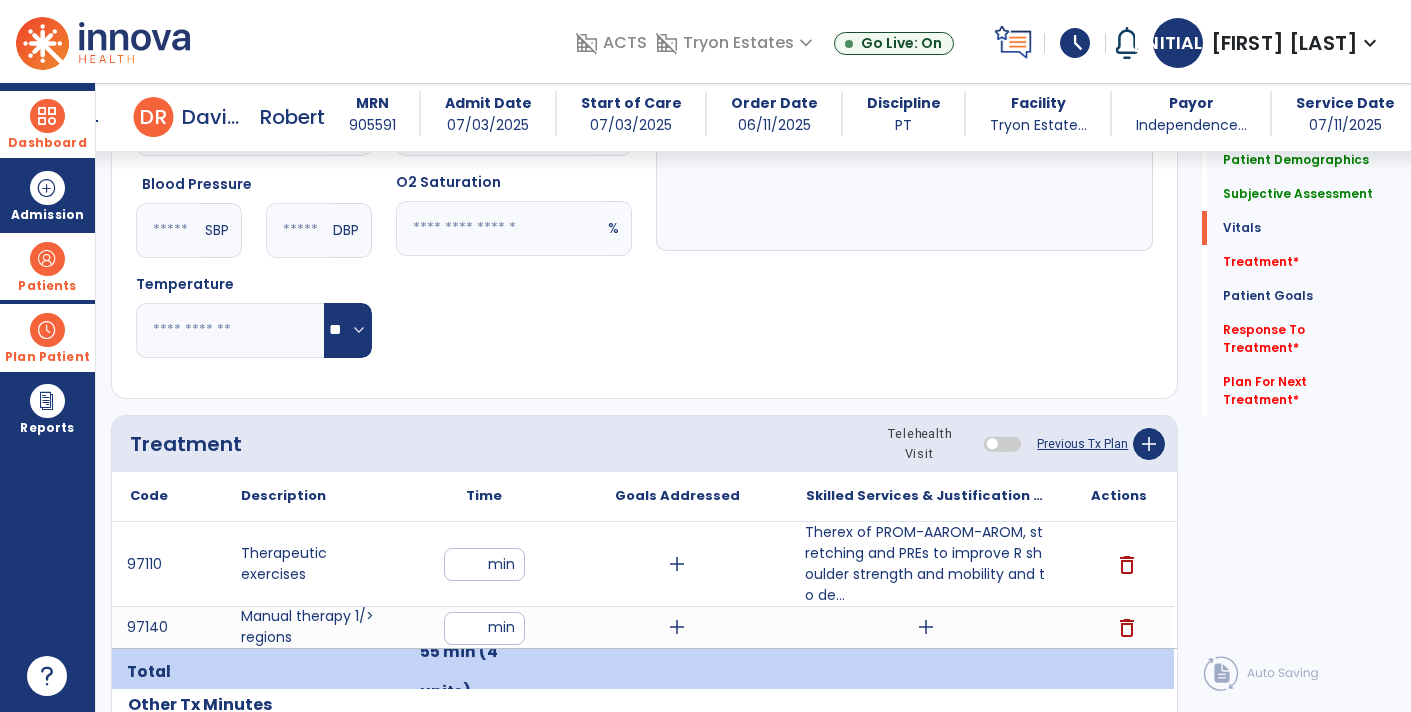 click on "Therex of PROM-AAROM-AROM, stretching and PREs to improve R shoulder strength and mobility and to de..." at bounding box center [926, 564] 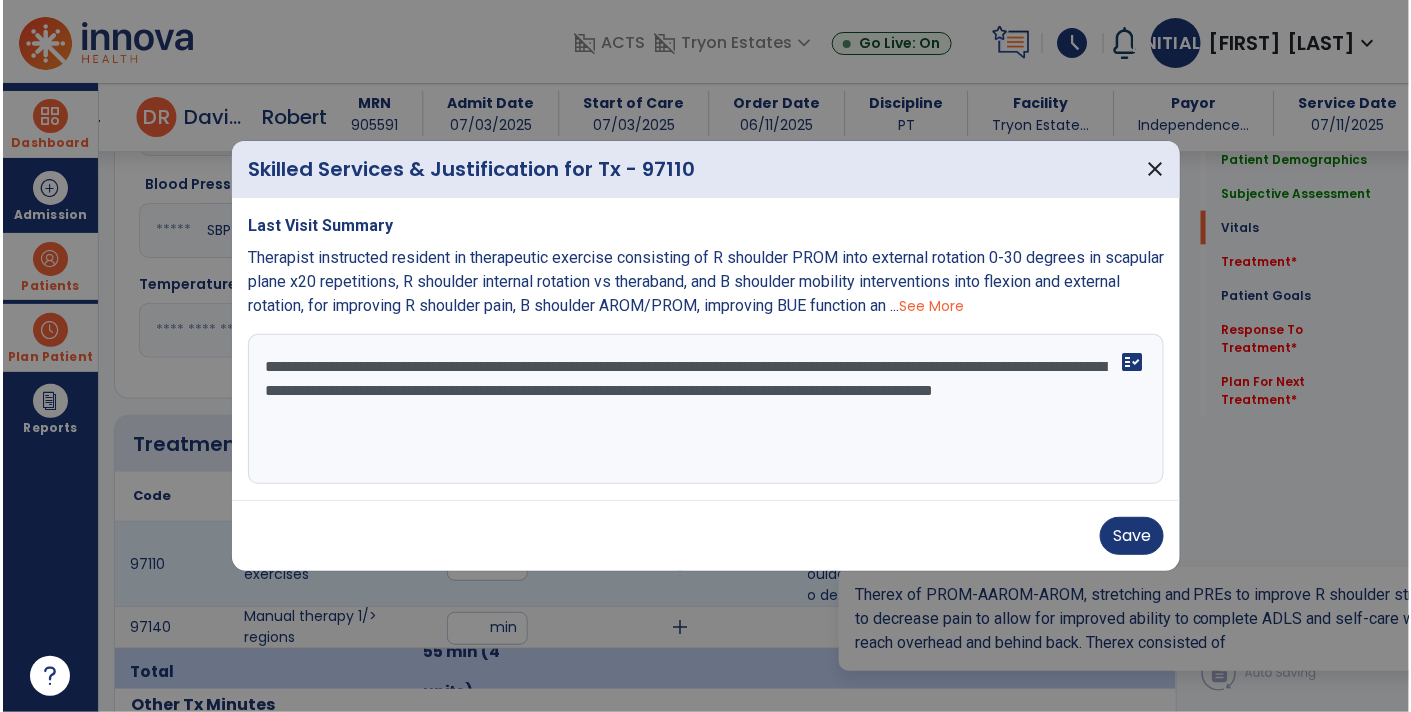 scroll, scrollTop: 834, scrollLeft: 0, axis: vertical 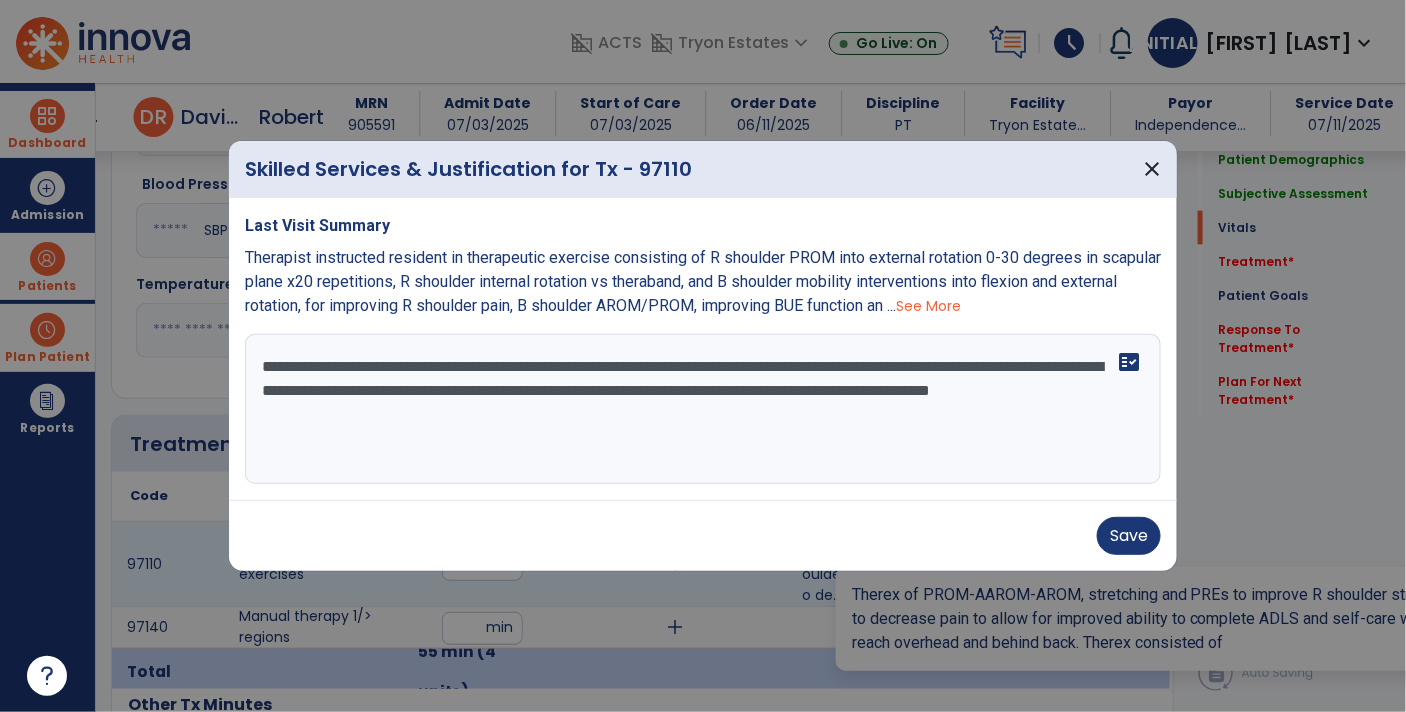 click on "**********" at bounding box center [703, 409] 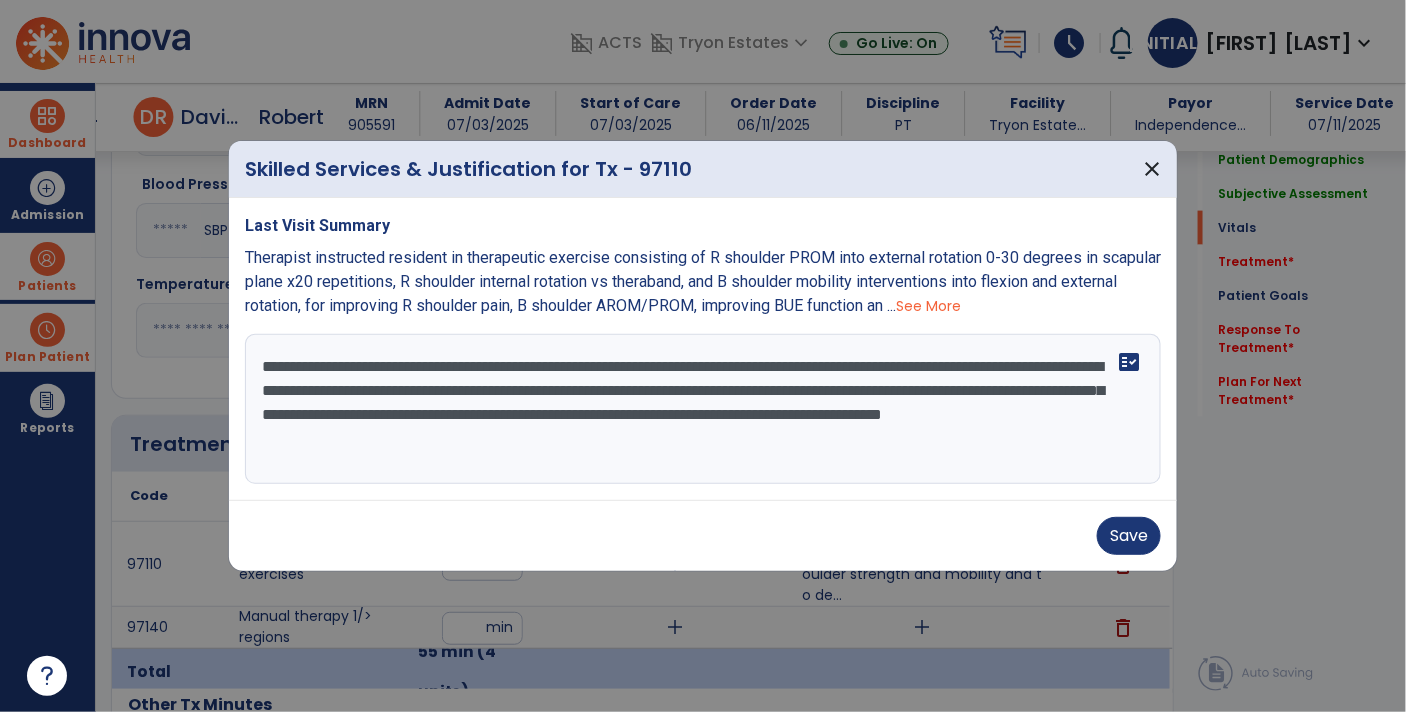 click on "See More" at bounding box center (928, 306) 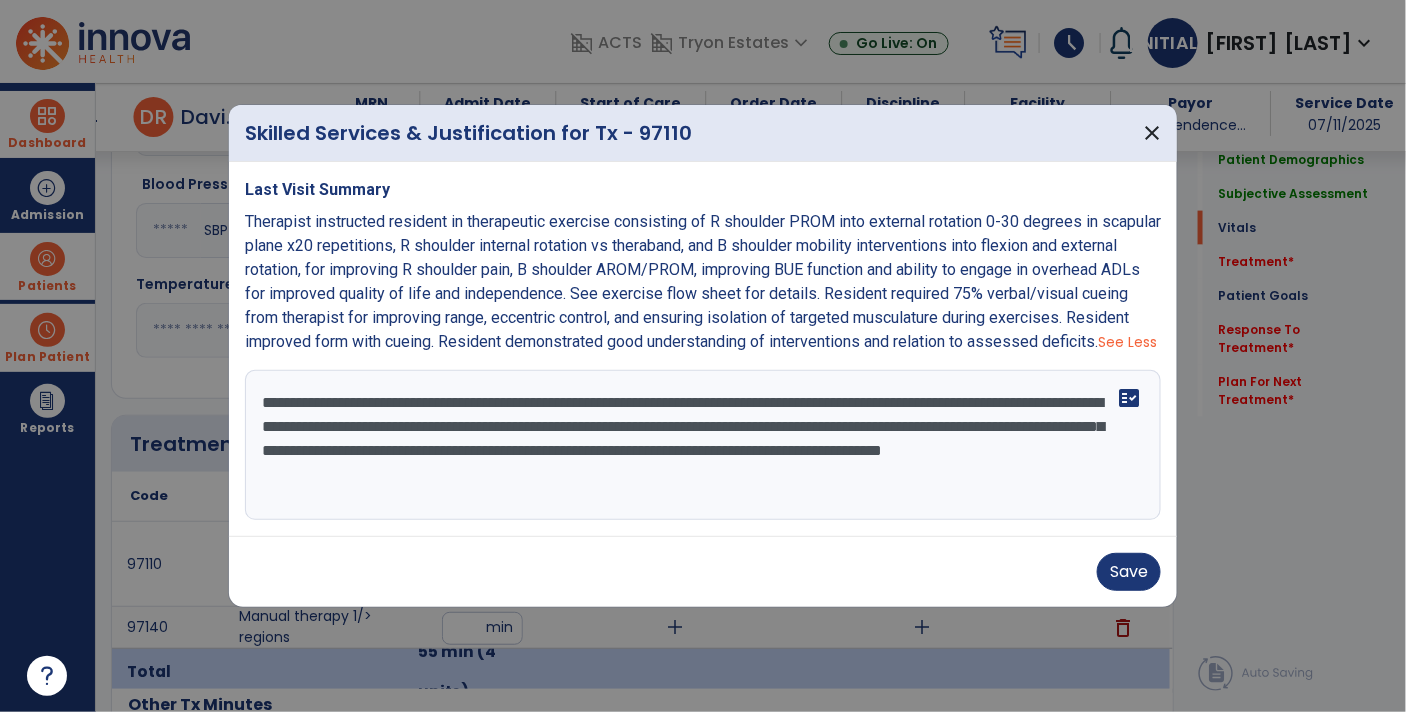 click on "**********" at bounding box center [703, 445] 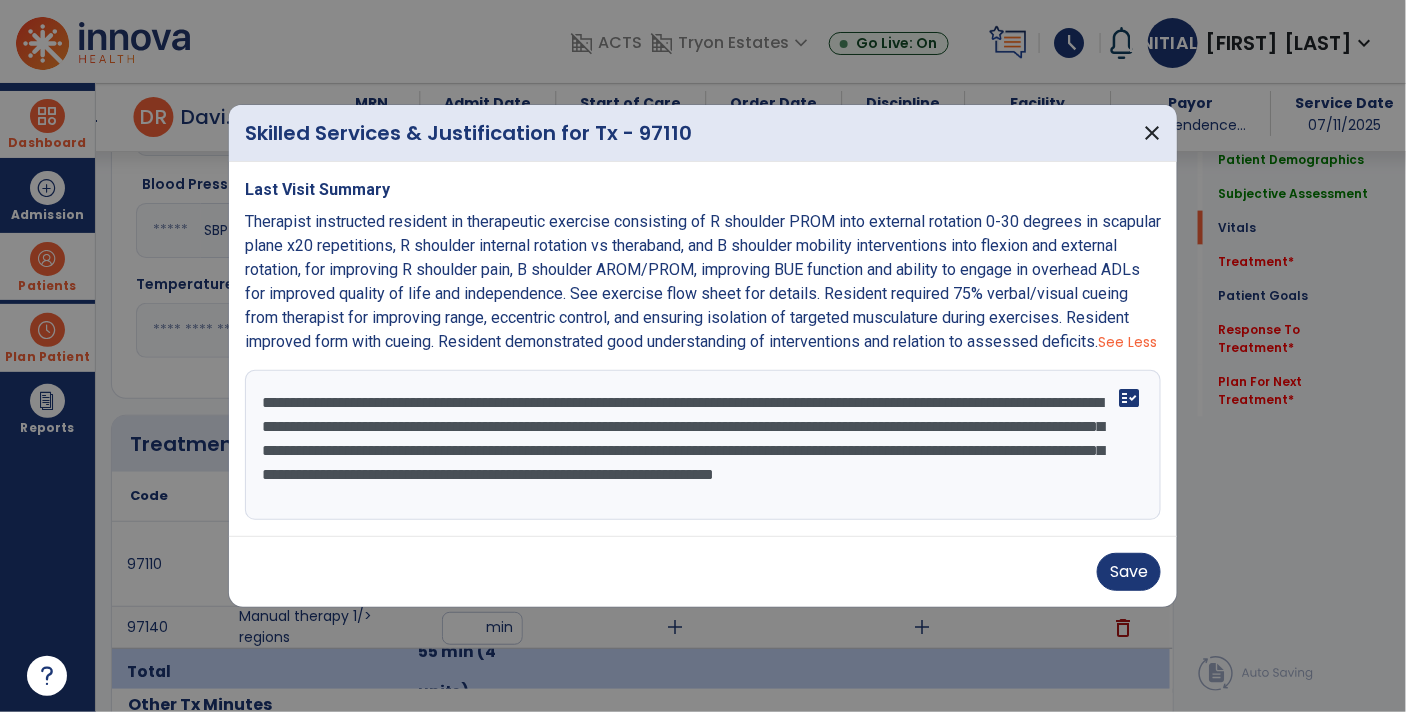type on "**********" 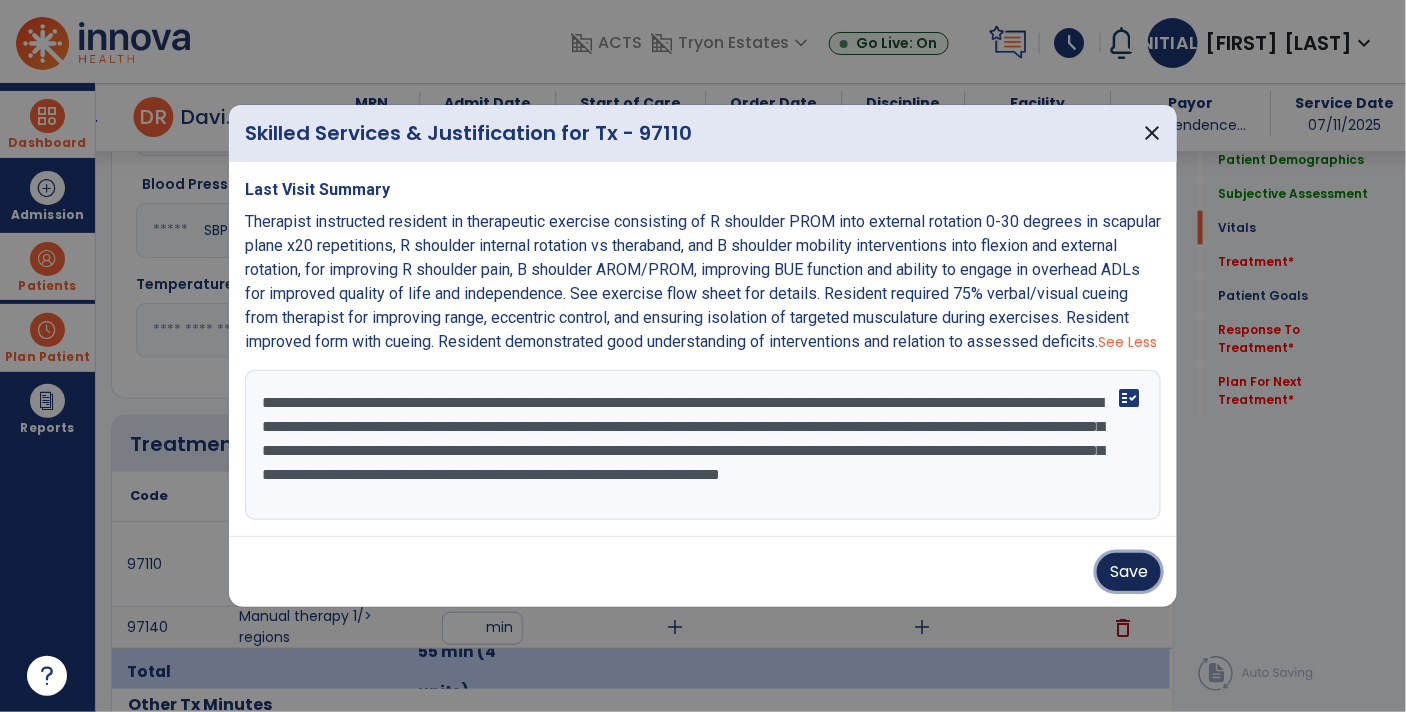 click on "Save" at bounding box center (1129, 572) 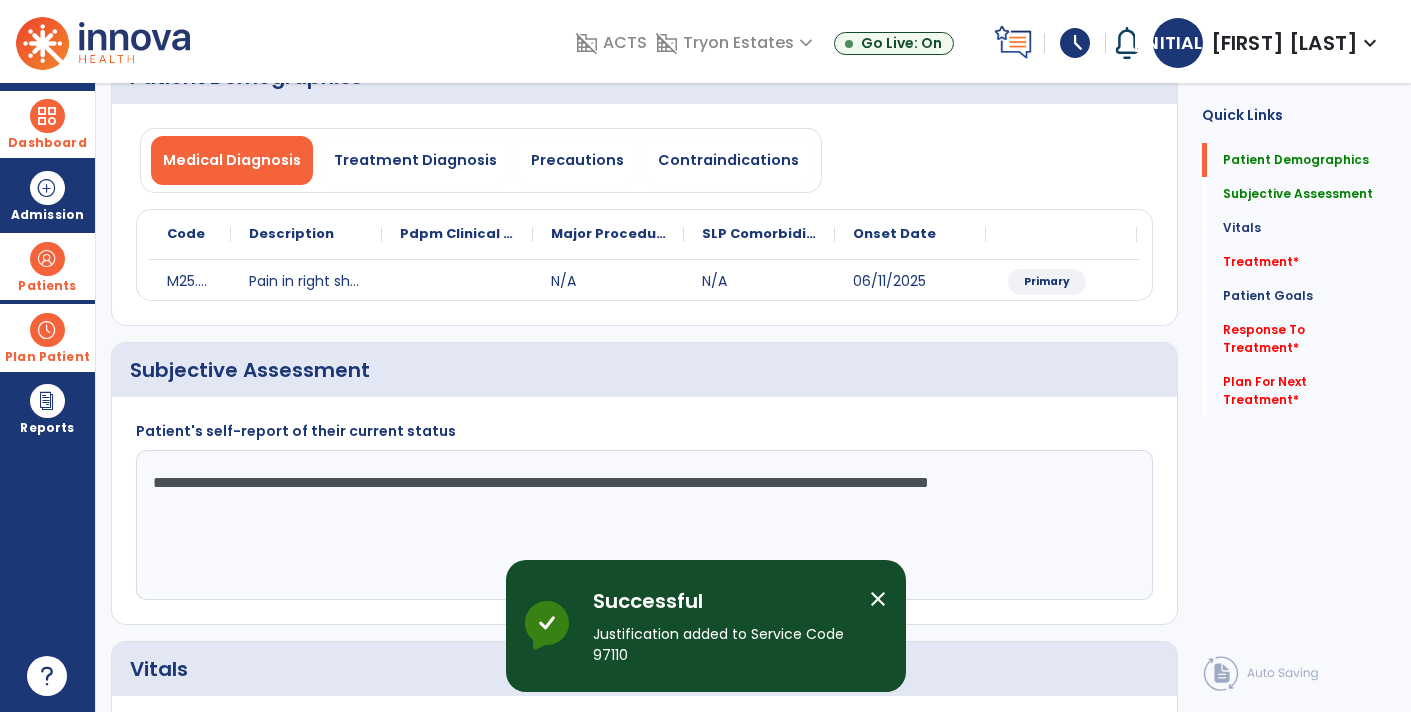 scroll, scrollTop: 0, scrollLeft: 0, axis: both 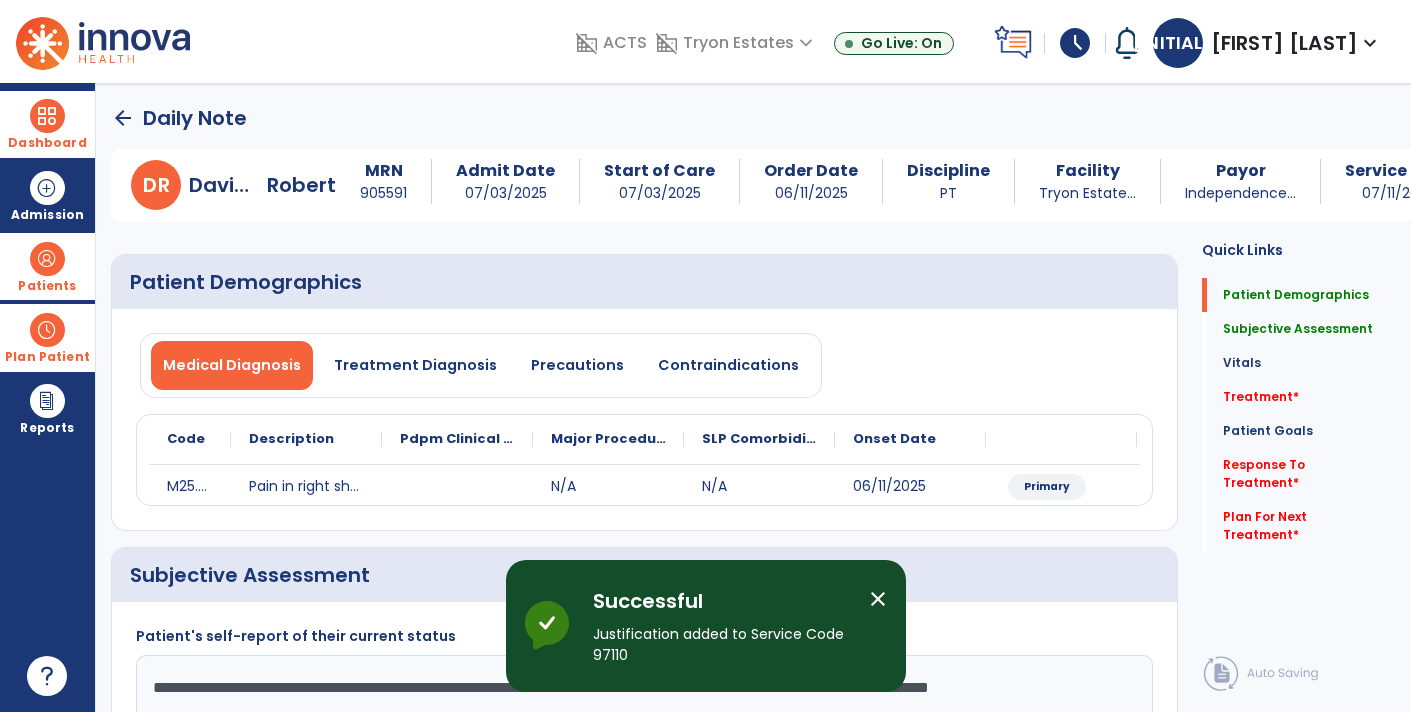click on "arrow_back Daily Note D R [LAST], [FIRST] MRN 905591 Admit Date 07/03/2025 Start of Care 07/03/2025 Order Date 06/11/2025 Discipline PT Facility Tryon Estate... Payor Independence... Service Date 07/11/2025" 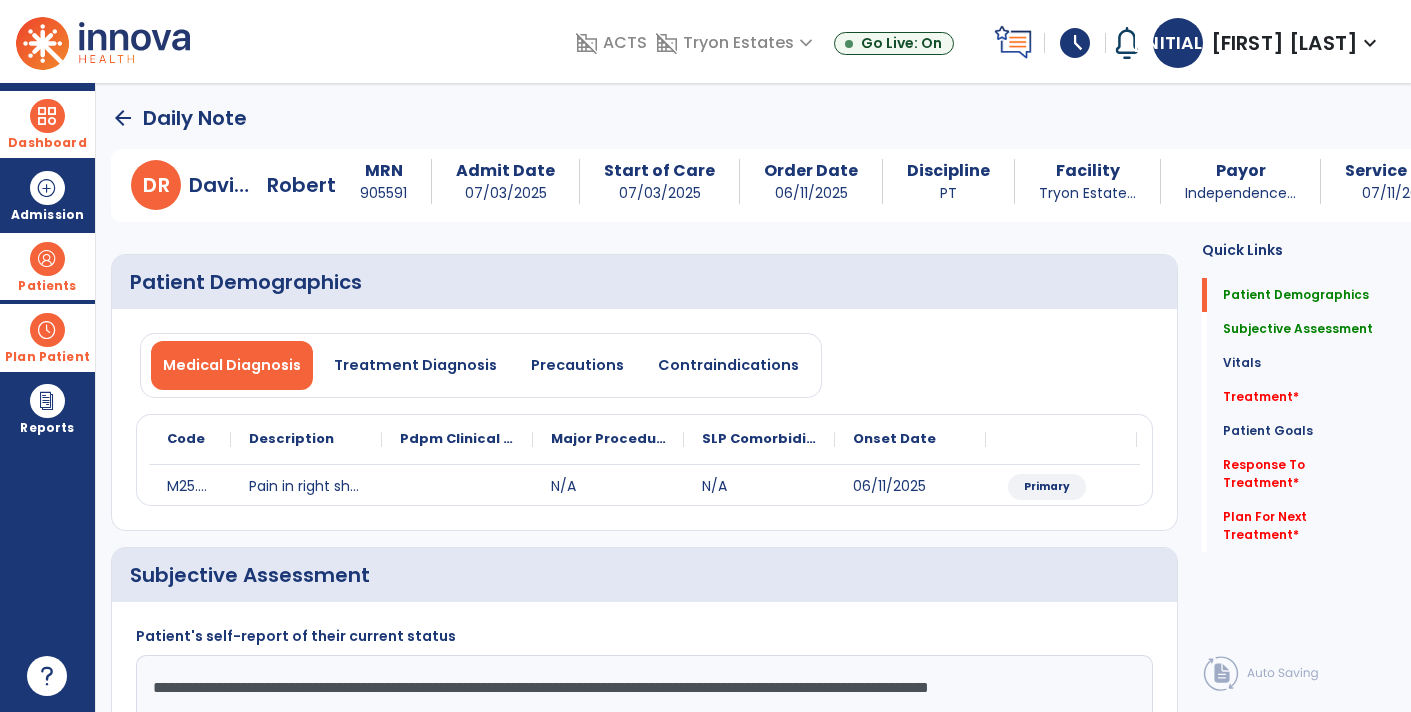 click on "arrow_back" 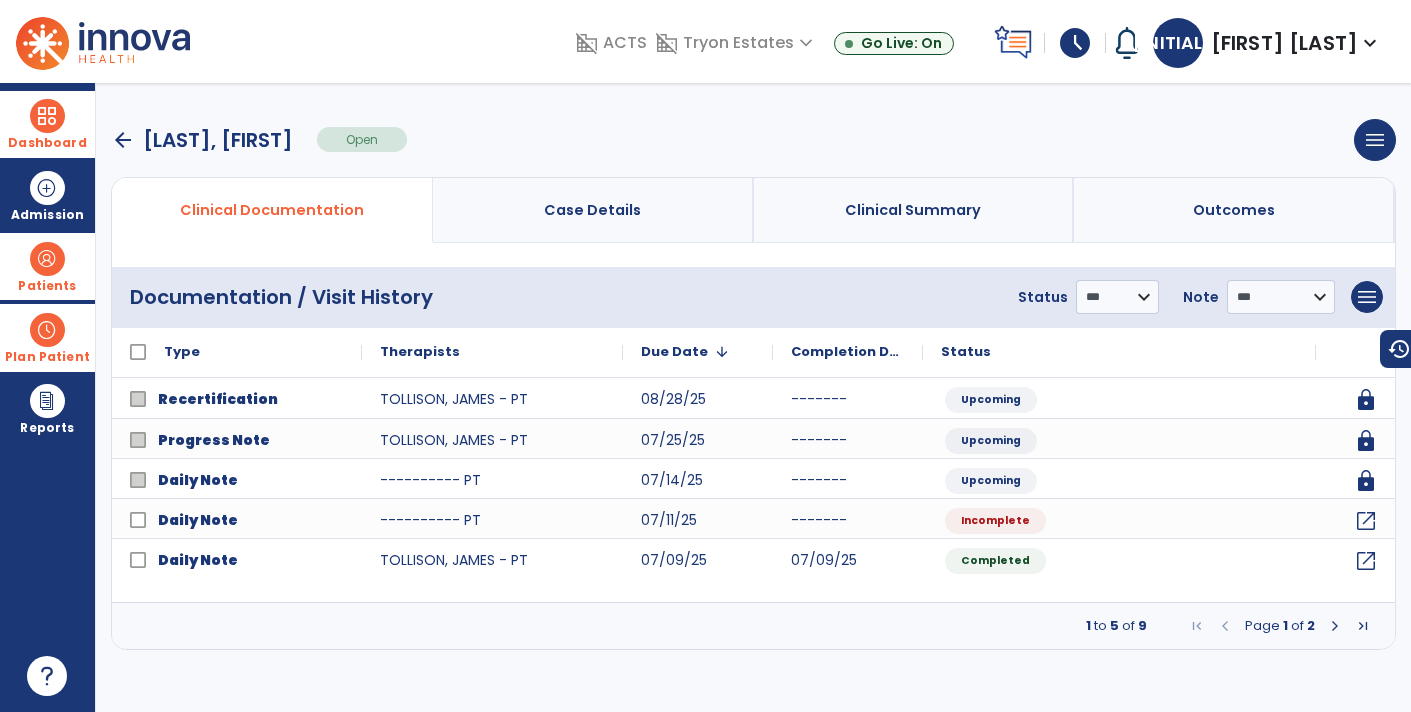 click at bounding box center (1335, 626) 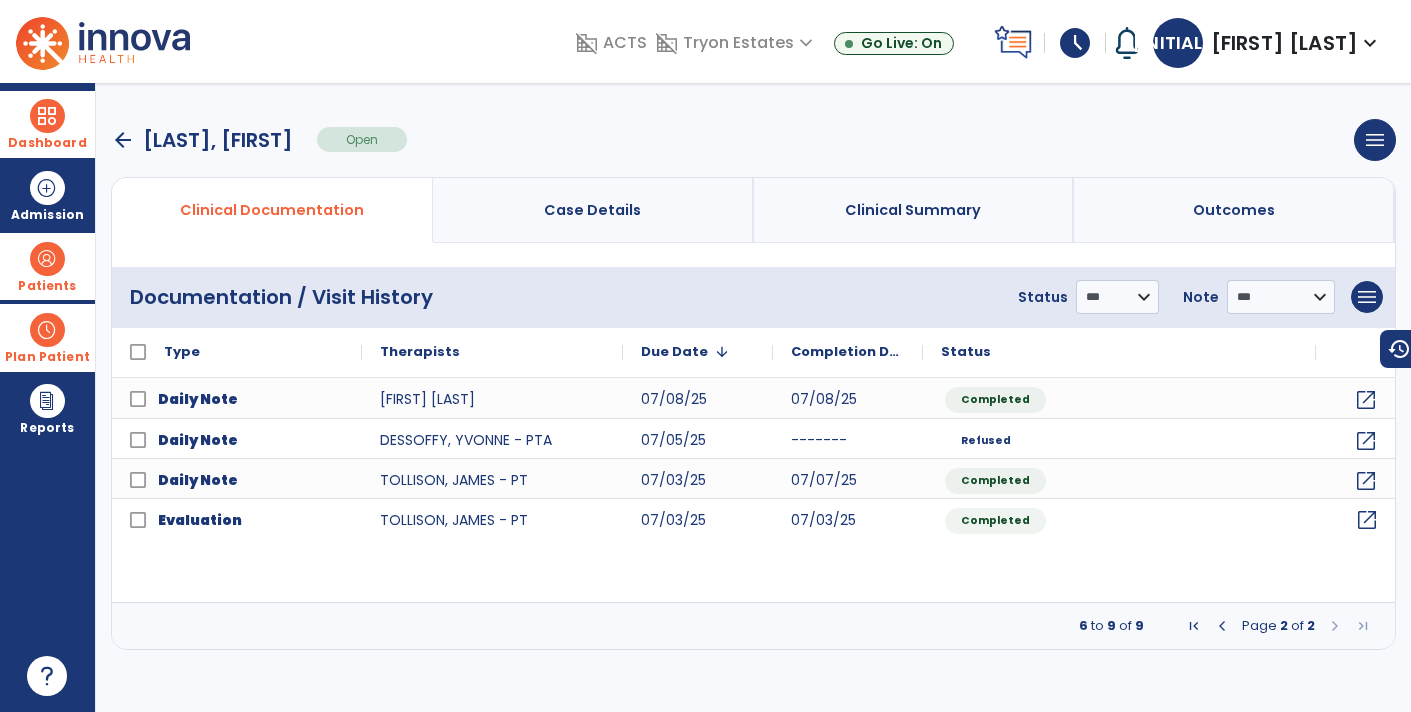 click on "open_in_new" 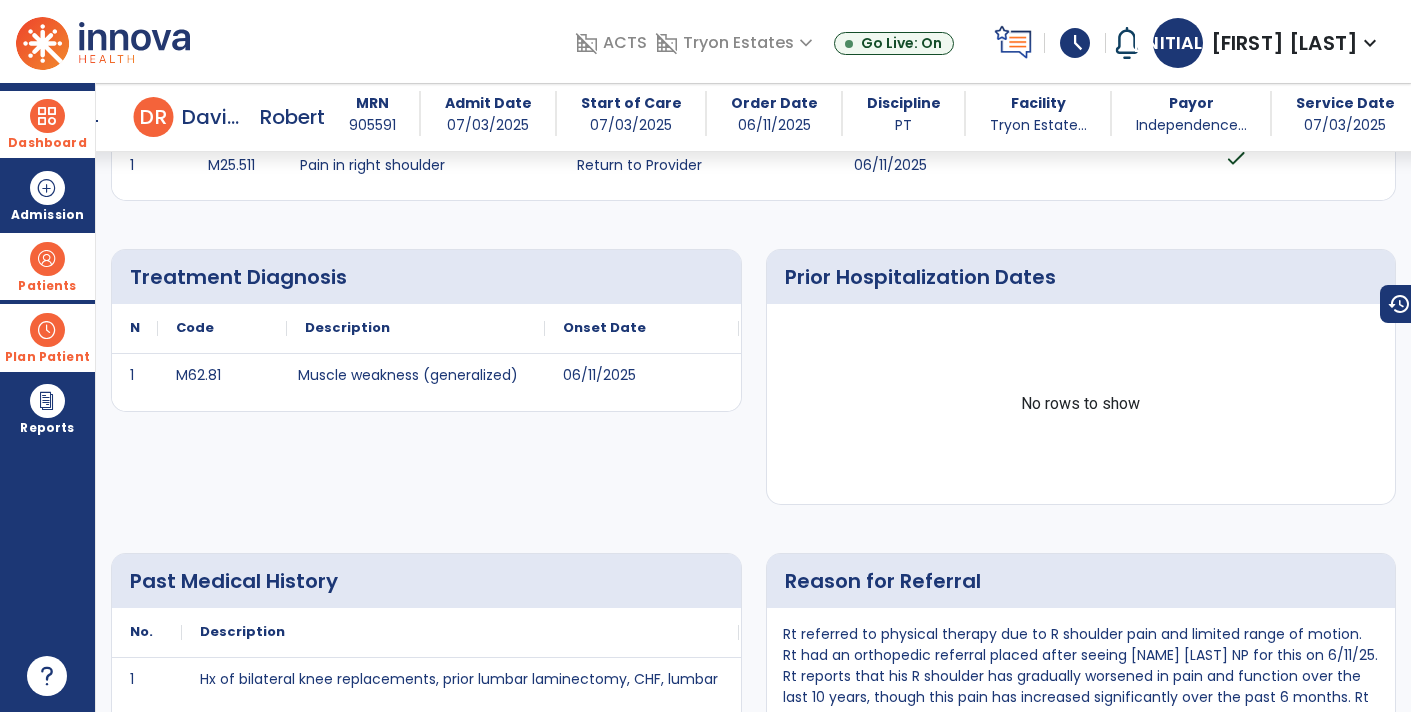 scroll, scrollTop: 0, scrollLeft: 0, axis: both 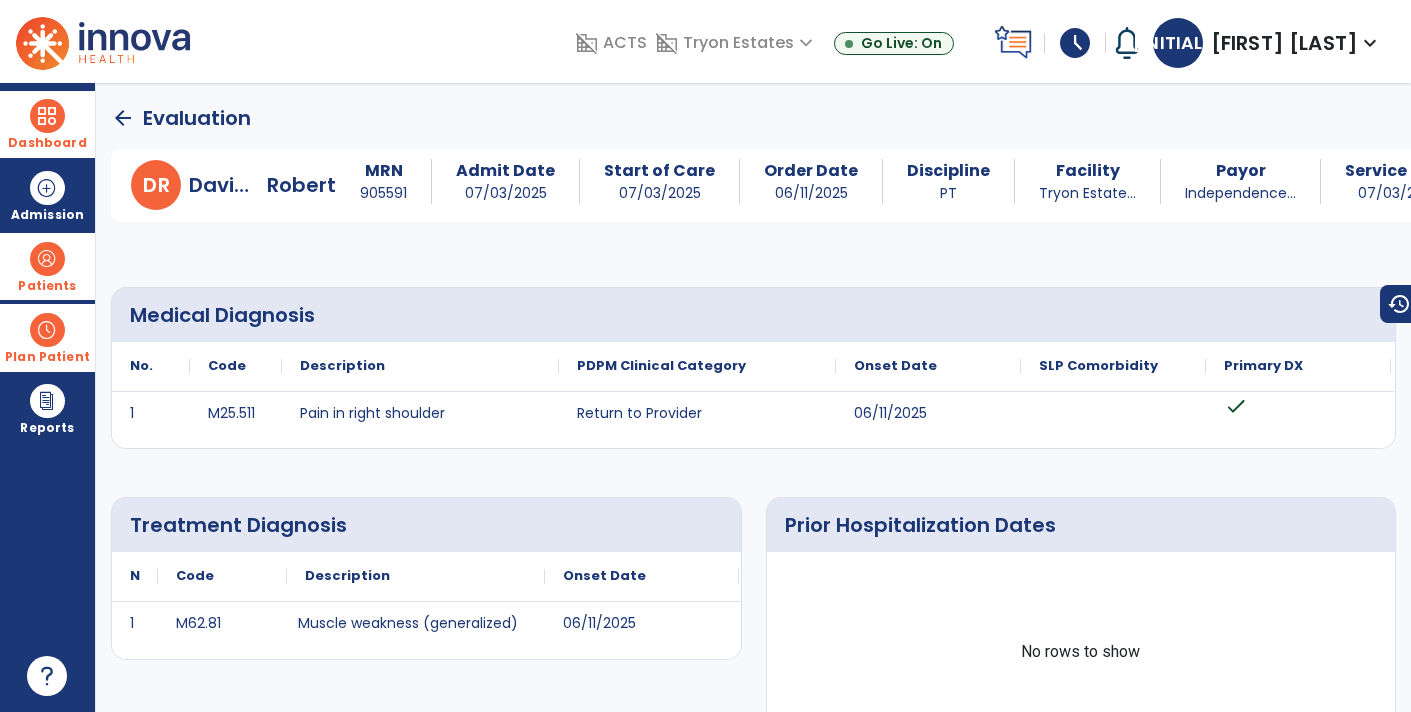 click on "arrow_back" 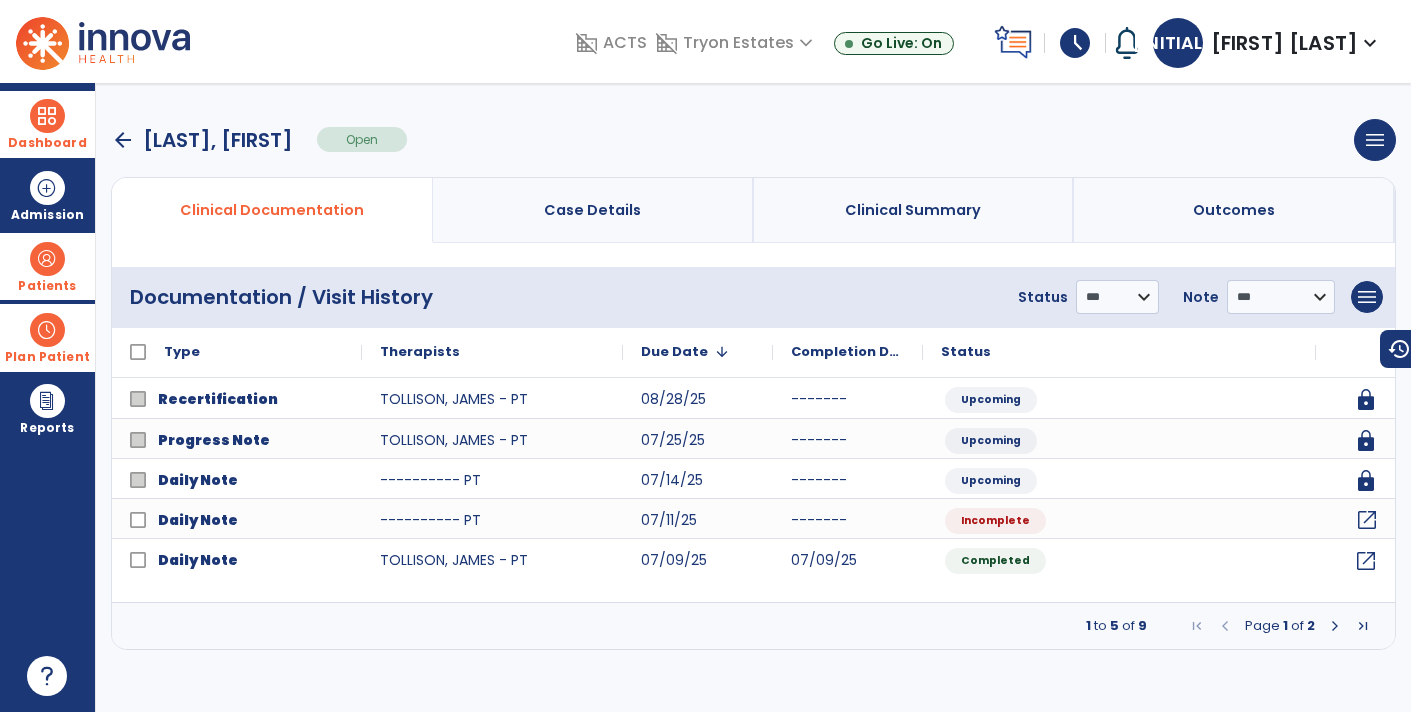 click on "open_in_new" 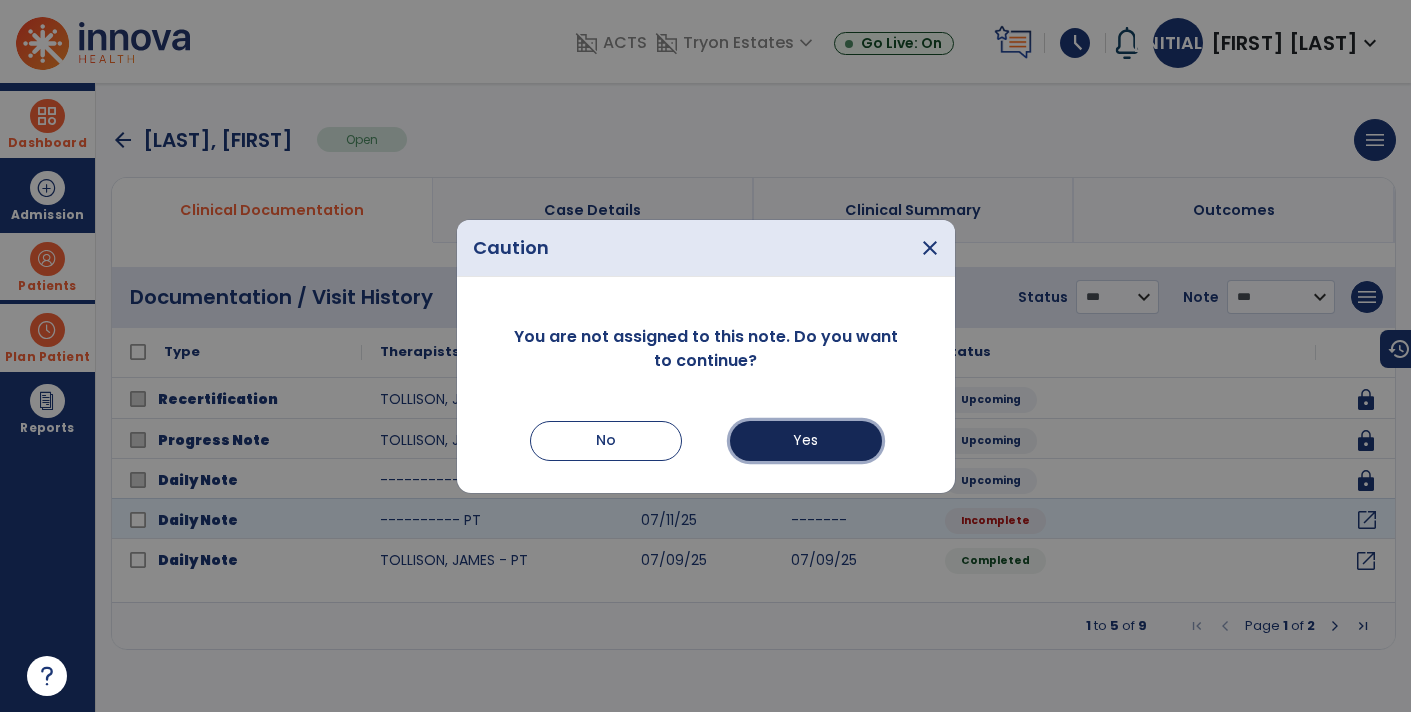 click on "Yes" at bounding box center (806, 441) 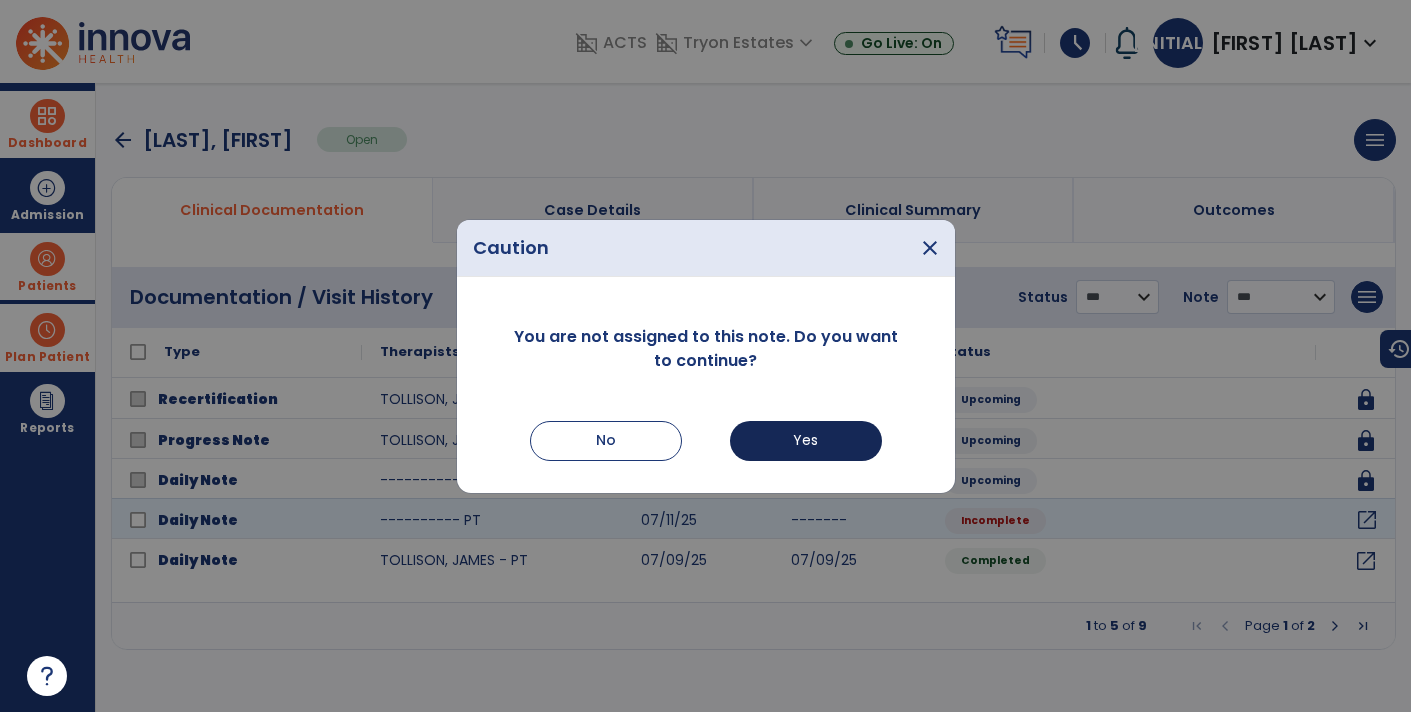 select on "*" 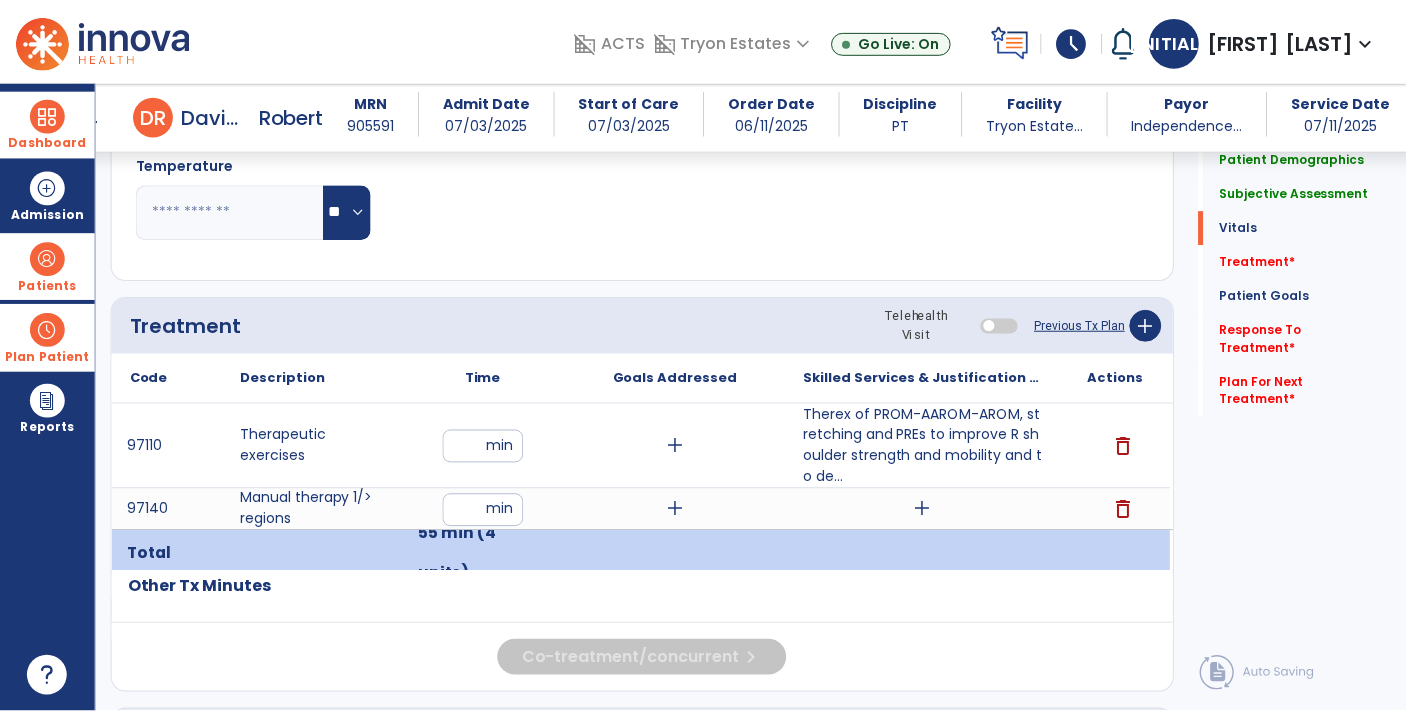 scroll, scrollTop: 960, scrollLeft: 0, axis: vertical 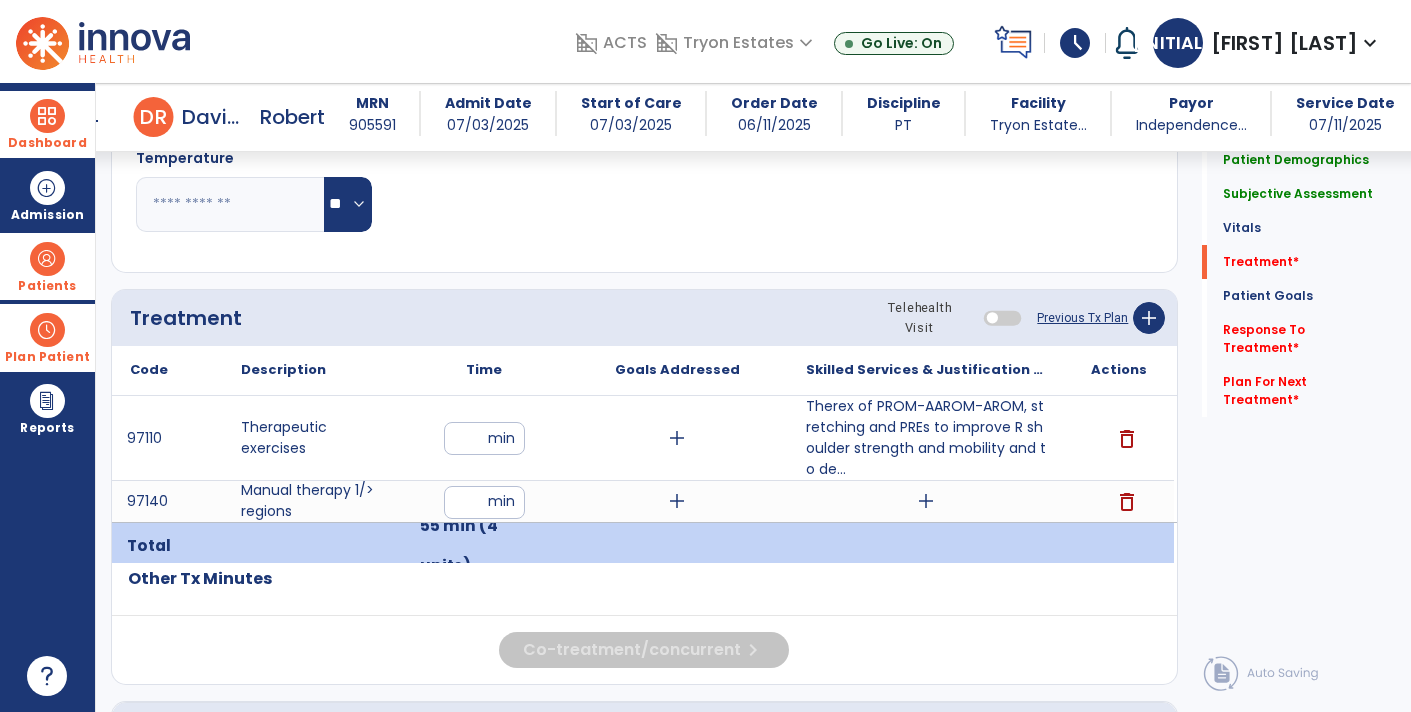 click on "add" at bounding box center [926, 501] 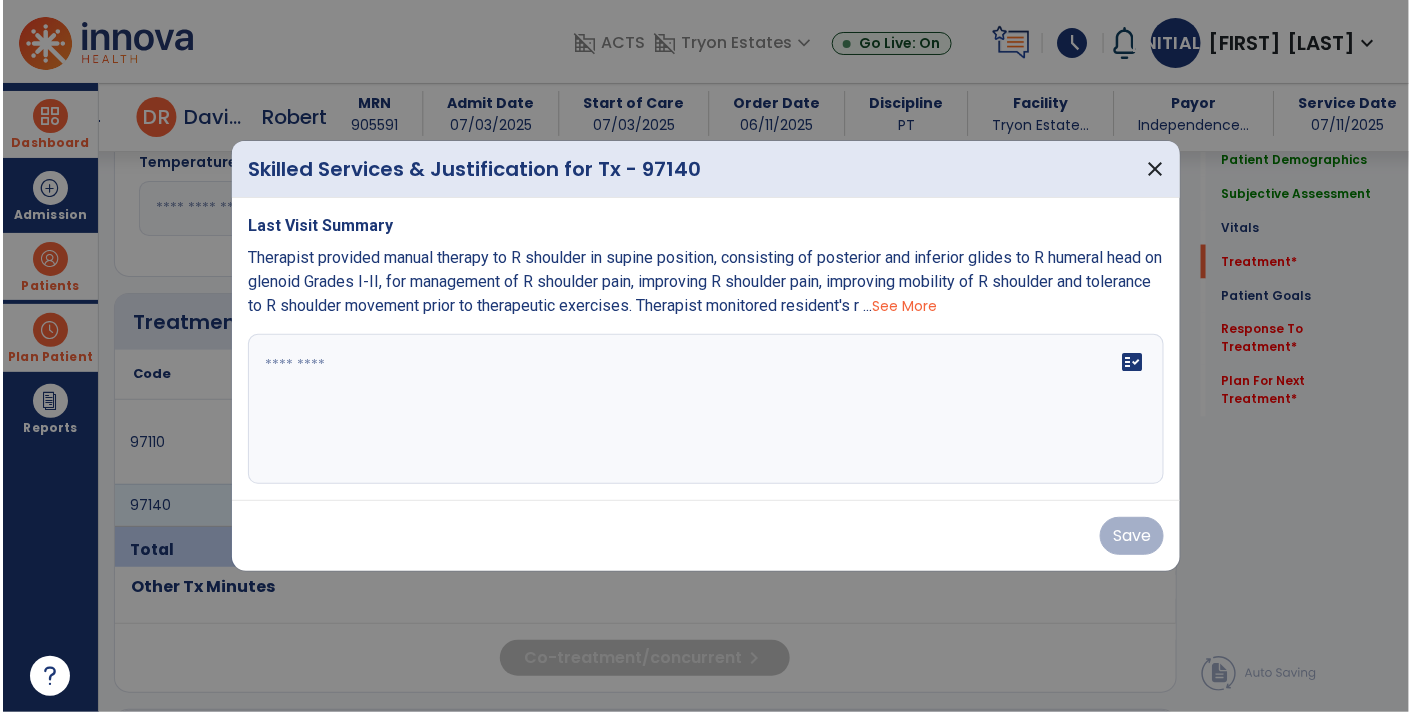 scroll, scrollTop: 960, scrollLeft: 0, axis: vertical 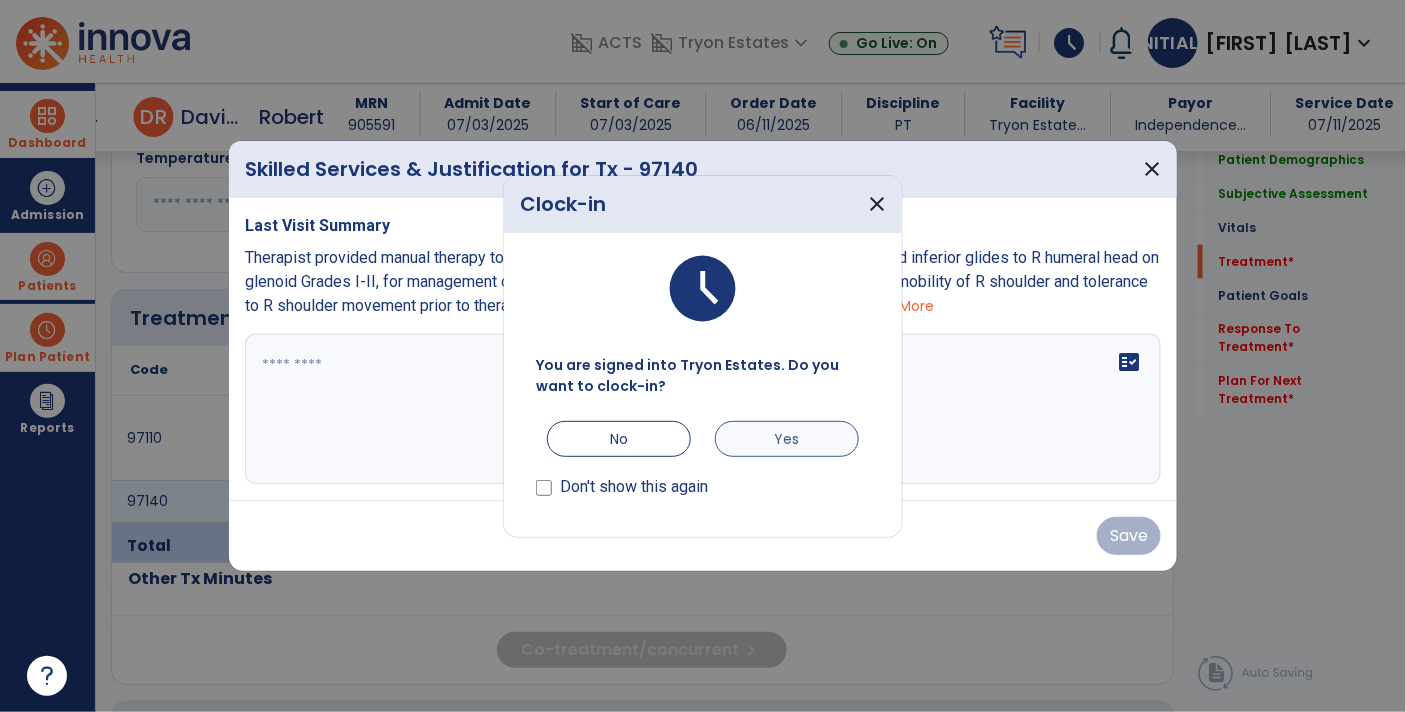 click on "Yes" at bounding box center [787, 439] 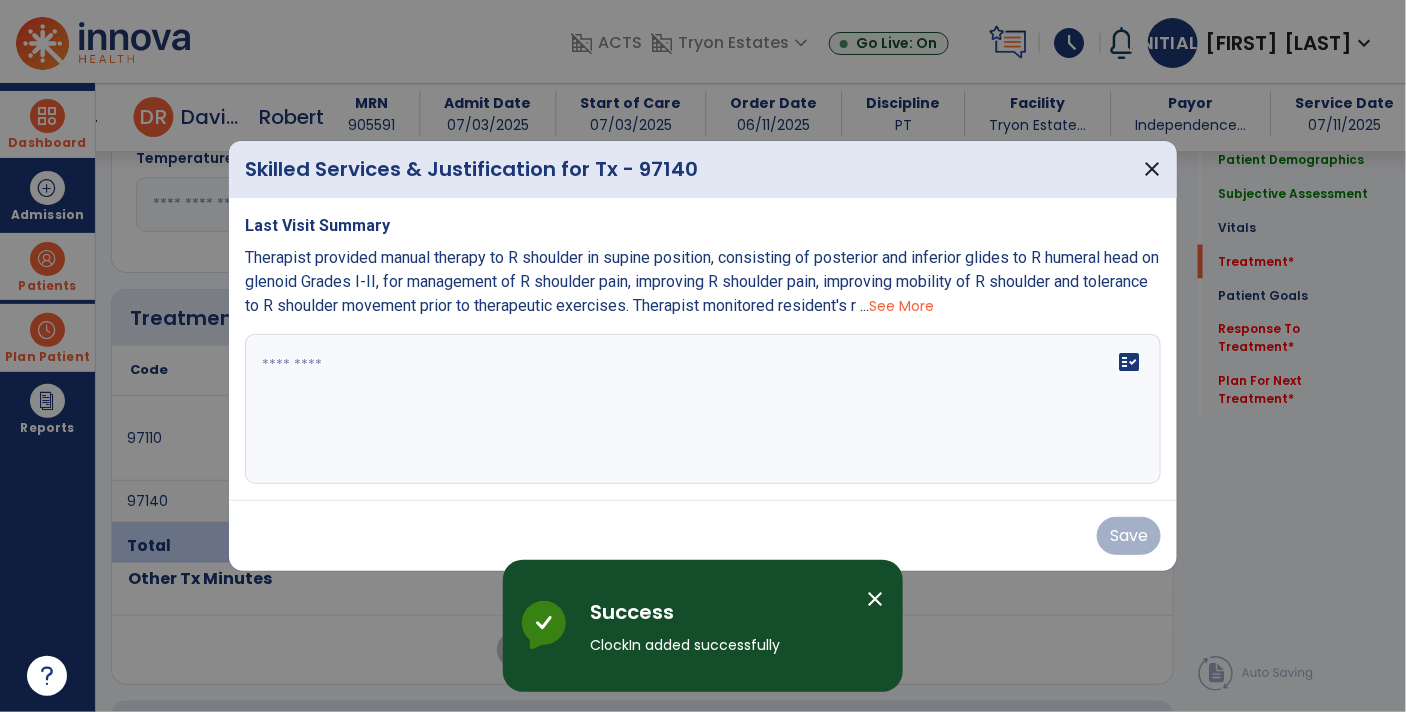 click on "fact_check" at bounding box center (703, 409) 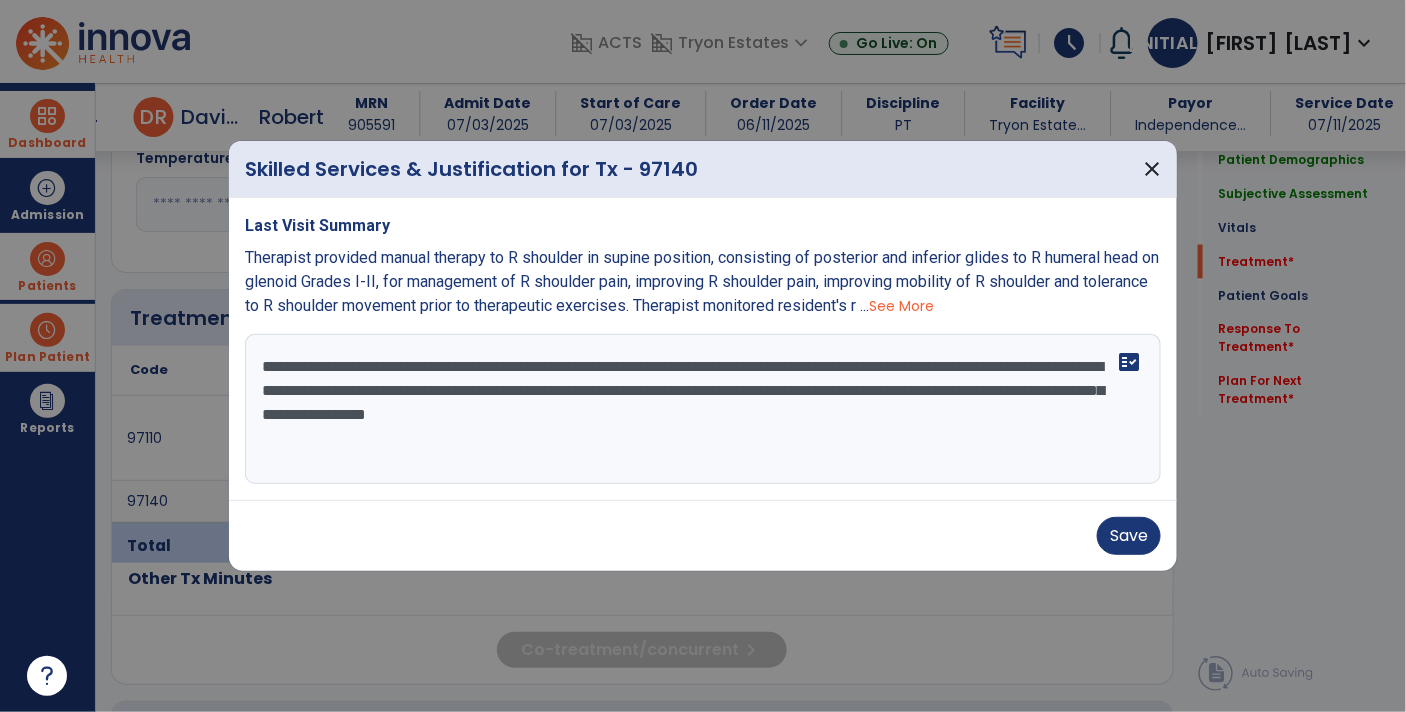click on "See More" at bounding box center (901, 306) 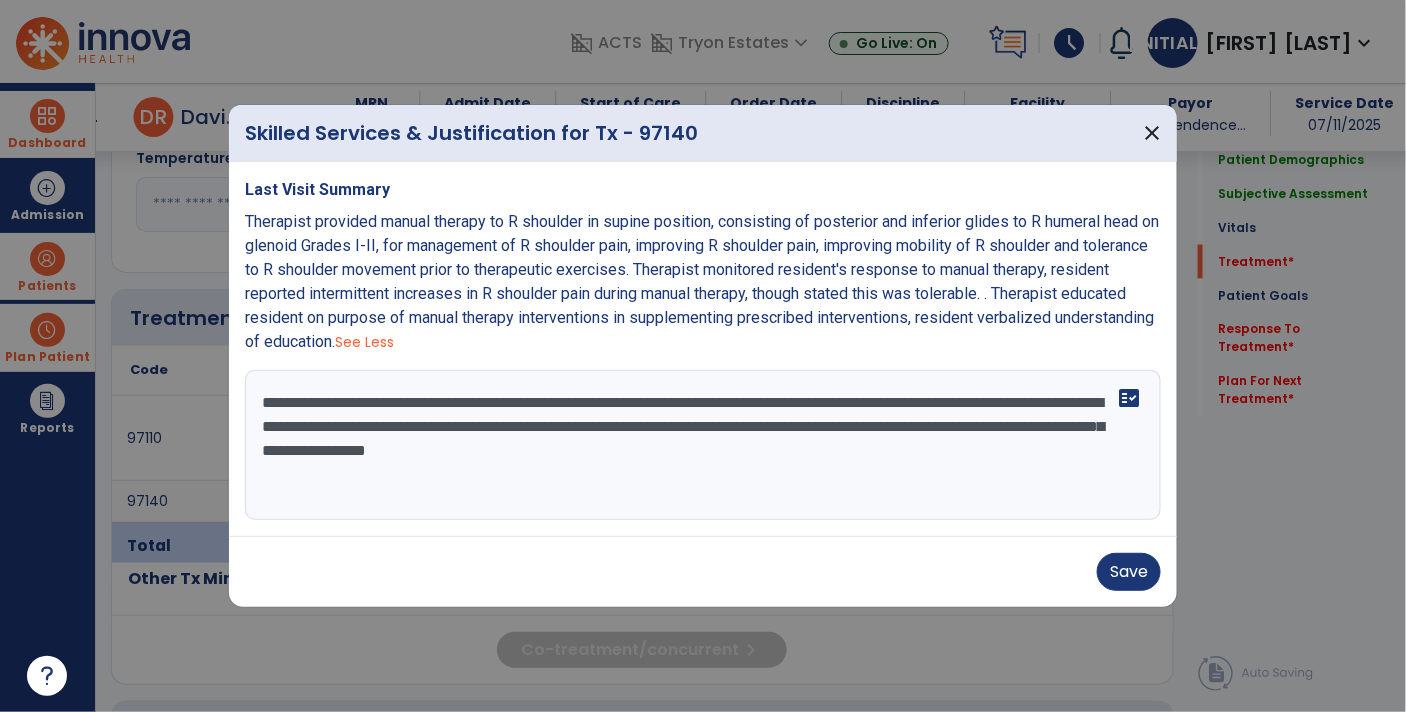 click on "**********" at bounding box center [703, 445] 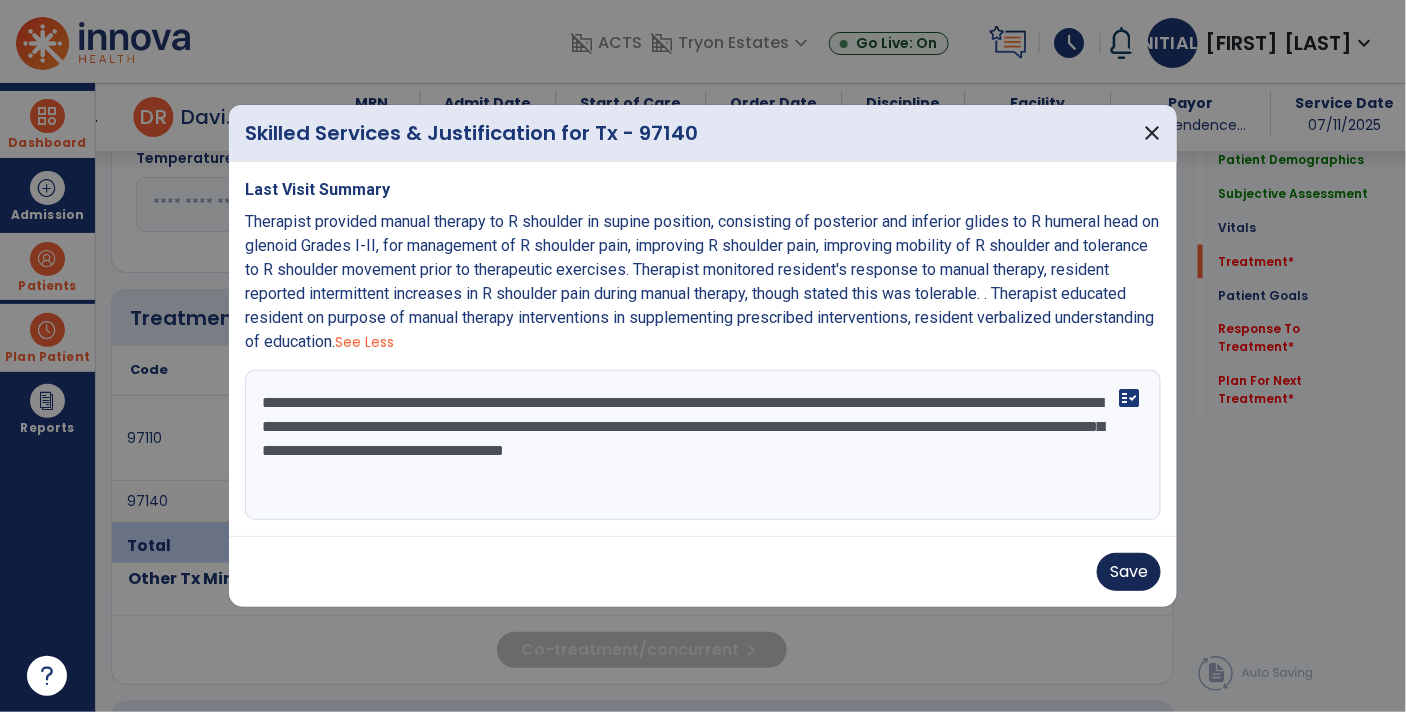type on "**********" 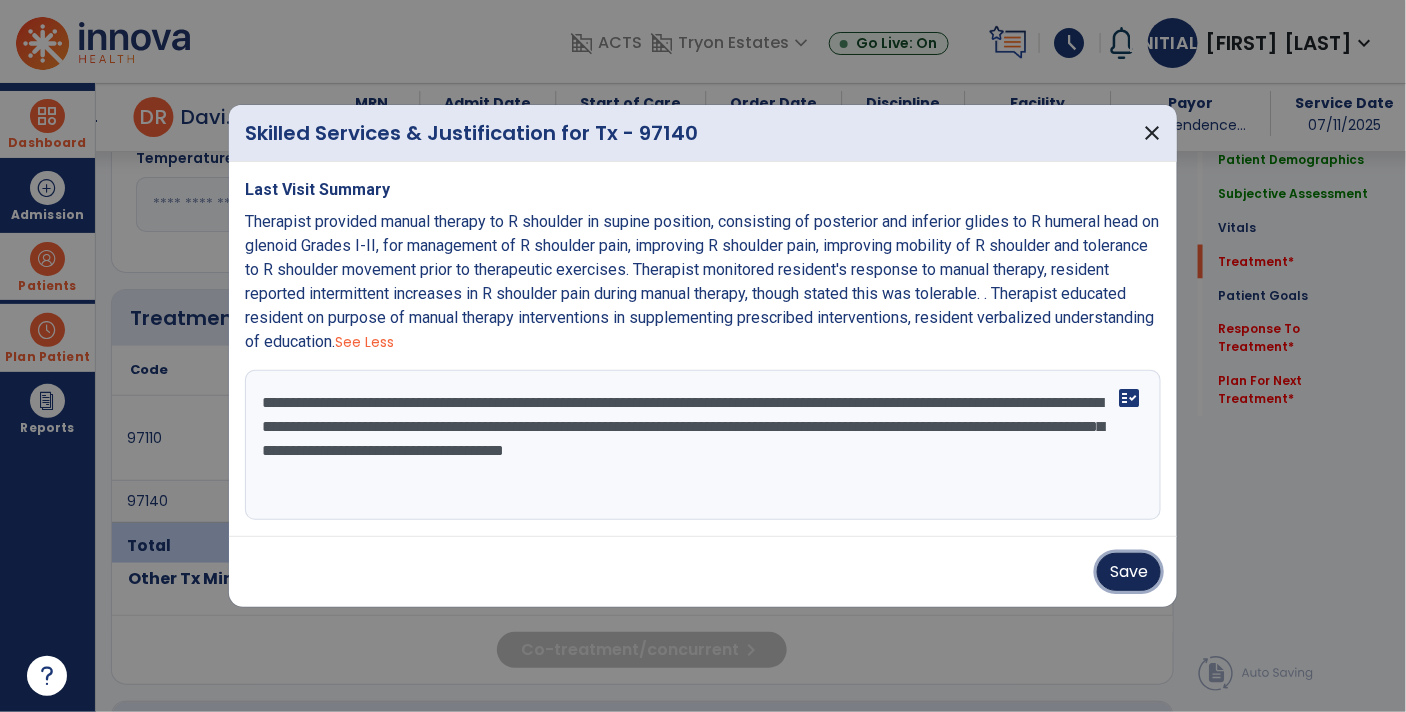click on "Save" at bounding box center [1129, 572] 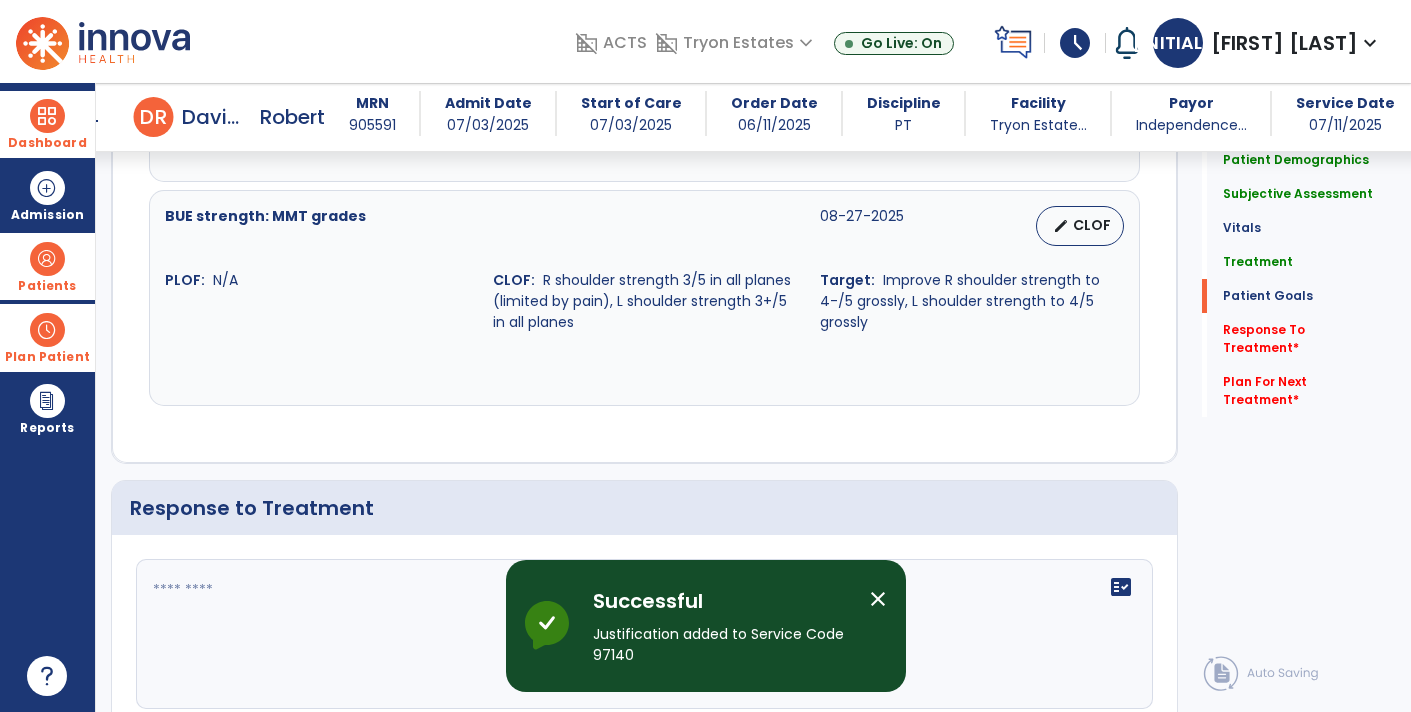 click on "QuickDASH  08-27-2025   edit   CLOF PLOF:    N/A CLOF:    72.7 Target:    60 or less STG-1: QuickDASH  08-04-2025   edit   CLOF PLOF:  N/A  CLOF:  72.7  Target:  65 or less  Home Exercise Program  08-27-2025   edit   CLOF PLOF:    N/A CLOF:    N/A Target:    Comprehensive and progressive cardiopulmonary, flexibility, strength, and balance home exercise prescription based on recommended exercise intensity, frequency, duration, and mode for his comorbidities and precautions with mod independence B shoulder AROM  08-27-2025   edit   CLOF PLOF:    N/A CLOF:    R shoulder flexion 75 degrees, R shoulder abduction 58 degrees, L shoulder flexion 85 degrees, L shoulder abduction 75 degrees Target:    B shoulder flexion 90 degrees or greater, R shoulder abduction 70 degrees or greater, L shoulder abduction 90 degrees or greater BUE strength: MMT grades  08-27-2025   edit   CLOF PLOF:    N/A CLOF:    R shoulder strength 3/5 in all planes (limited by pain), L shoulder strength 3+/5 in all planes" 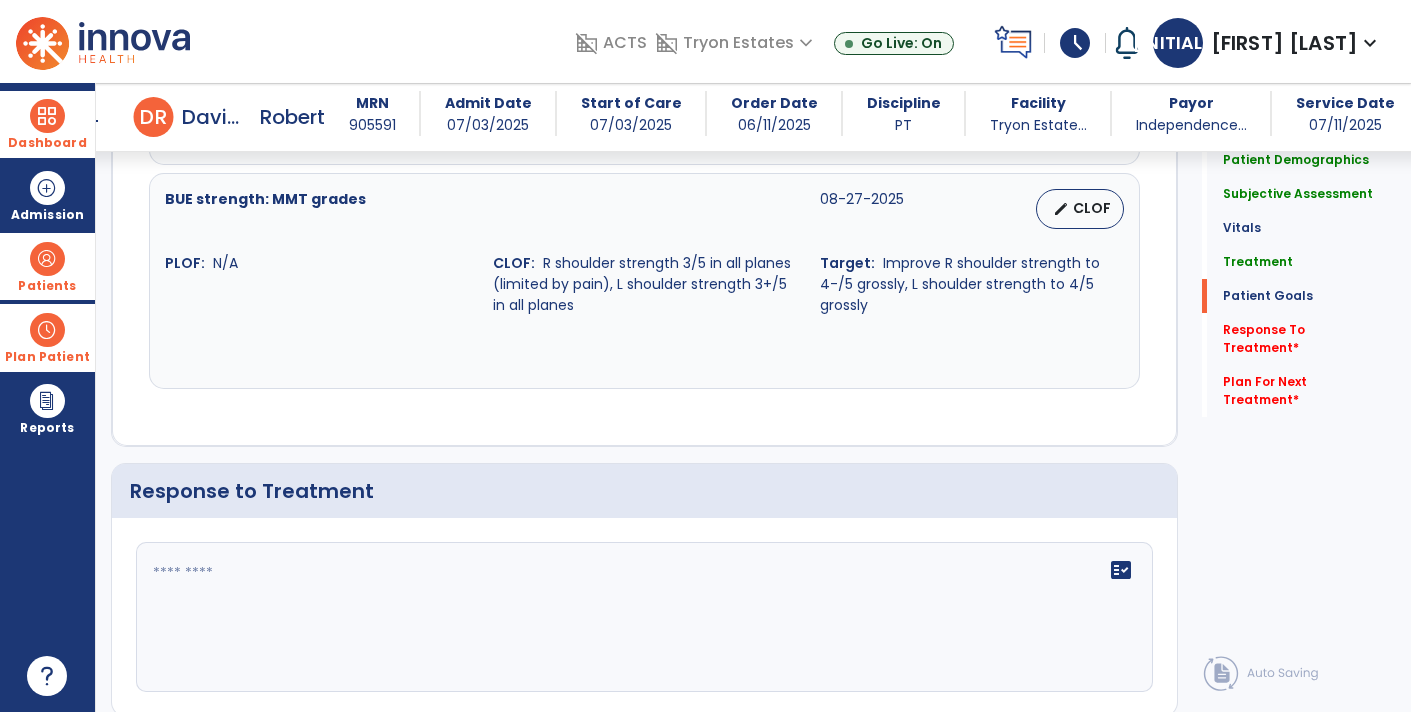 click 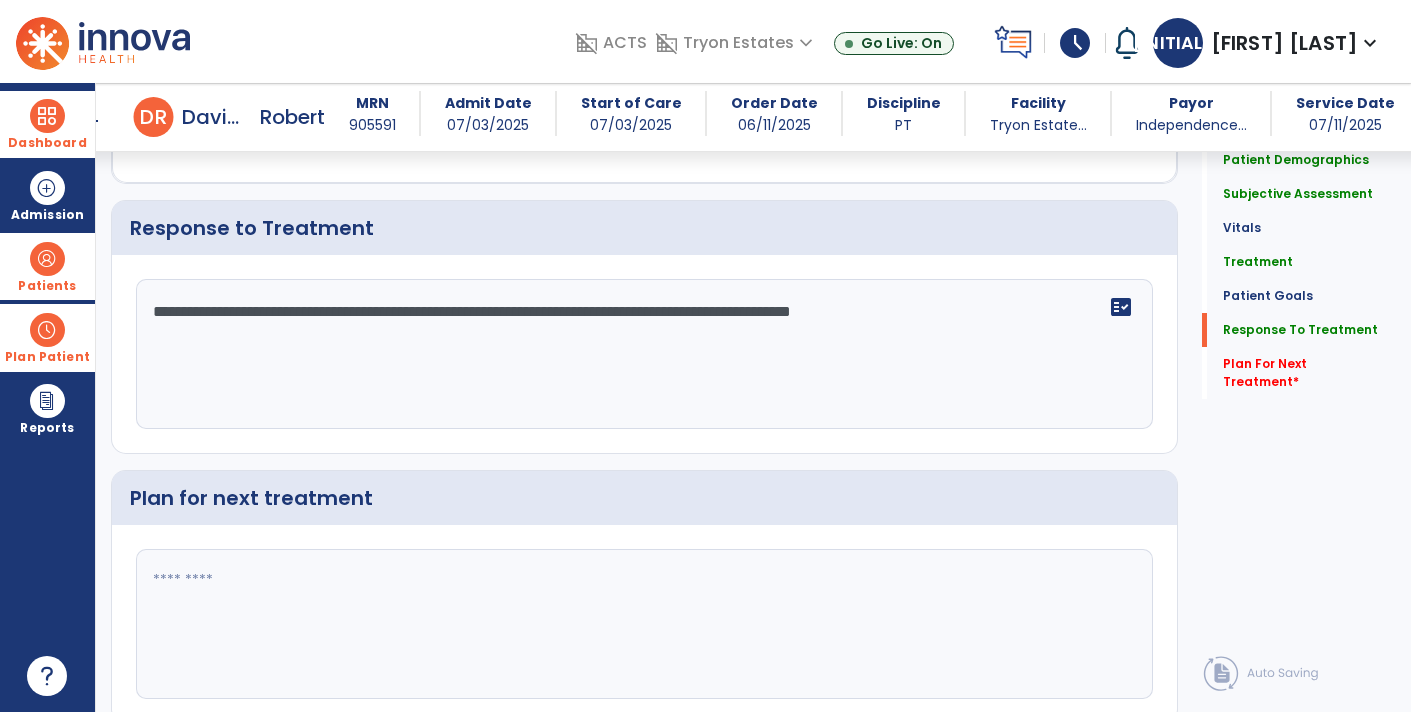 scroll, scrollTop: 2768, scrollLeft: 0, axis: vertical 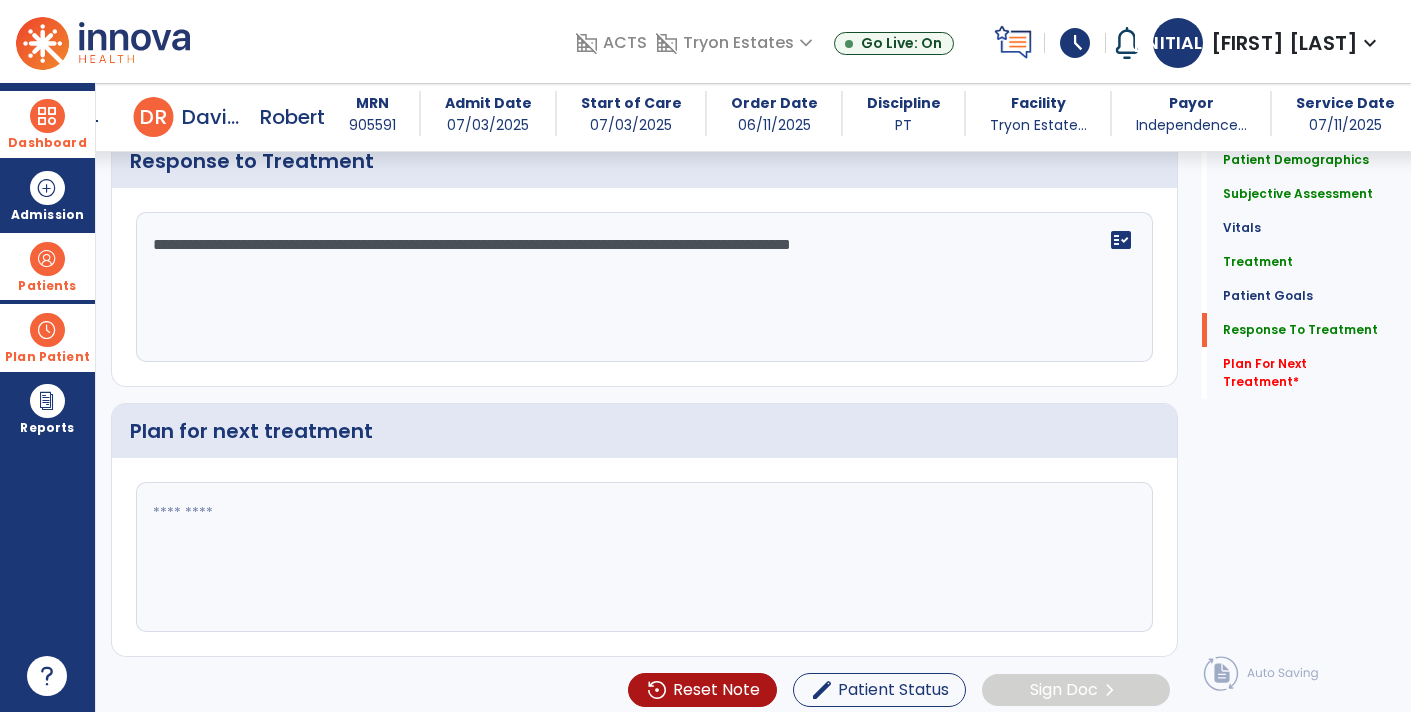 type on "**********" 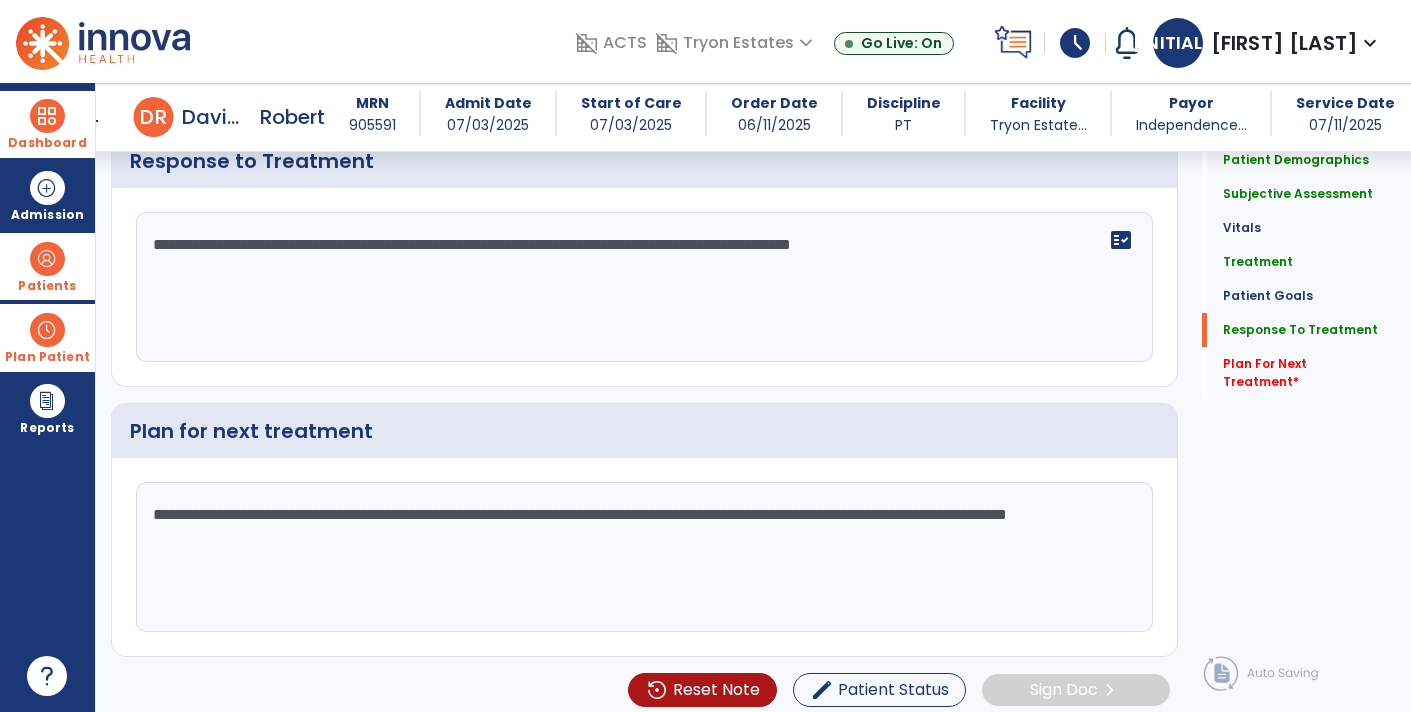 type on "**********" 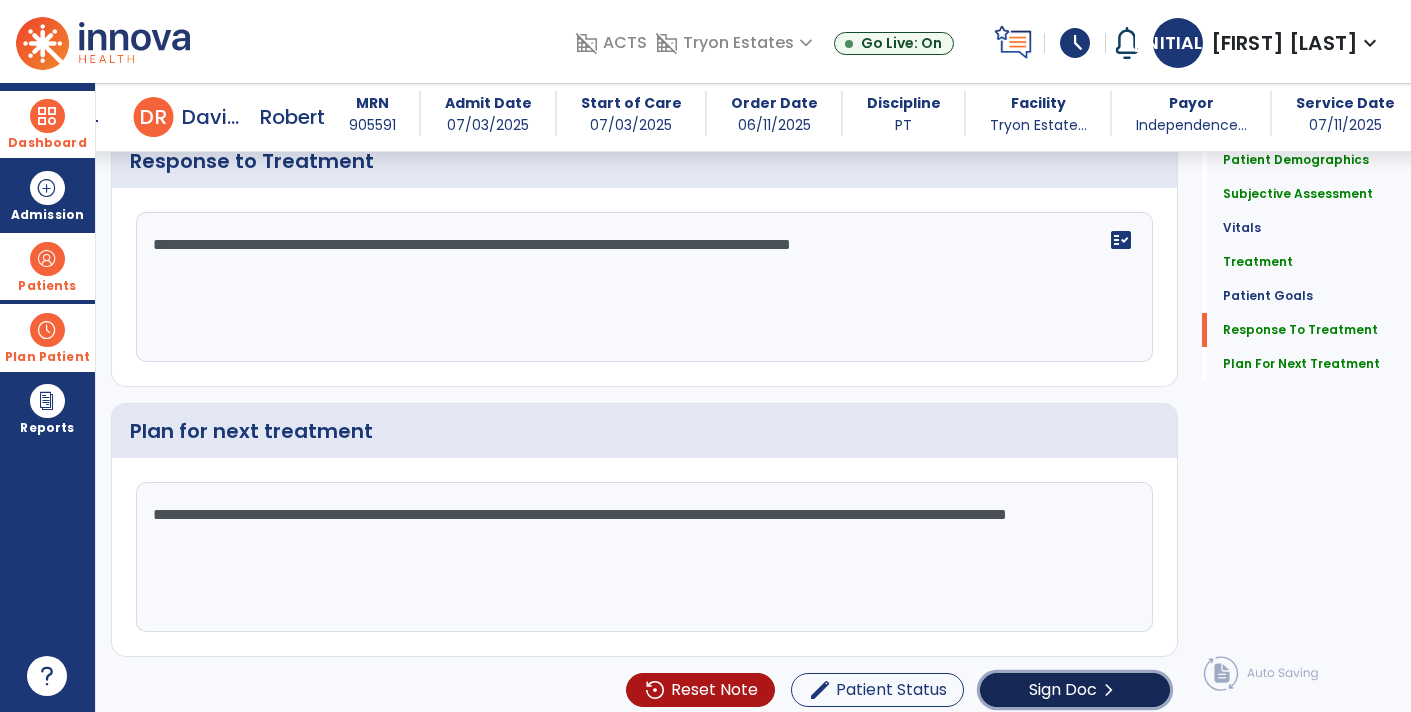 click on "Sign Doc" 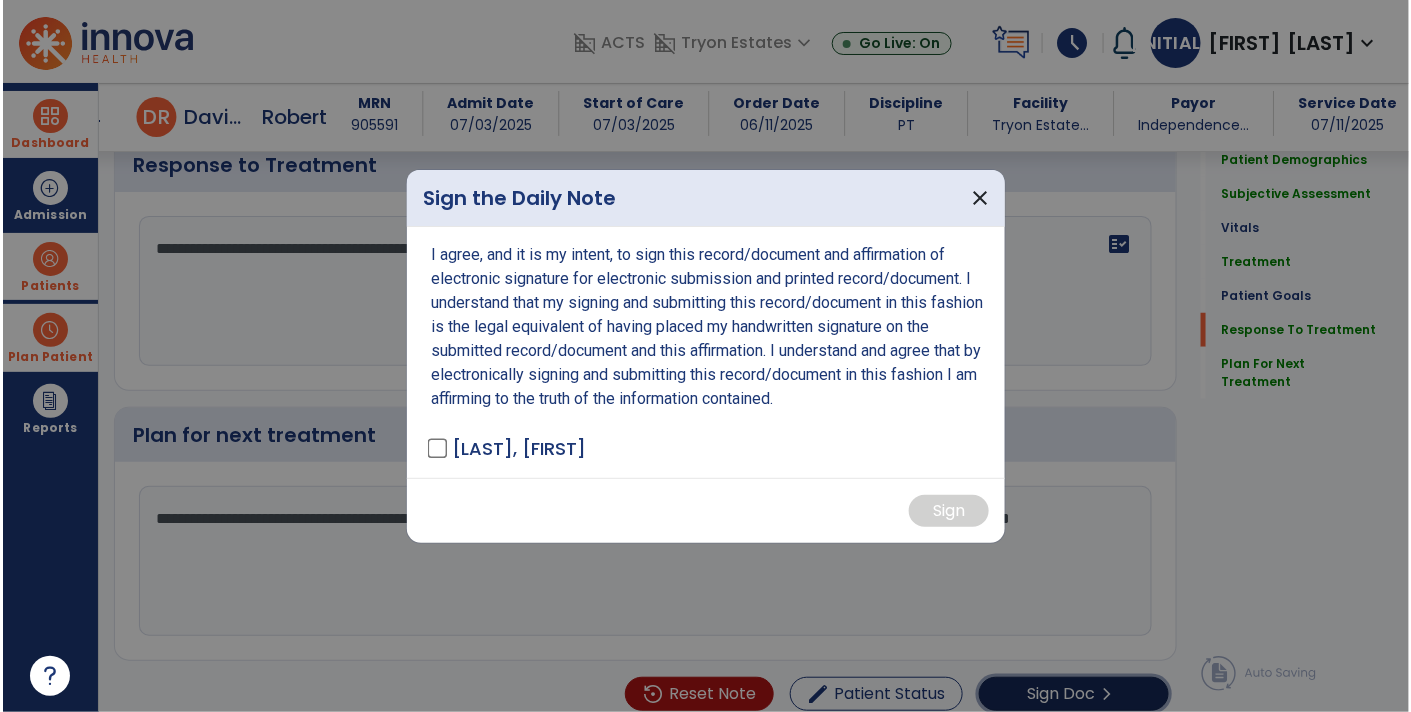 scroll, scrollTop: 2768, scrollLeft: 0, axis: vertical 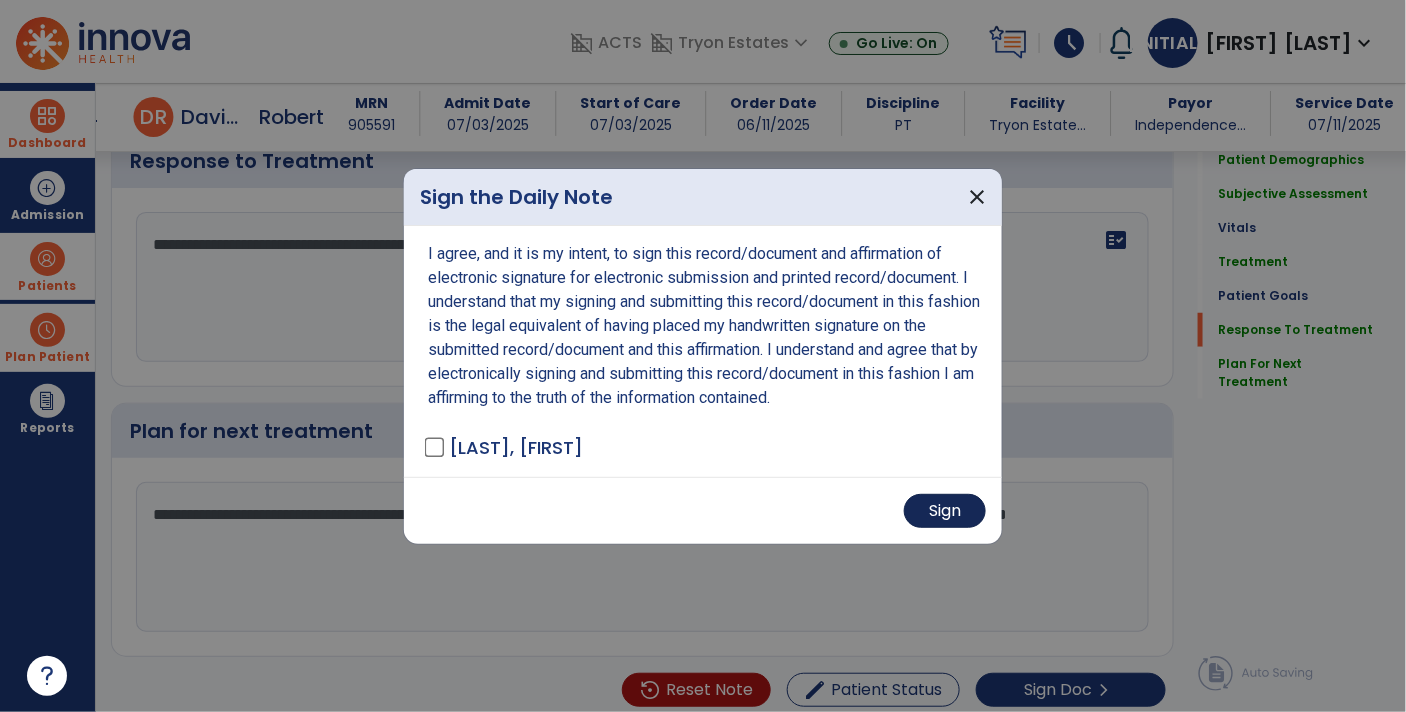 click on "Sign" at bounding box center [945, 511] 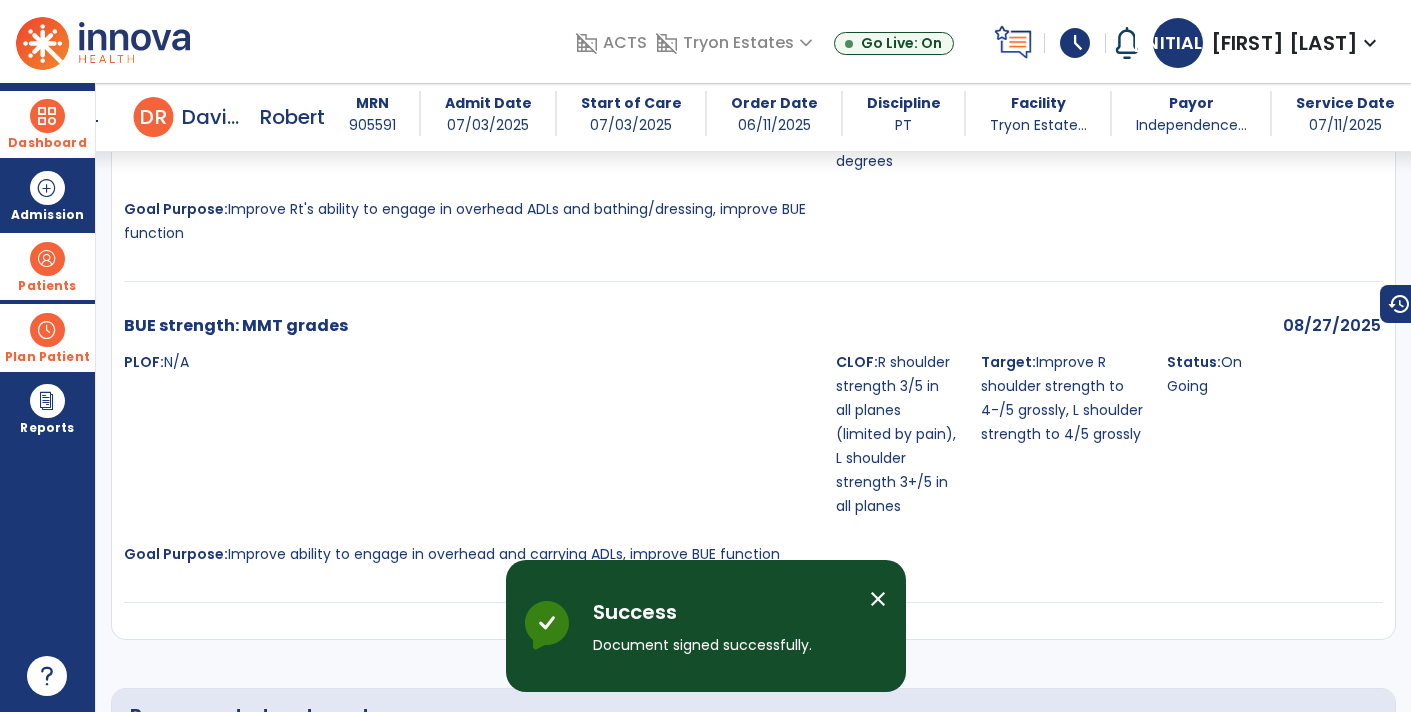 click on "close" at bounding box center (878, 599) 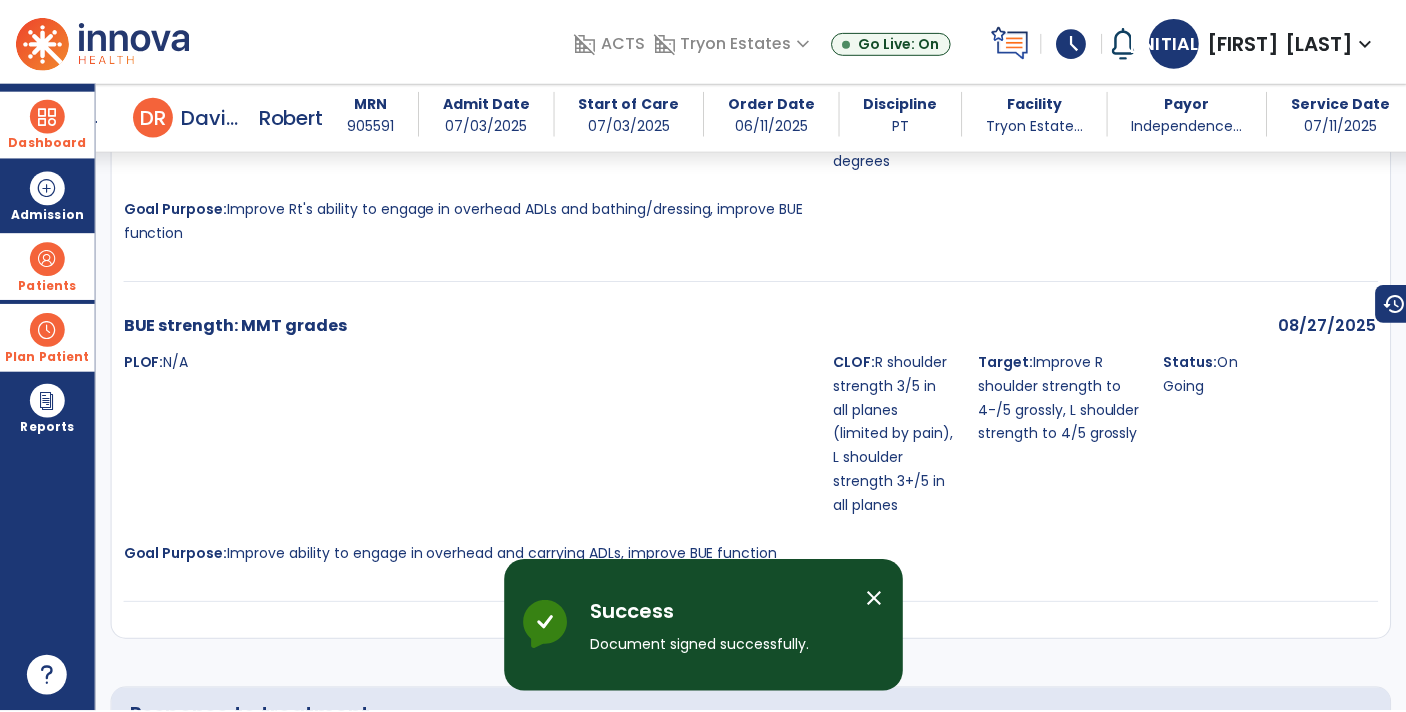 scroll, scrollTop: 4083, scrollLeft: 0, axis: vertical 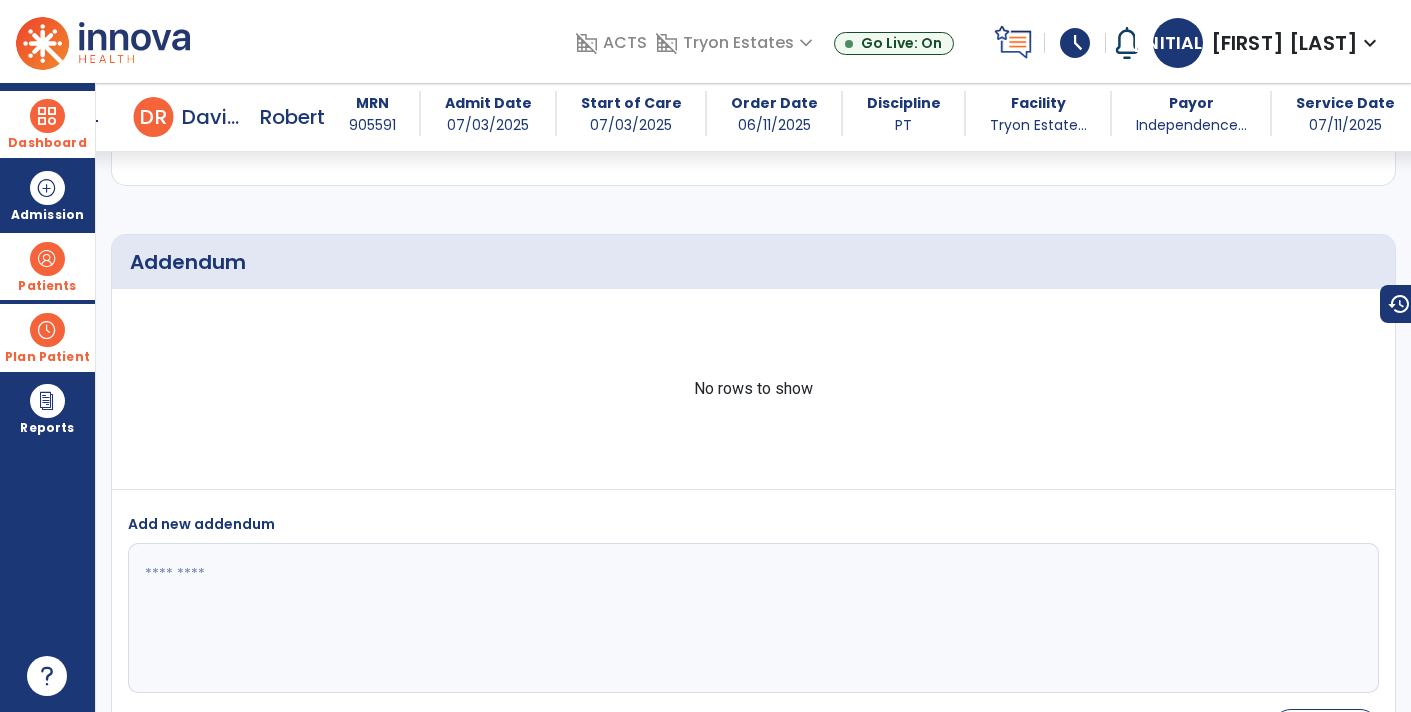 click on "schedule" at bounding box center [1075, 43] 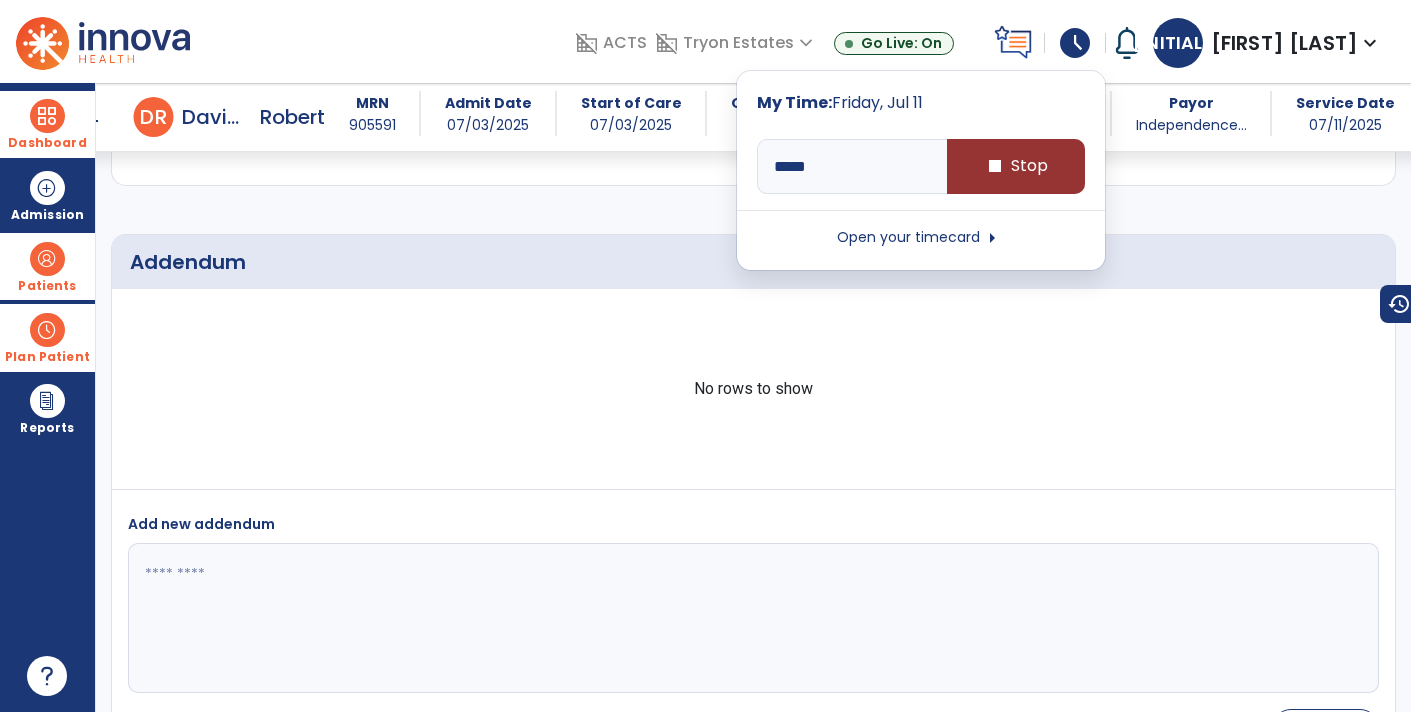 click on "stop  Stop" at bounding box center [1016, 166] 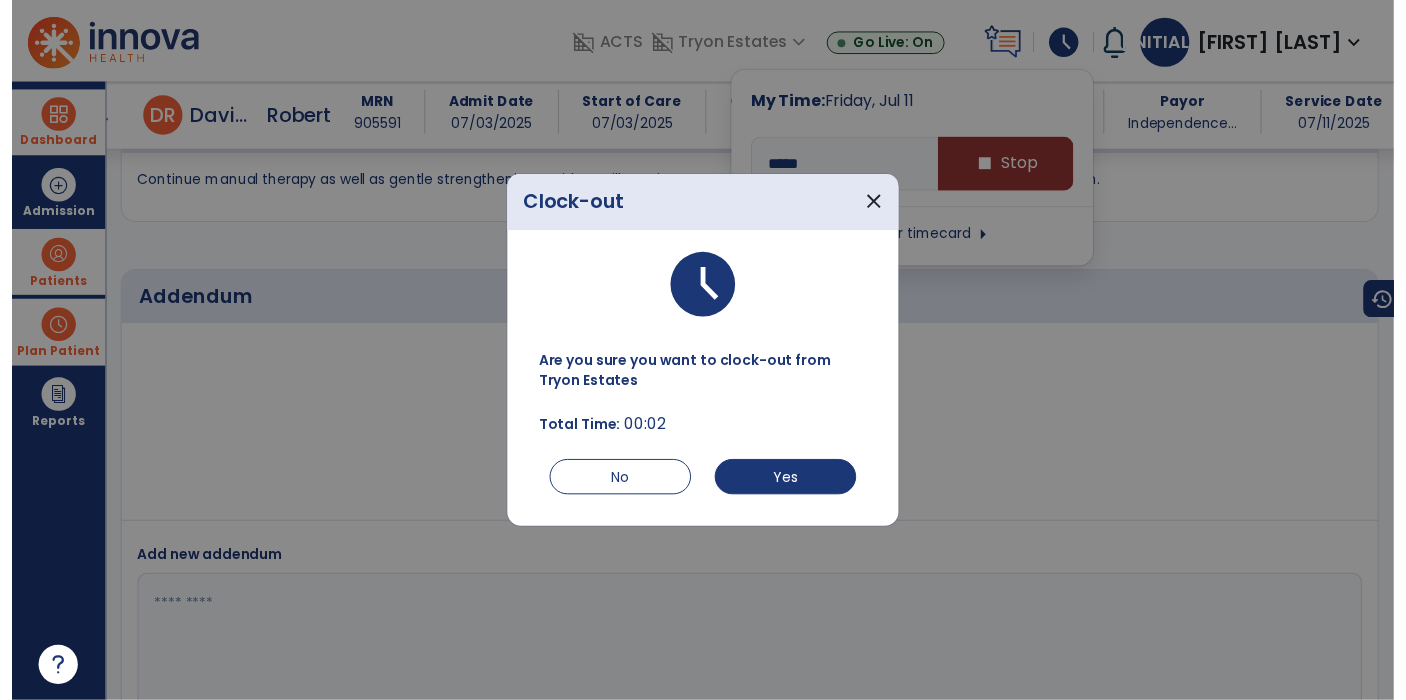 scroll, scrollTop: 4083, scrollLeft: 0, axis: vertical 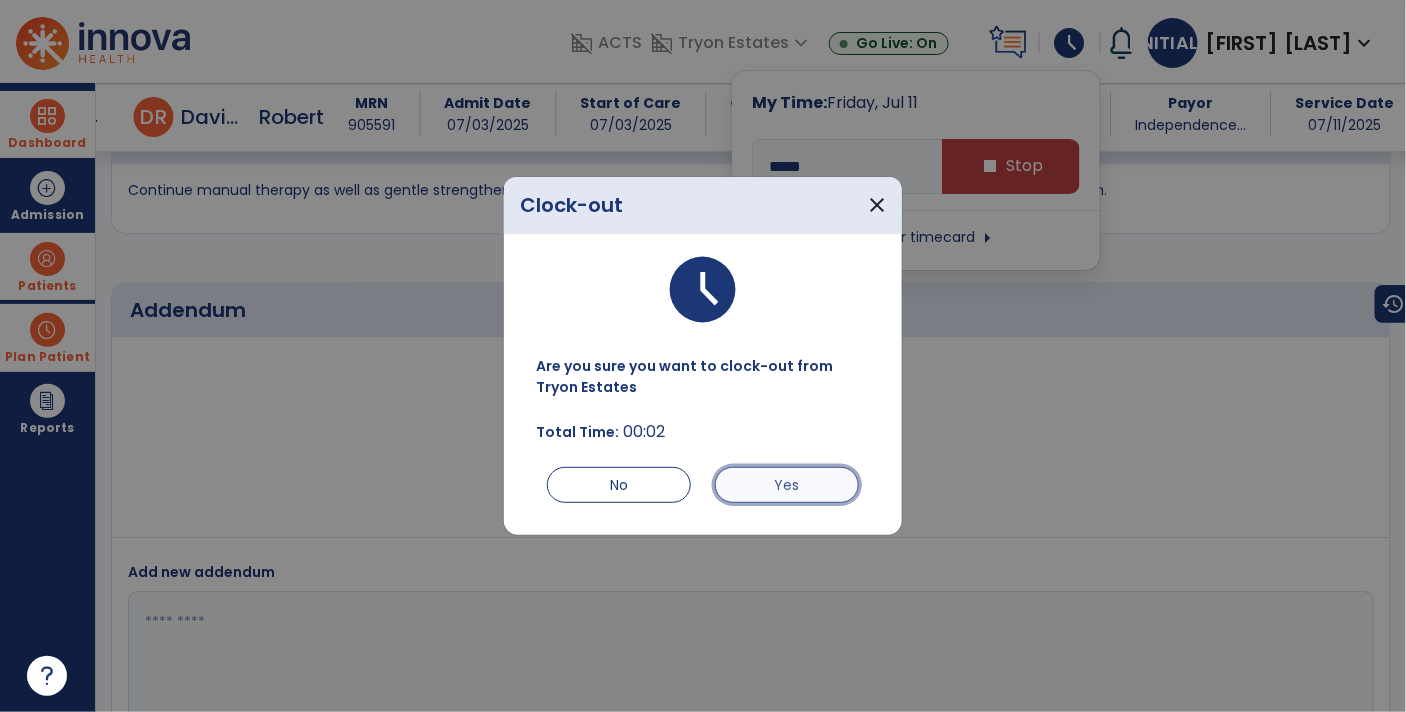 click on "Yes" at bounding box center (787, 485) 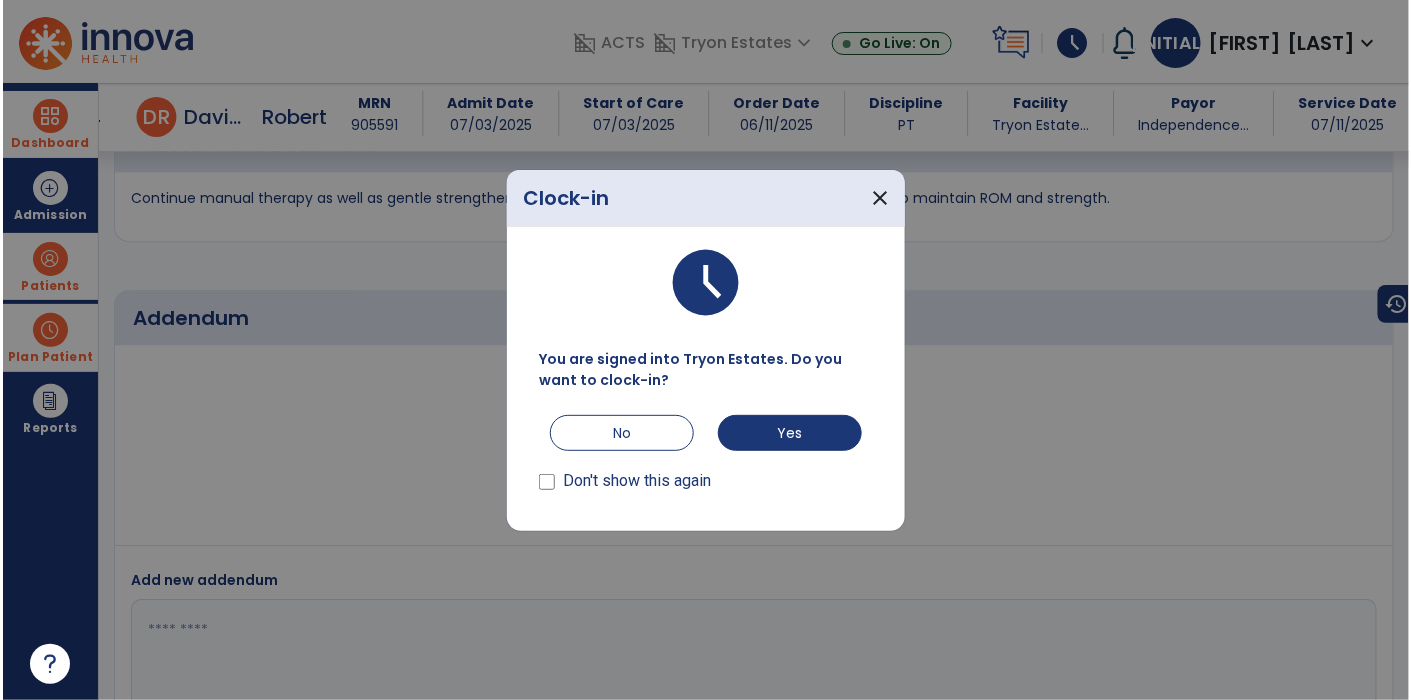 scroll, scrollTop: 4083, scrollLeft: 0, axis: vertical 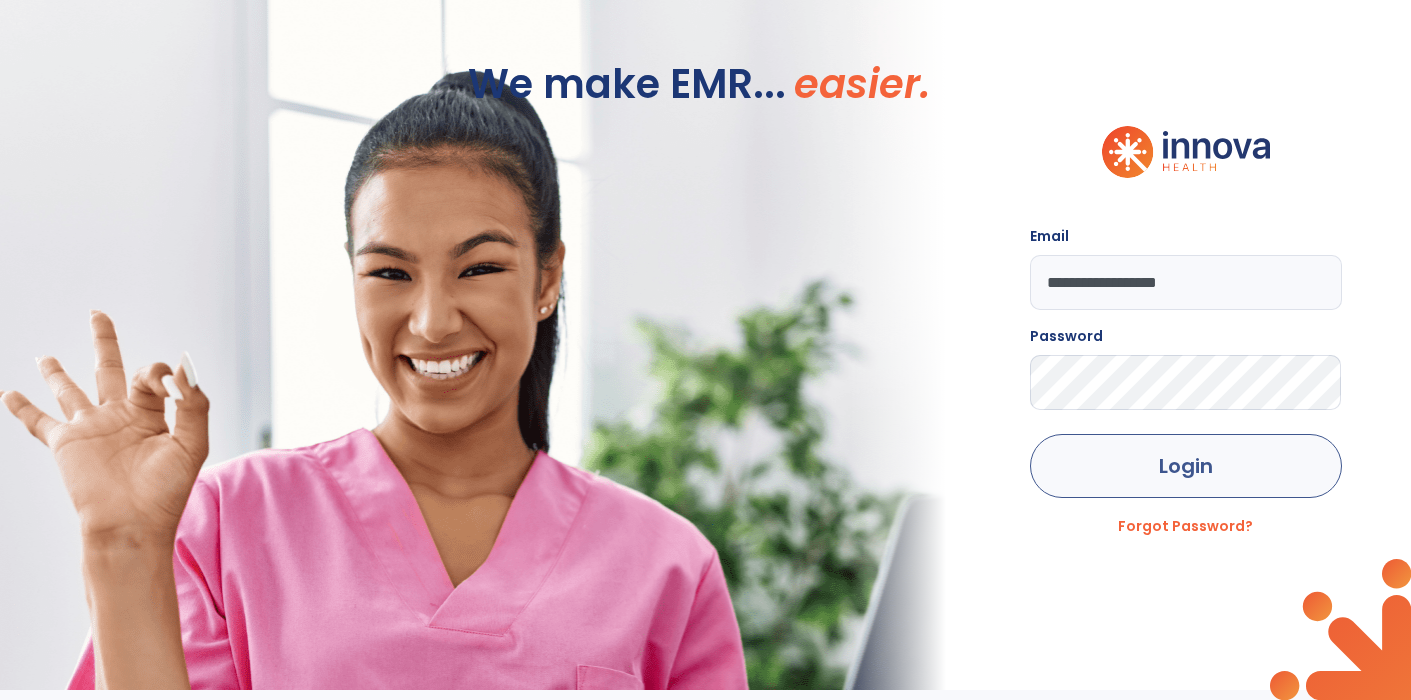 click on "Login" 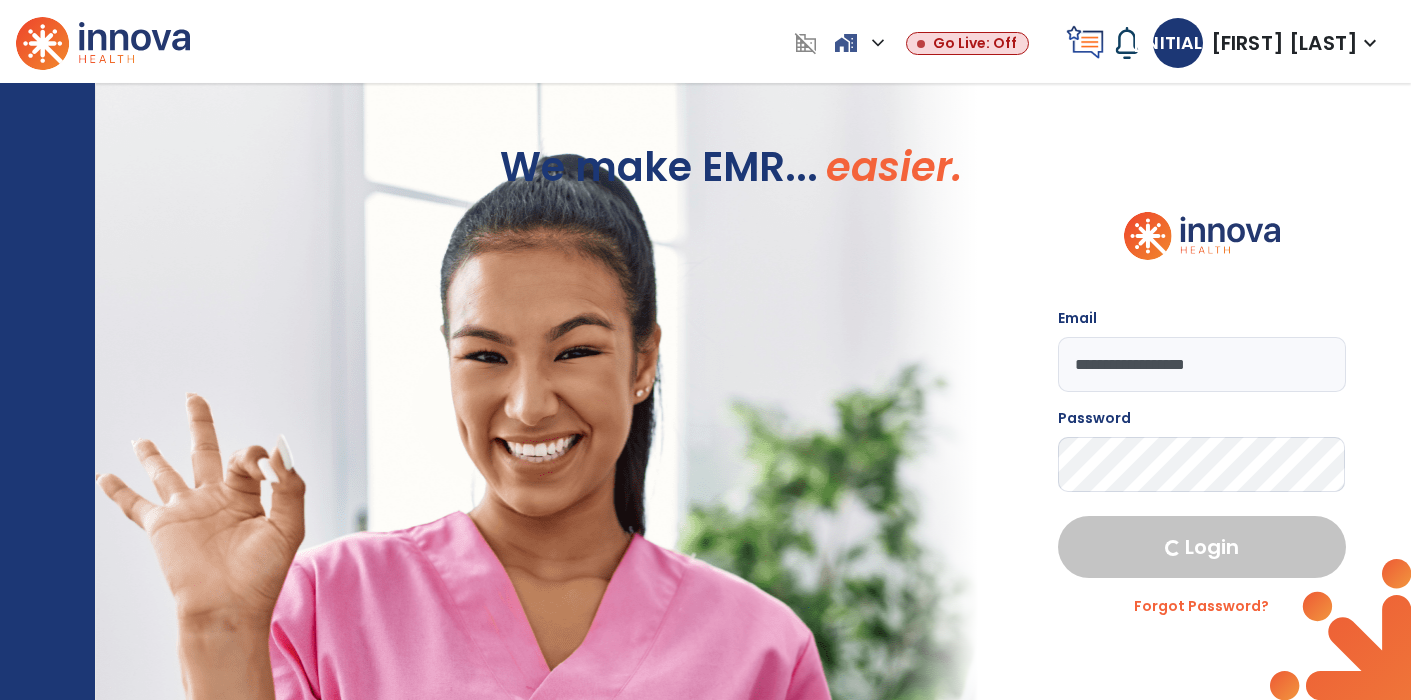 select on "****" 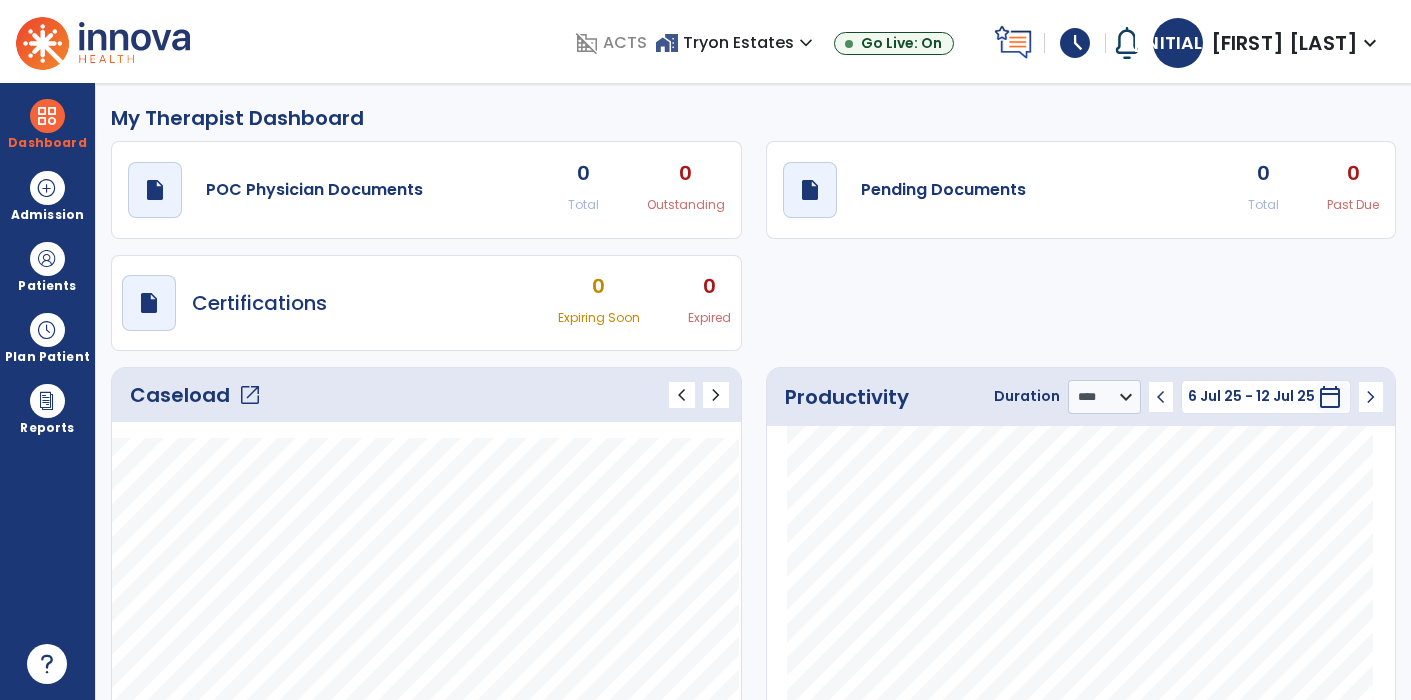 click on "schedule" at bounding box center (1075, 43) 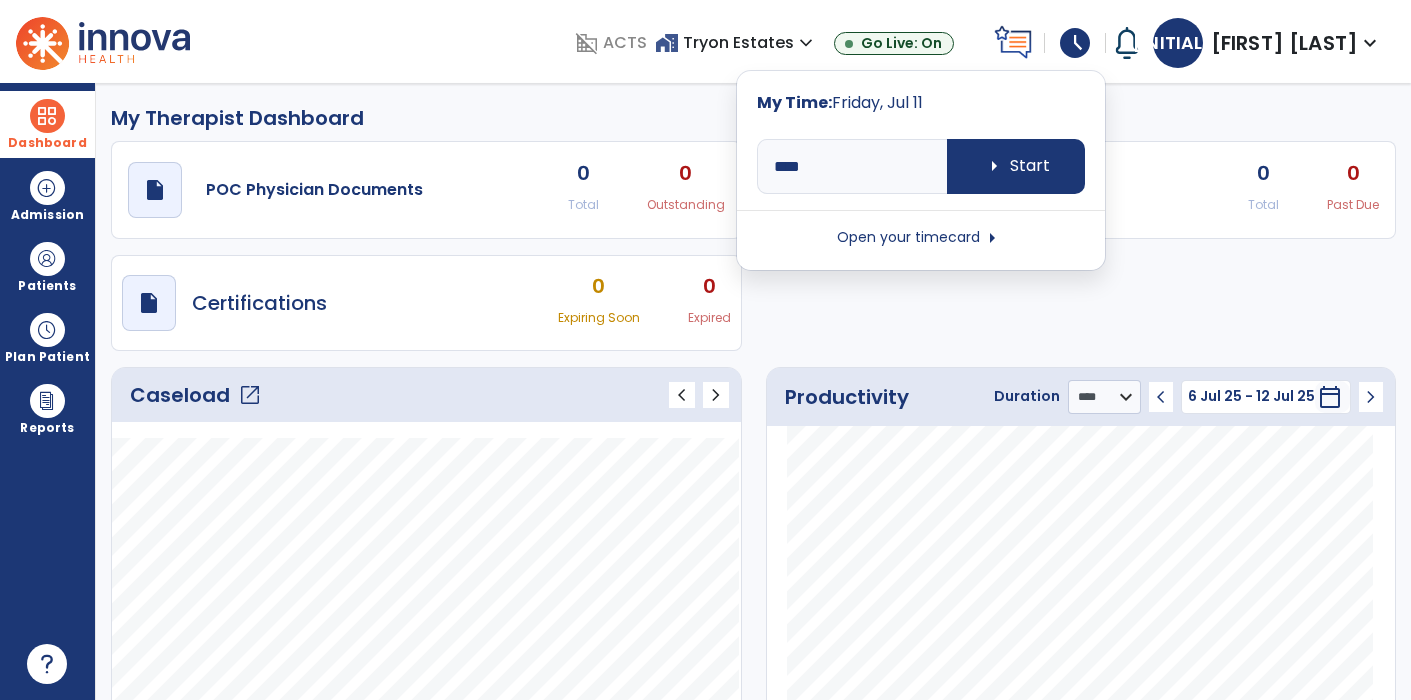 click on "Dashboard" at bounding box center [47, 143] 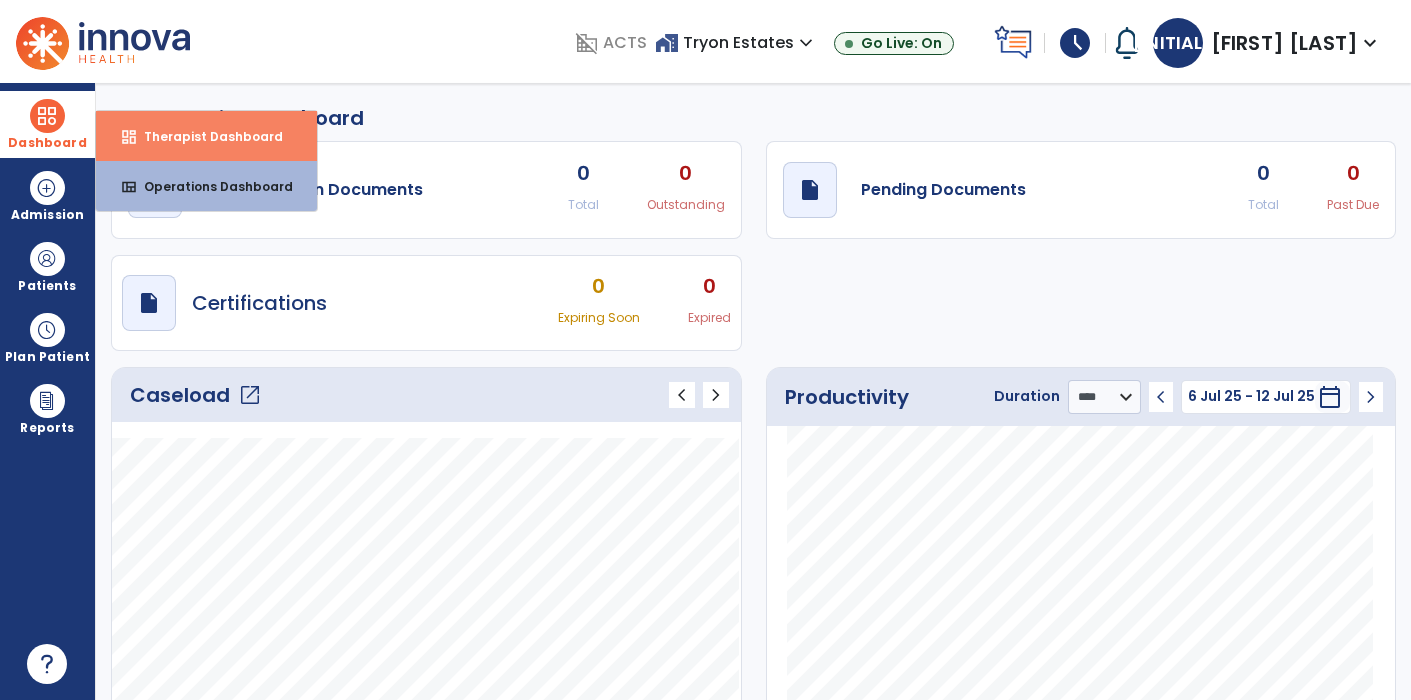 click on "dashboard  Therapist Dashboard" at bounding box center (206, 136) 